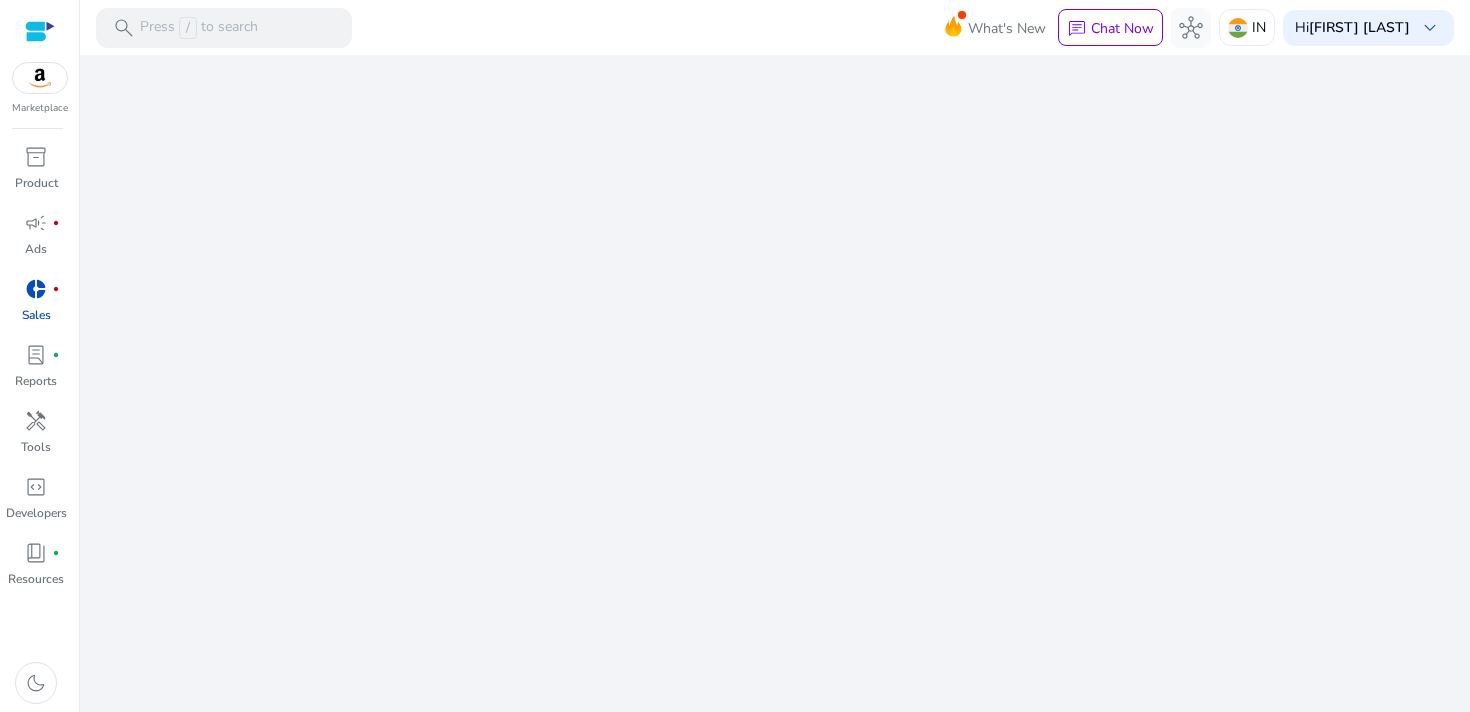 scroll, scrollTop: 0, scrollLeft: 0, axis: both 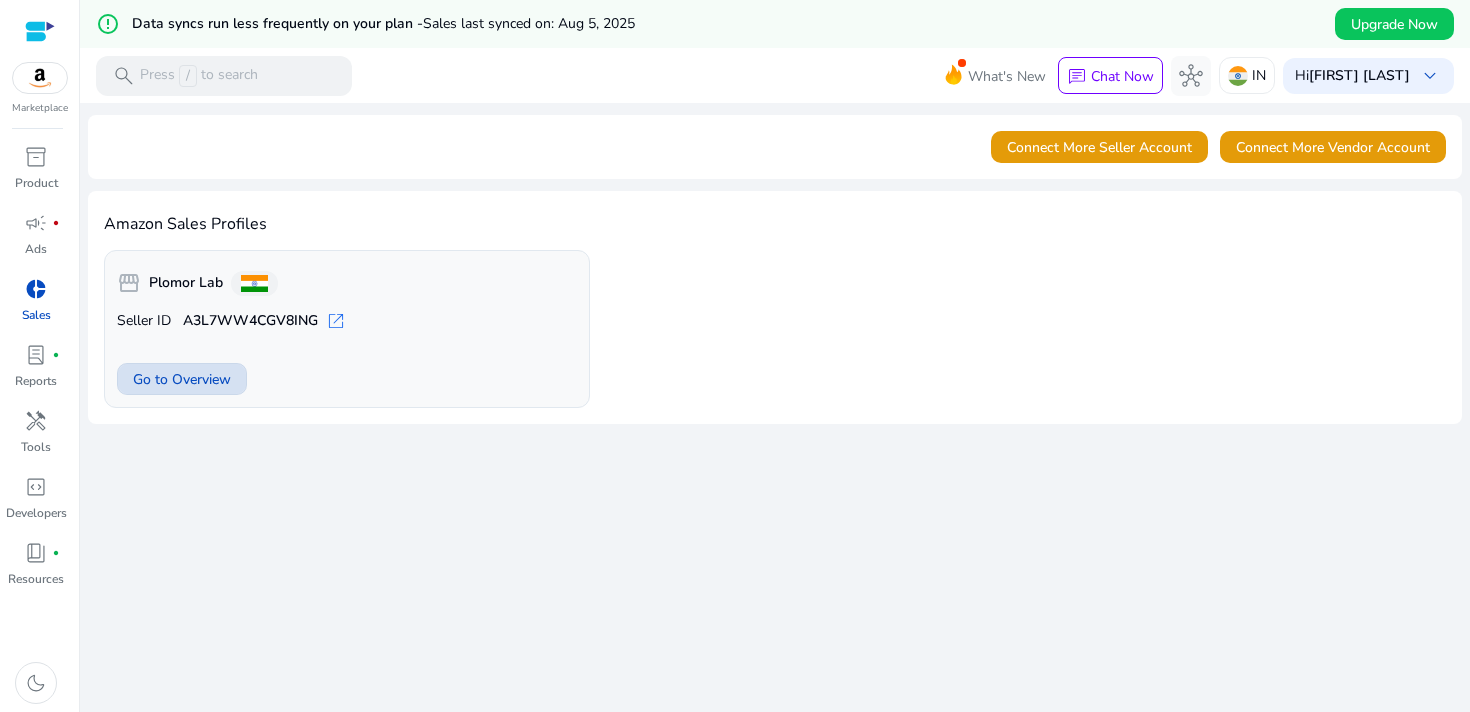 click on "Go to Overview" 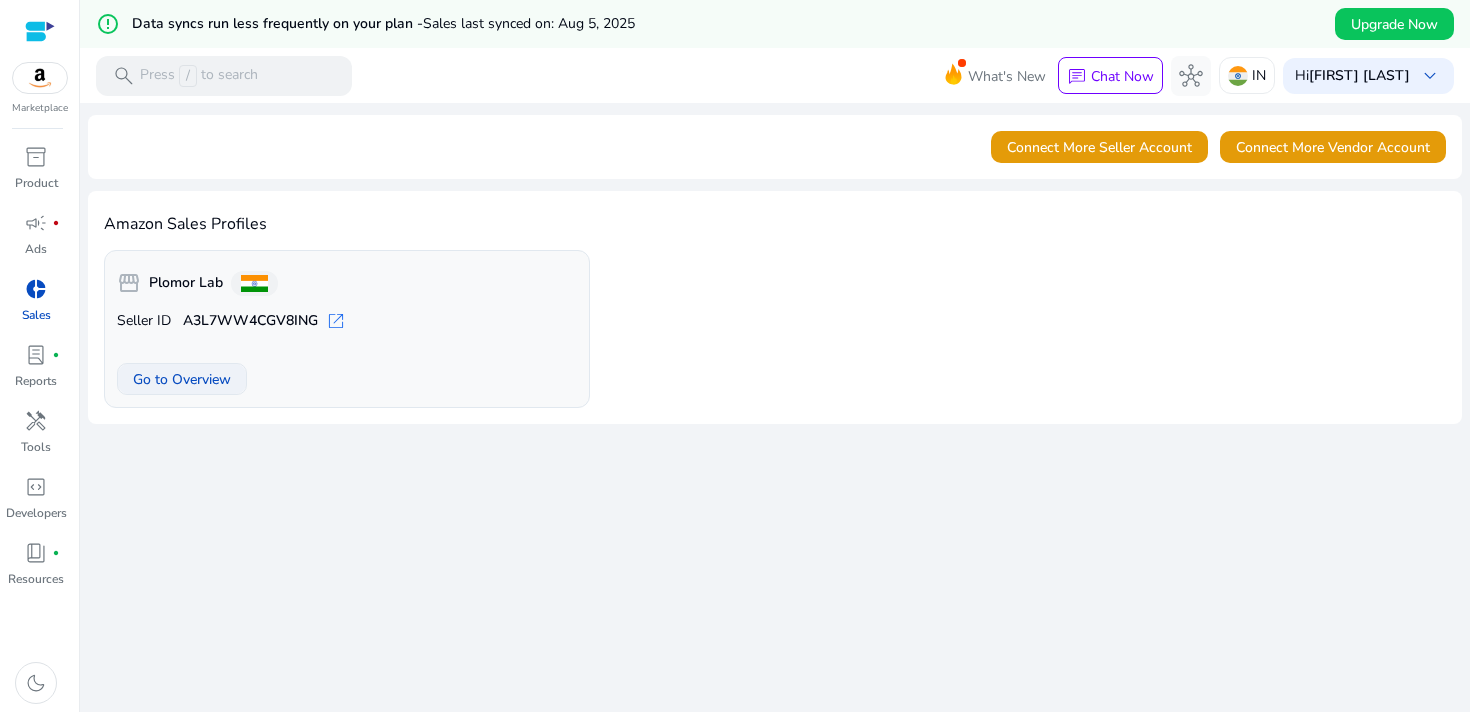 click 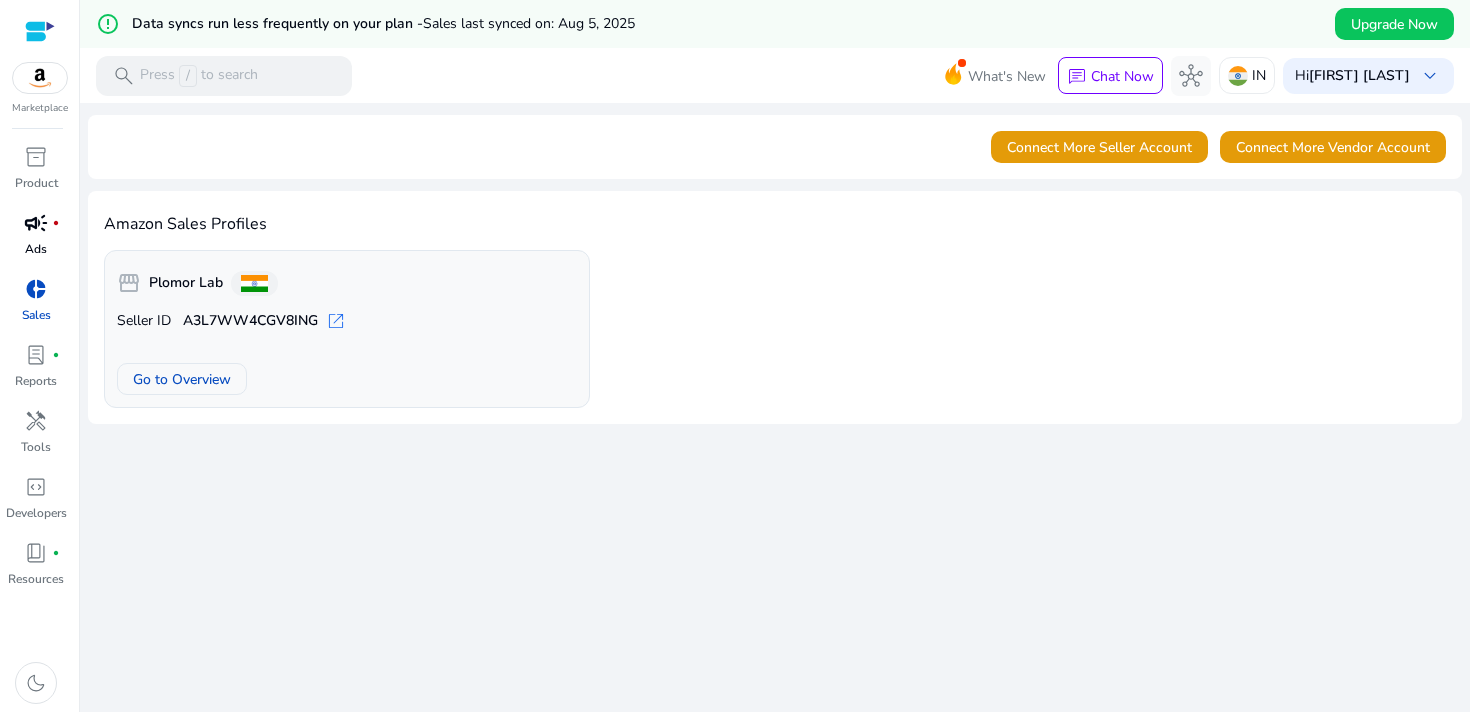 scroll, scrollTop: 0, scrollLeft: 0, axis: both 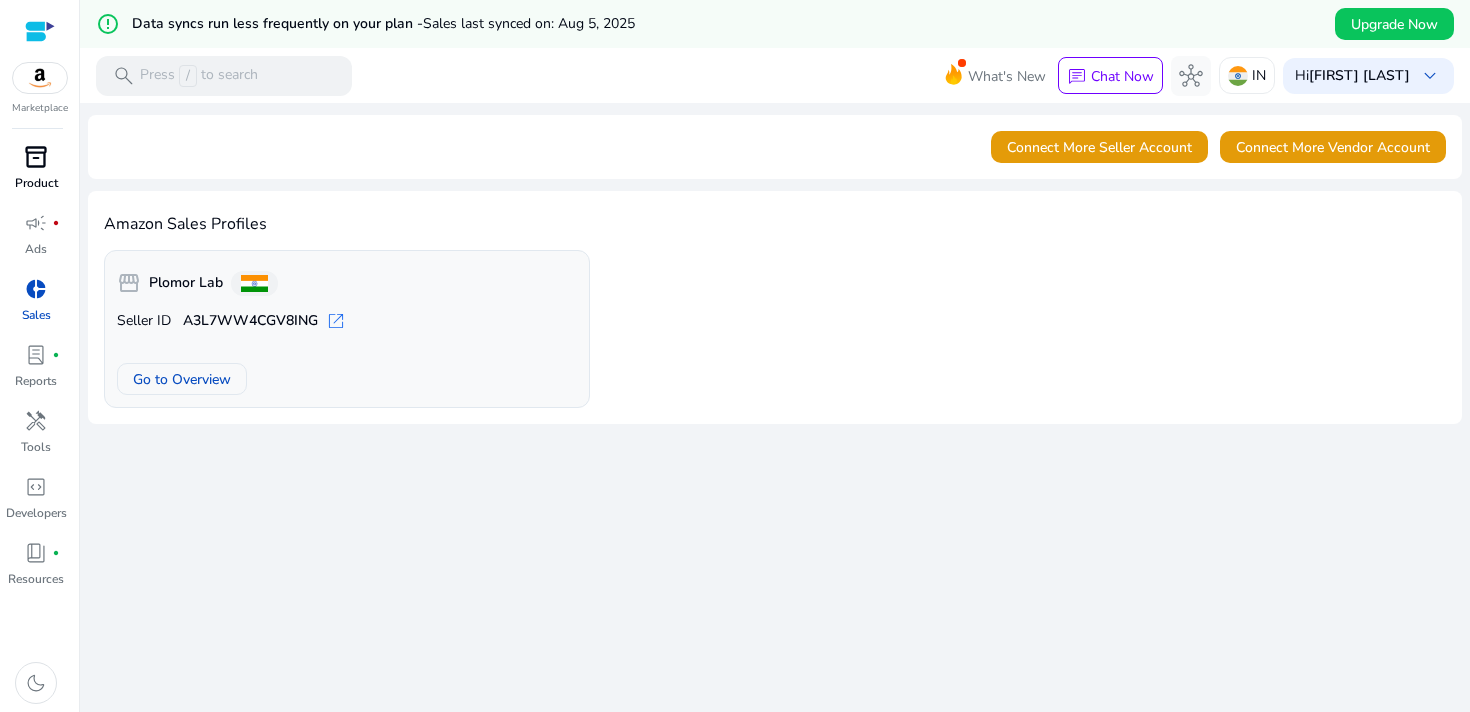 click on "Product" at bounding box center (36, 183) 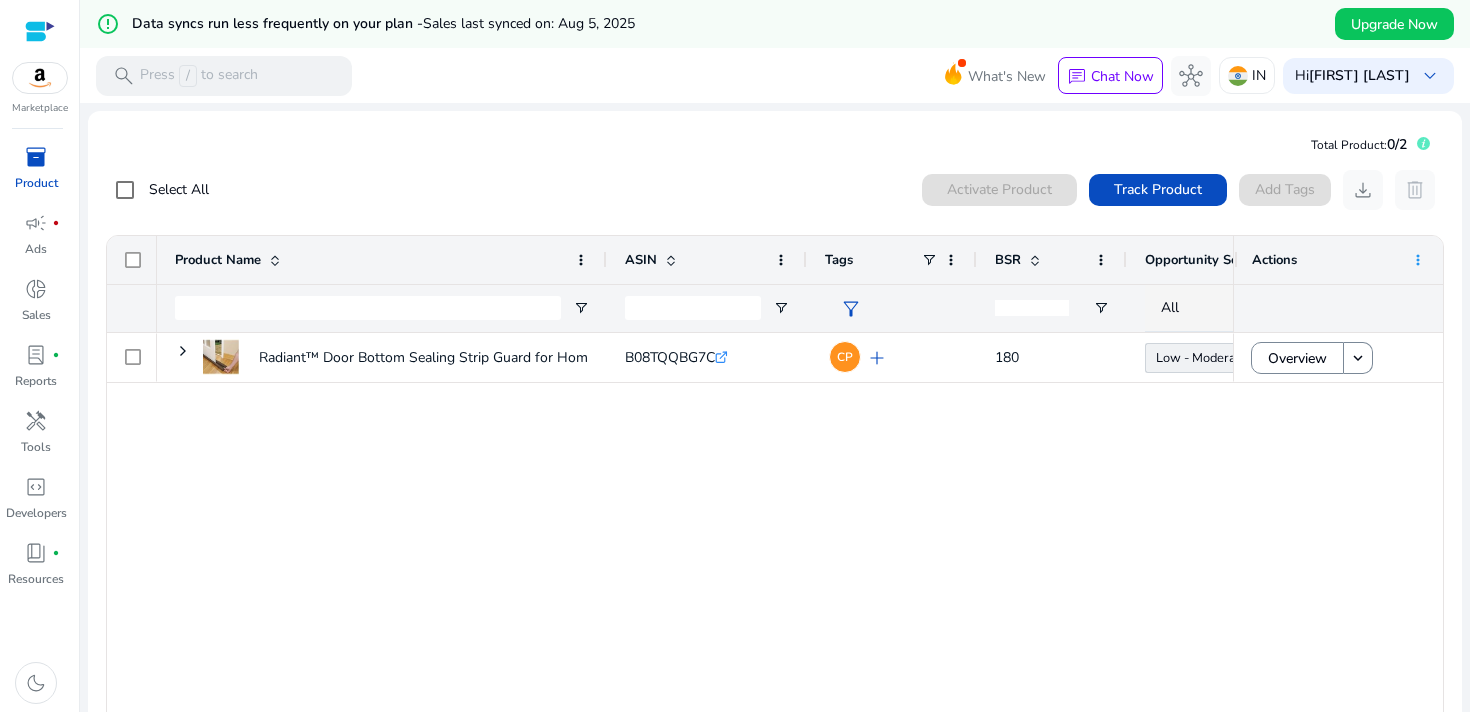 click 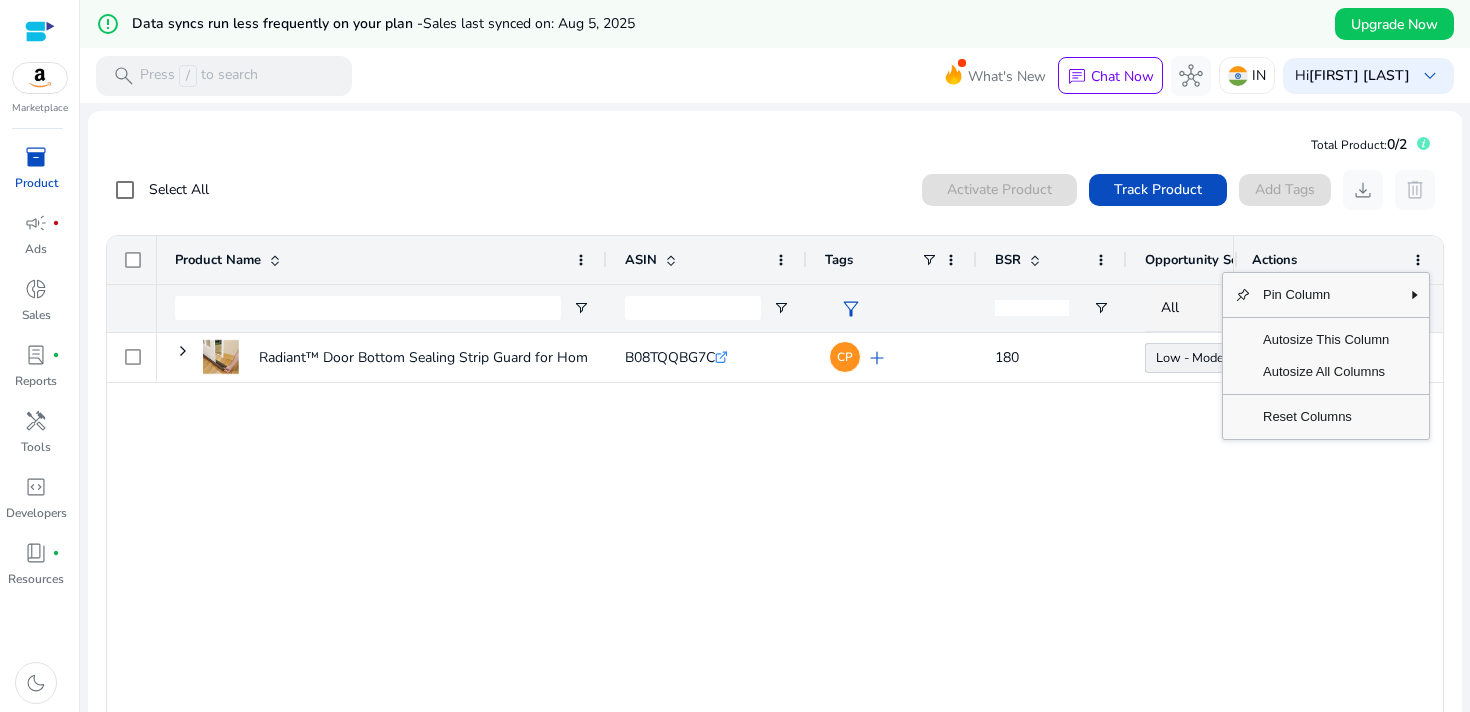 click on "Radiant™ Door Bottom Sealing Strip Guard for Home (Size- 39 inches)...
B08TQQBG7C  .st0{fill:#2c8af8}  CP  add  180 Low - Moderate  58.70 ₹6.85K - ₹7.74K" 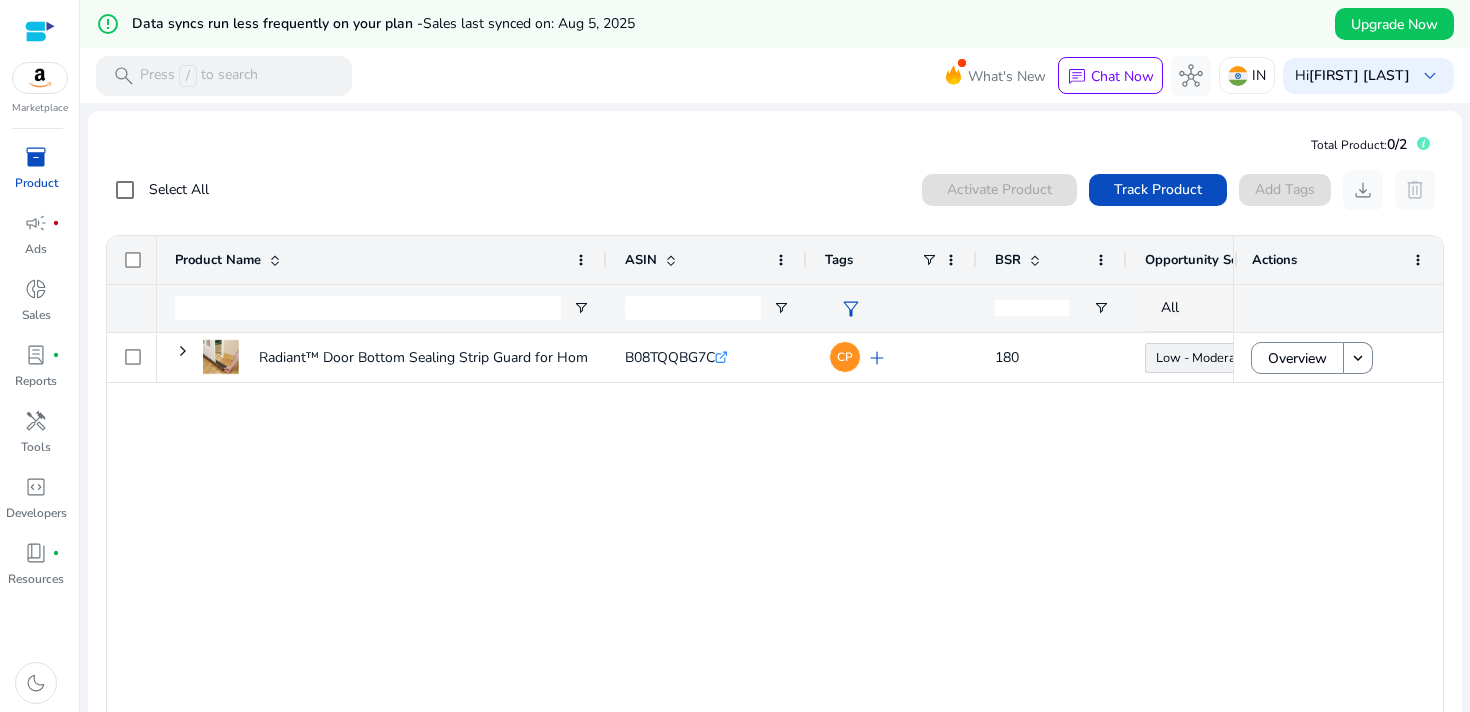 click on "Marketplace" at bounding box center [39, 58] 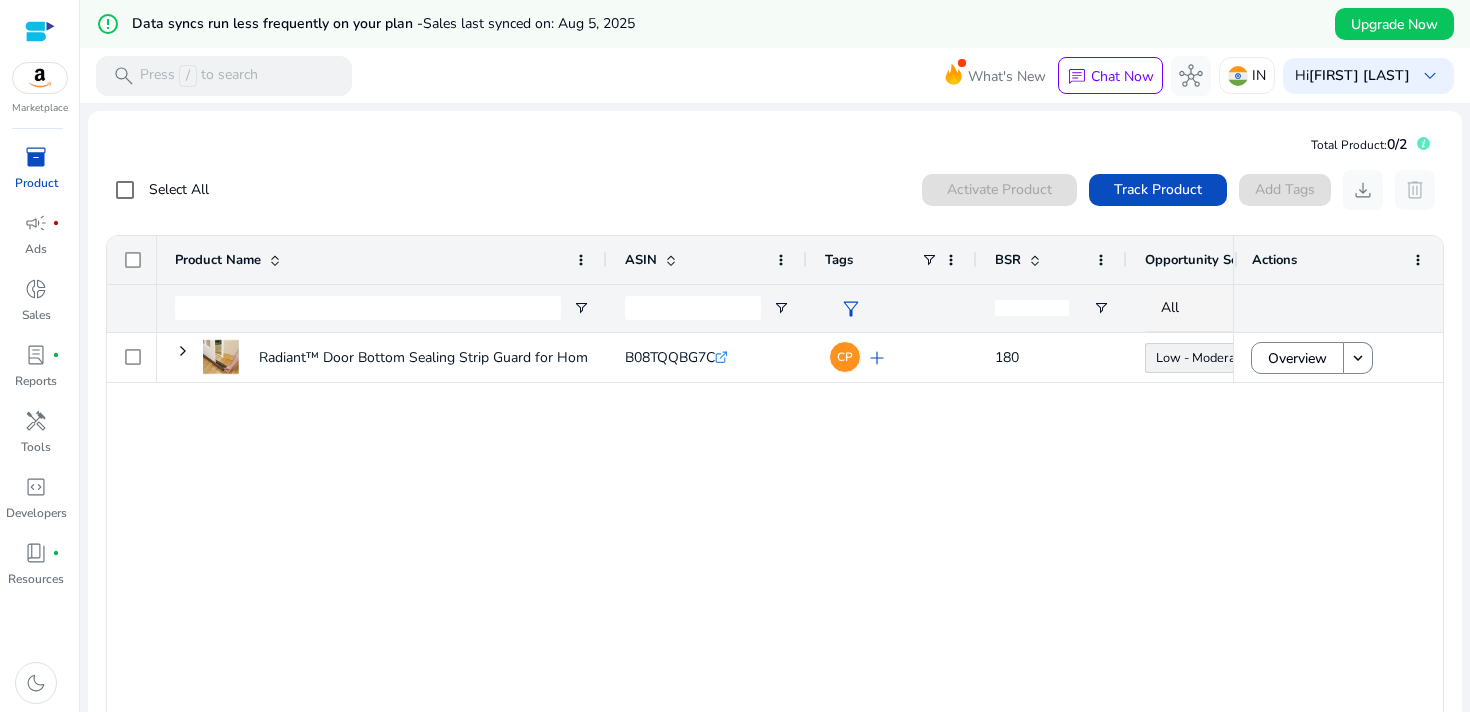 click at bounding box center (40, 78) 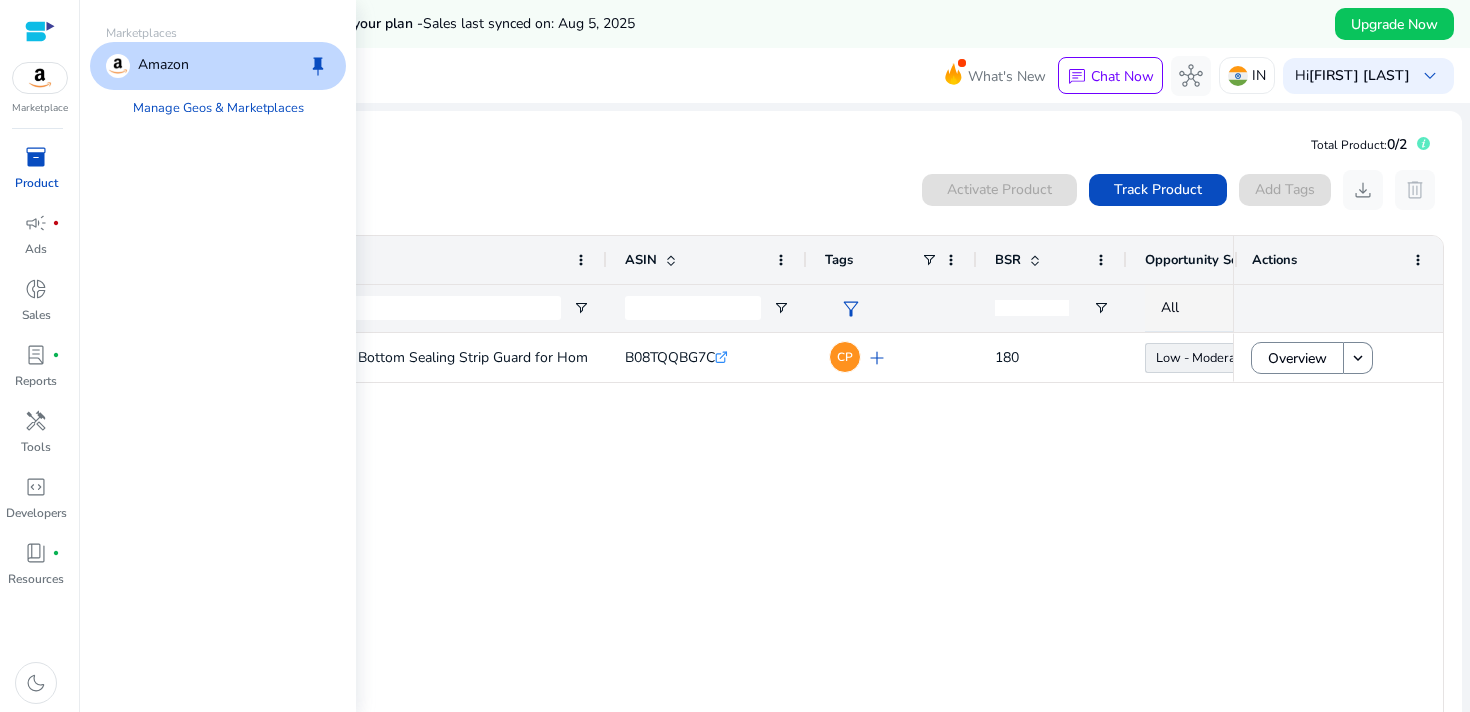 click at bounding box center (40, 31) 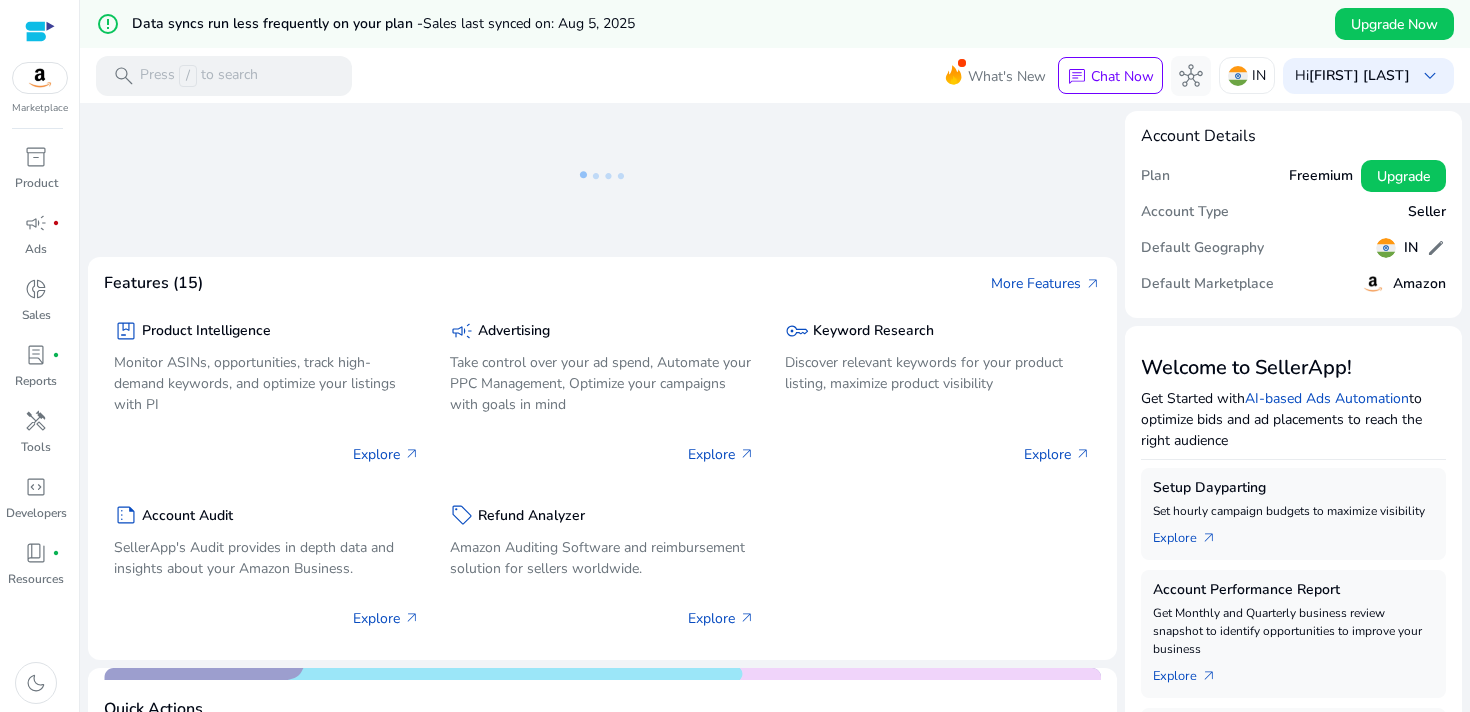 click at bounding box center [40, 31] 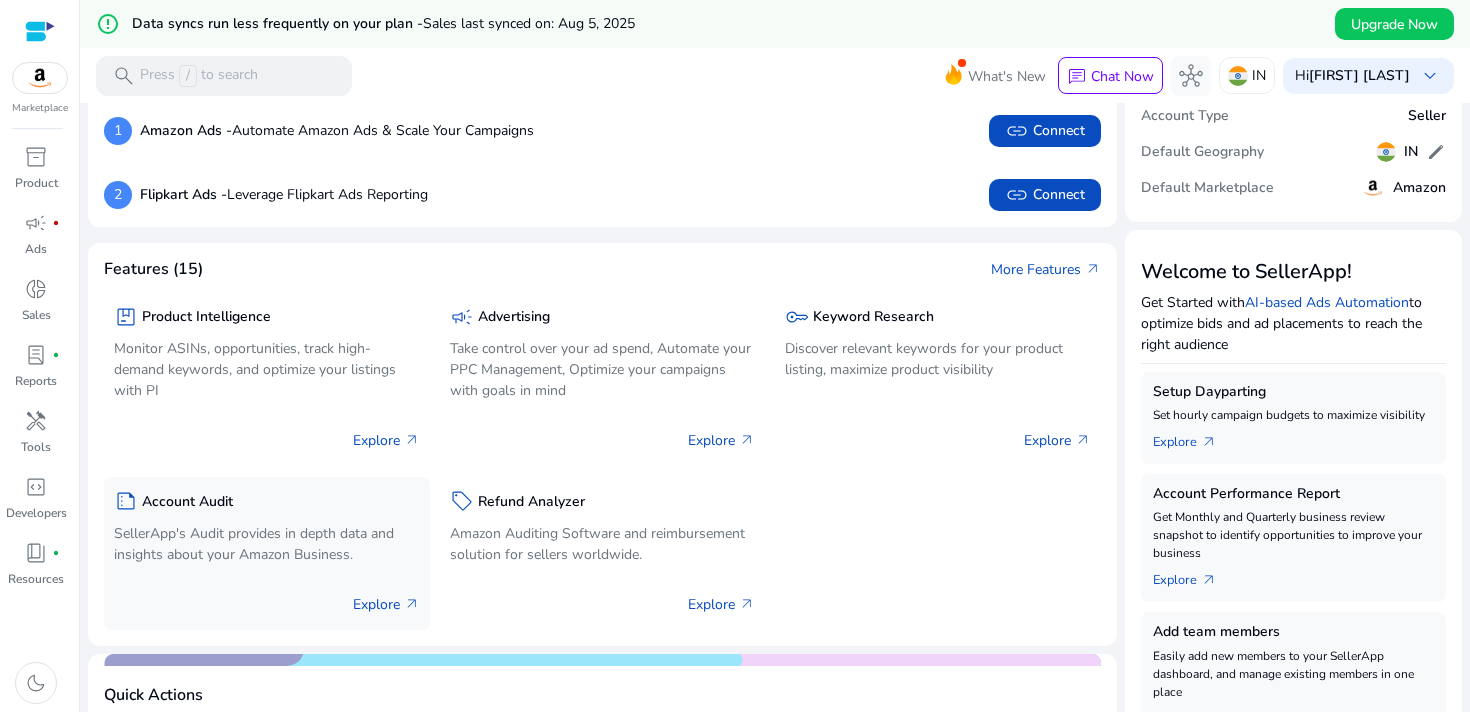 scroll, scrollTop: 103, scrollLeft: 0, axis: vertical 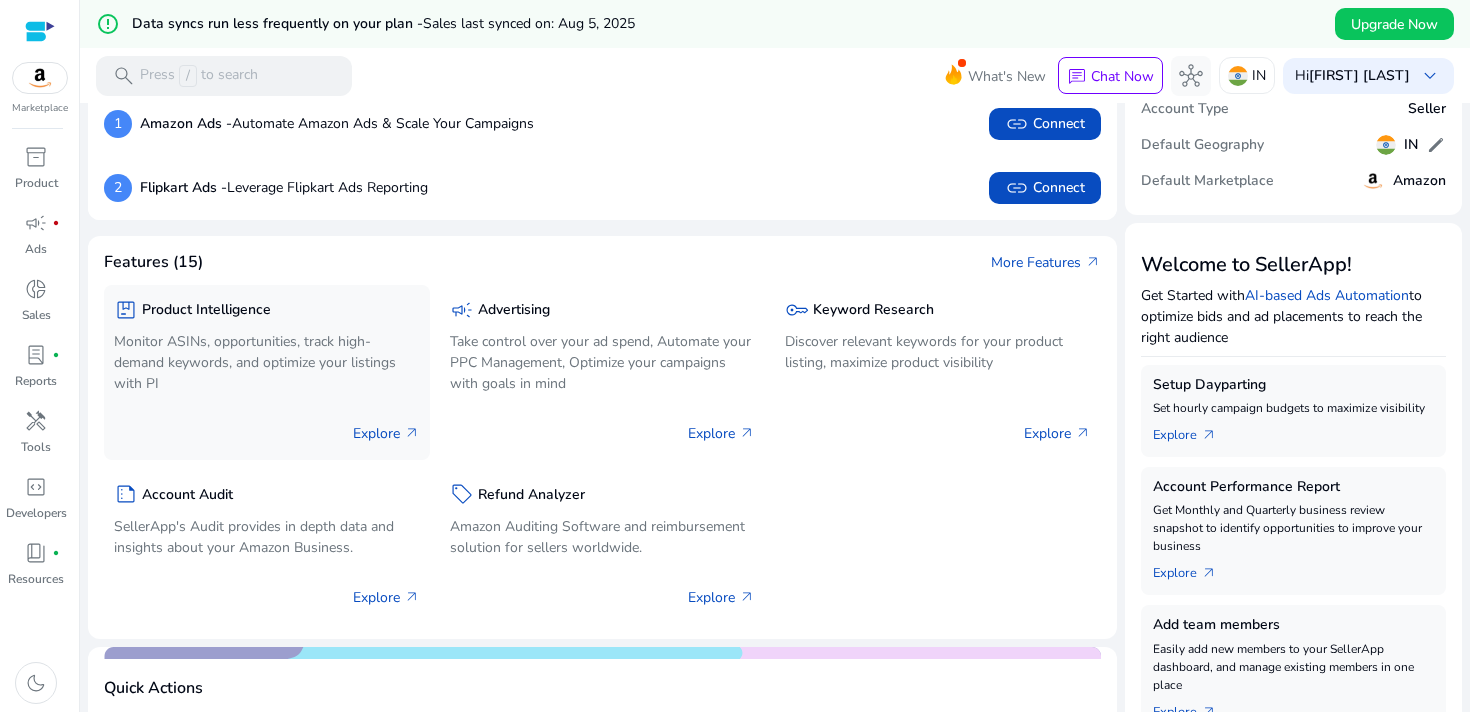 click on "Explore   arrow_outward" 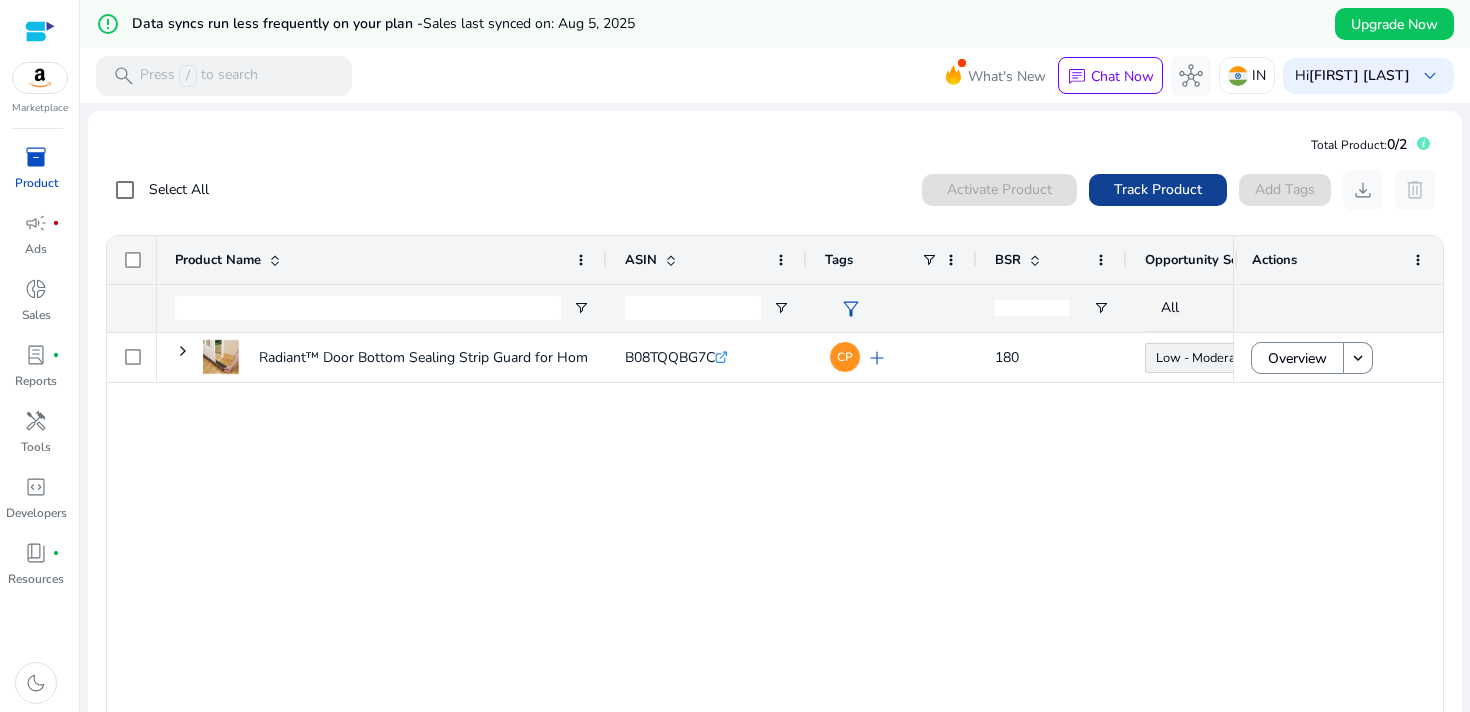 click on "Track Product" 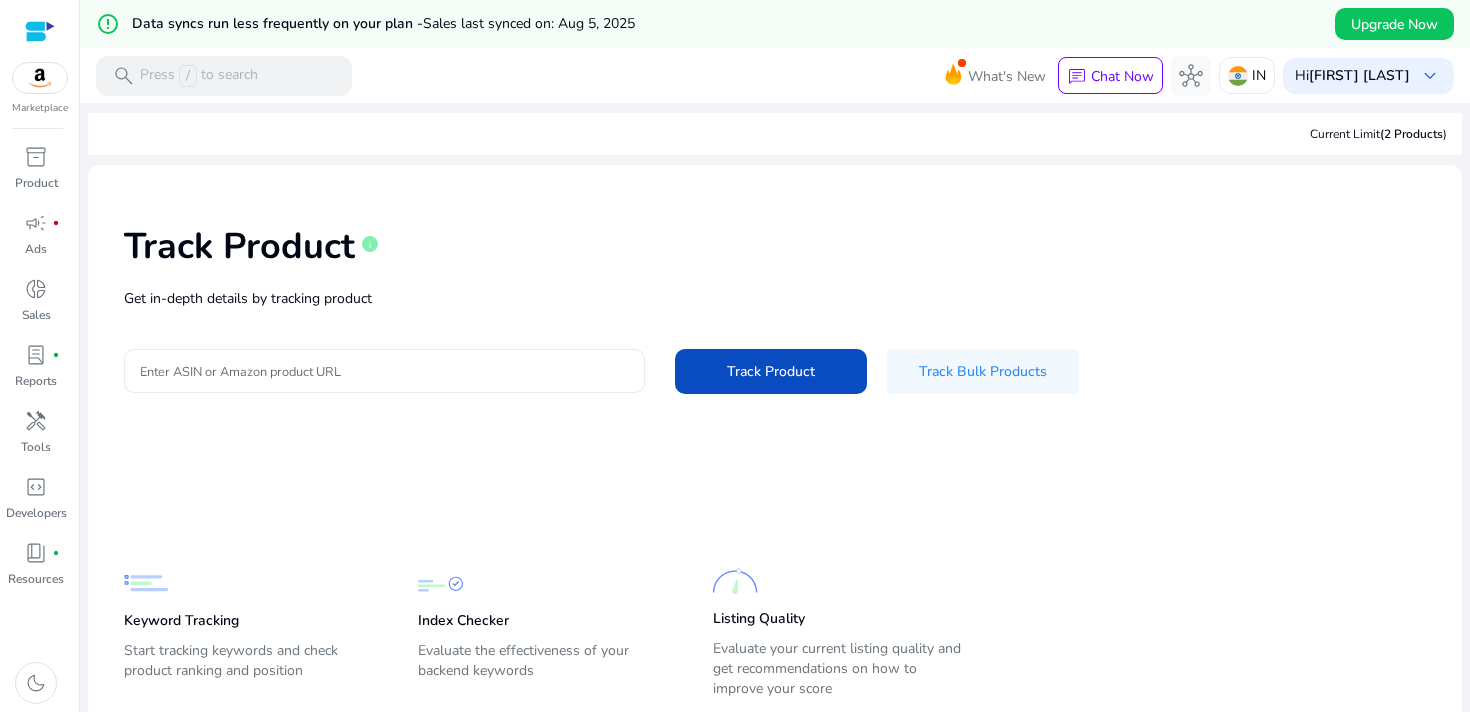 click on "Enter ASIN or Amazon product URL" at bounding box center [384, 371] 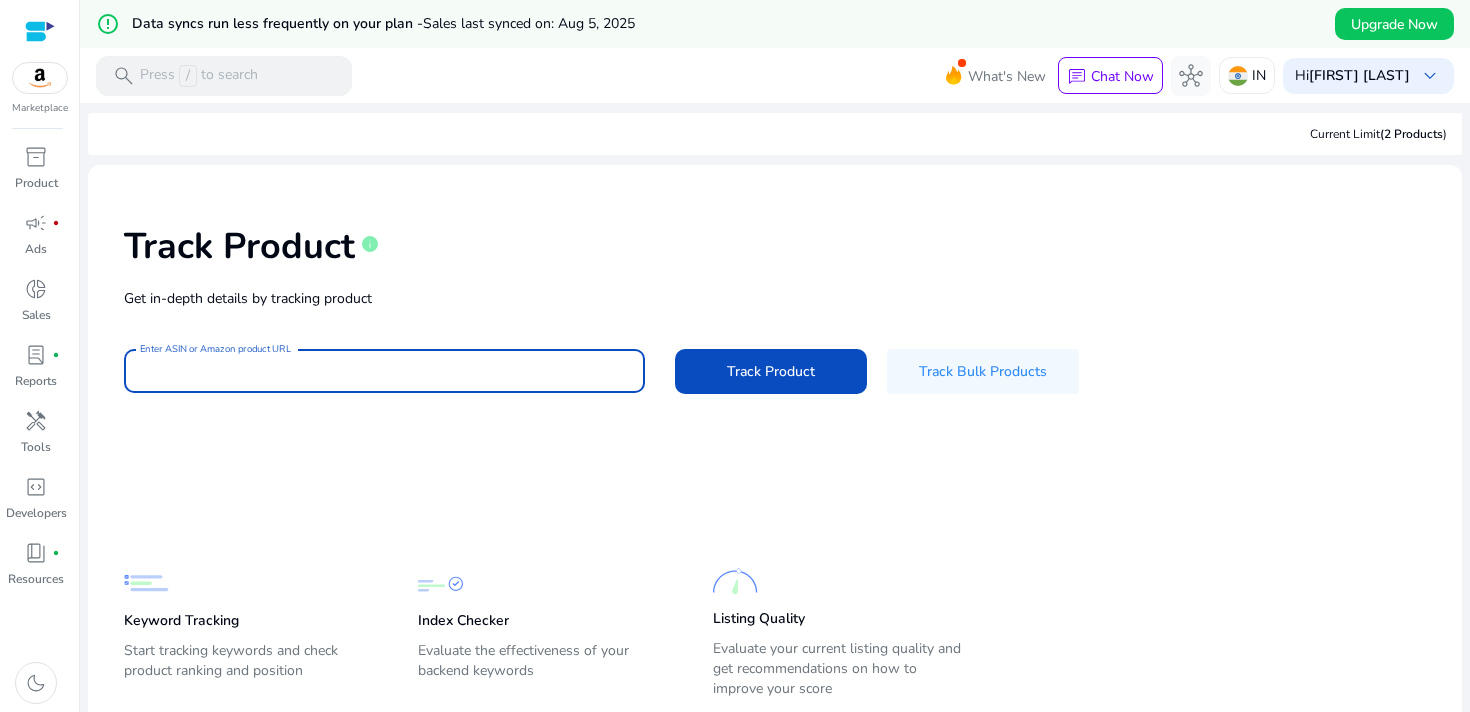 paste on "**********" 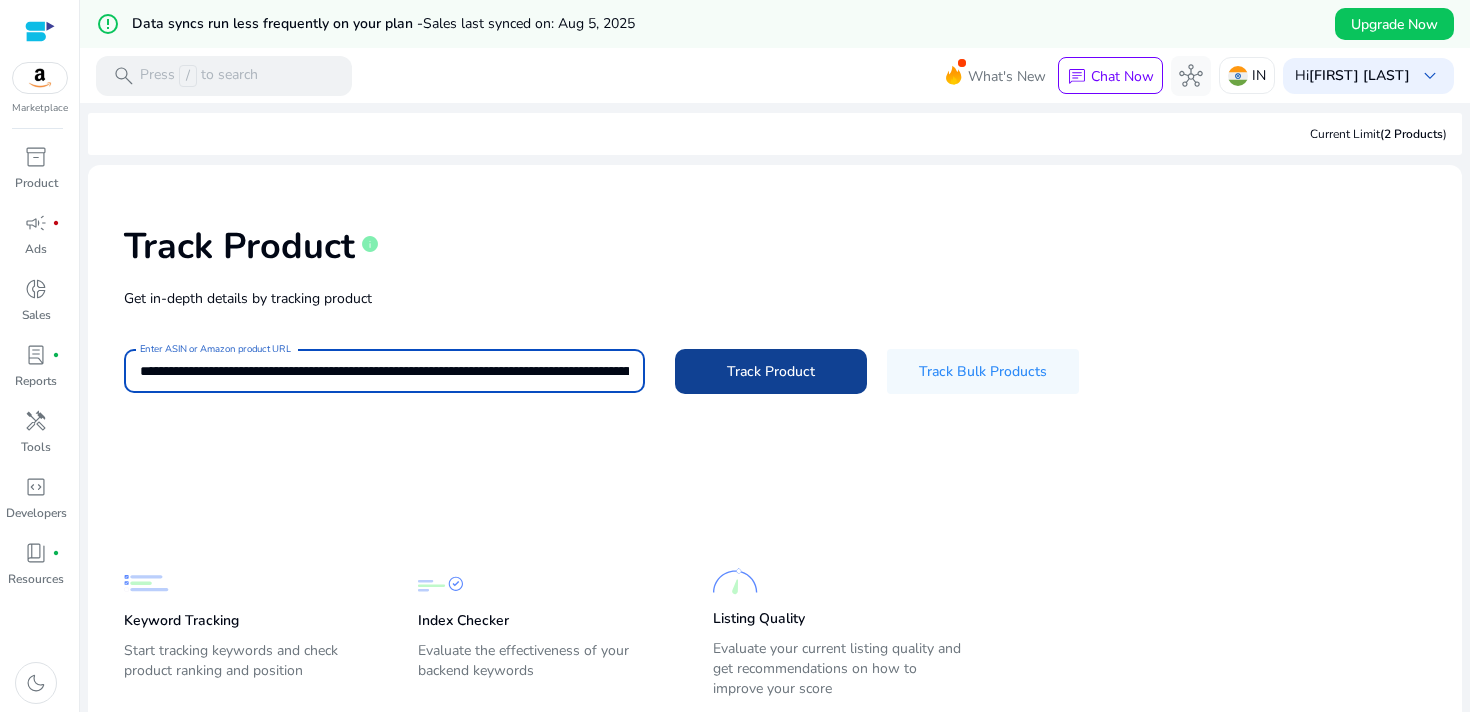 scroll, scrollTop: 0, scrollLeft: 347, axis: horizontal 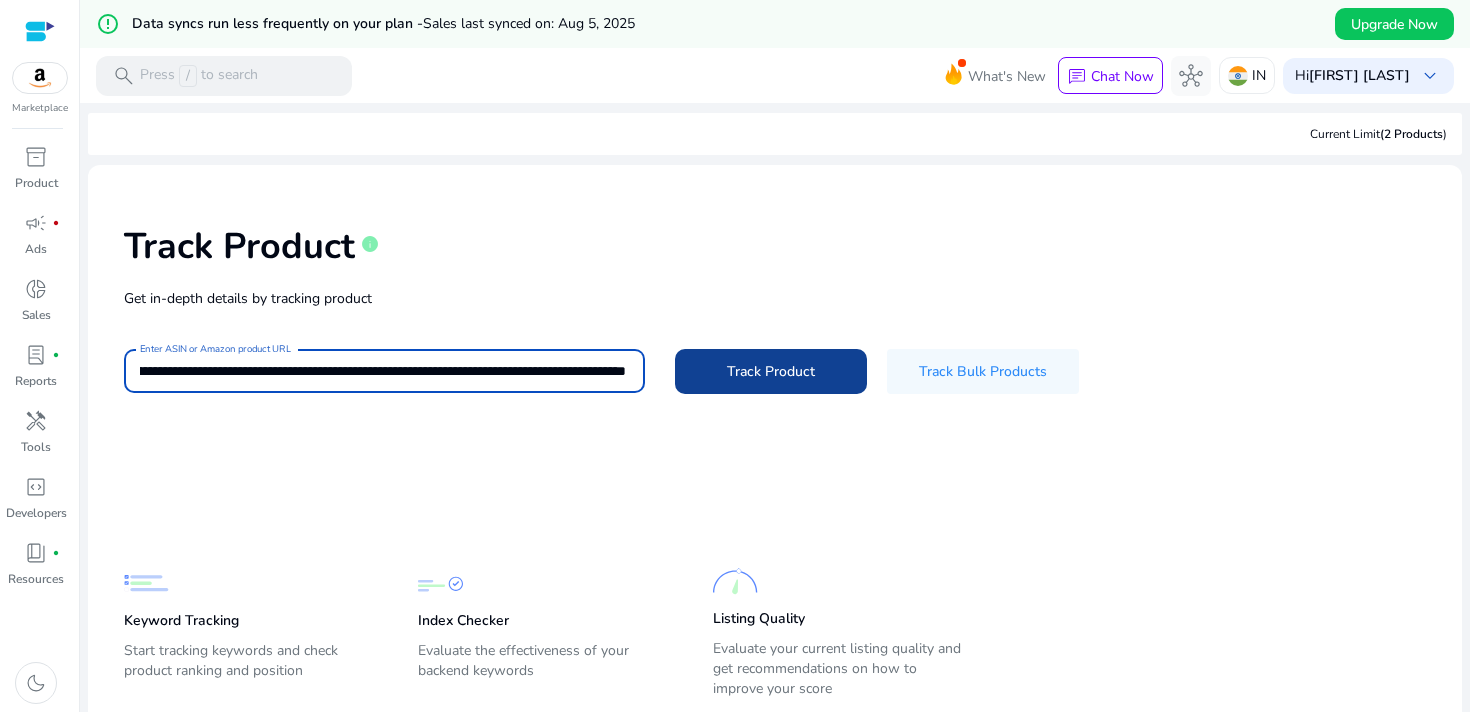 click on "Track Product" 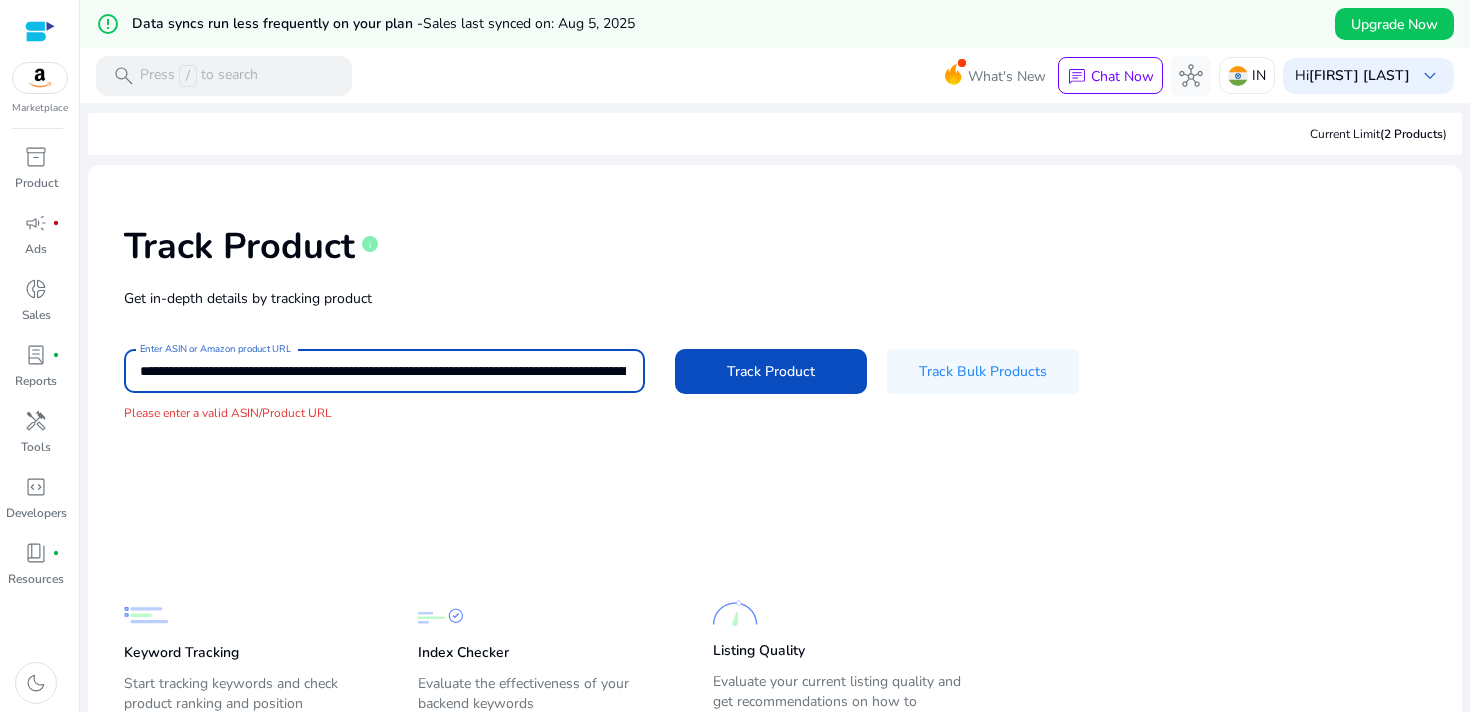 click on "**********" at bounding box center (383, 371) 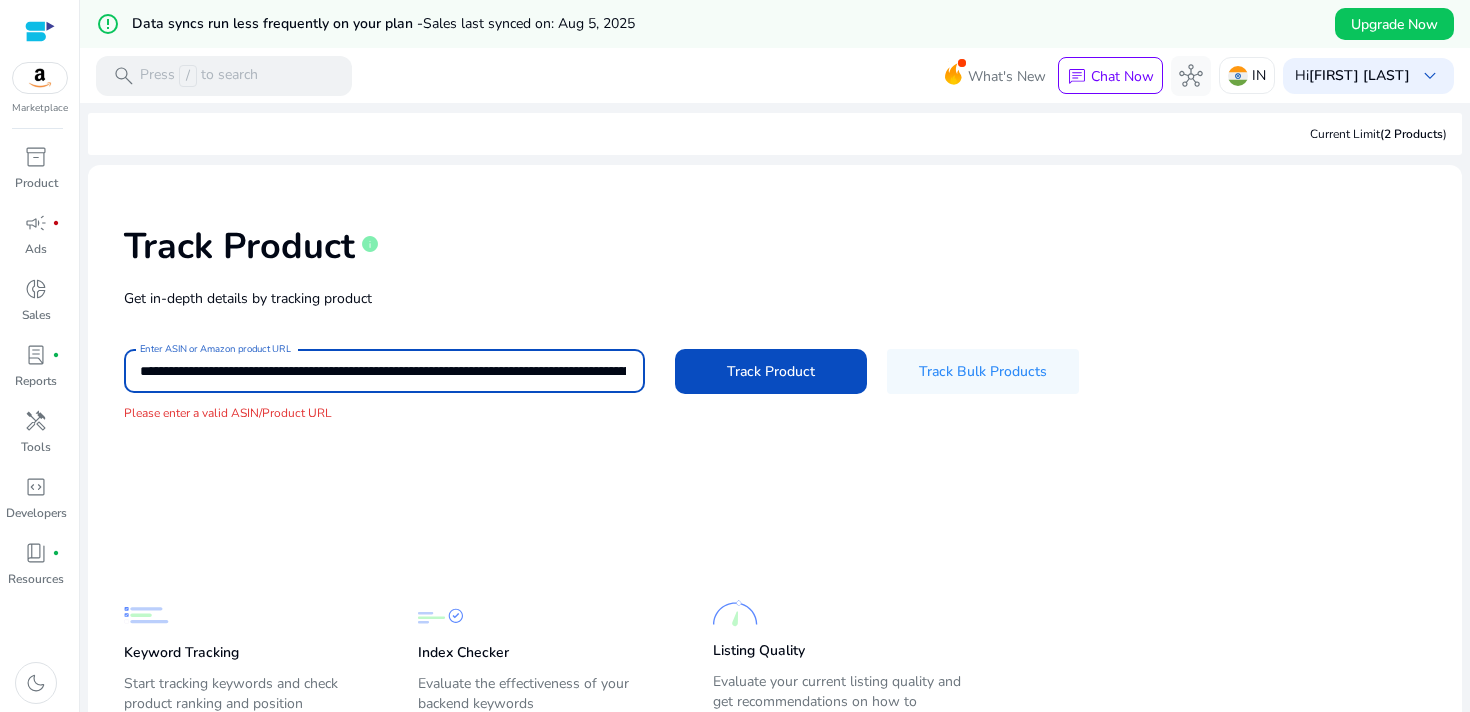 click on "**********" at bounding box center (383, 371) 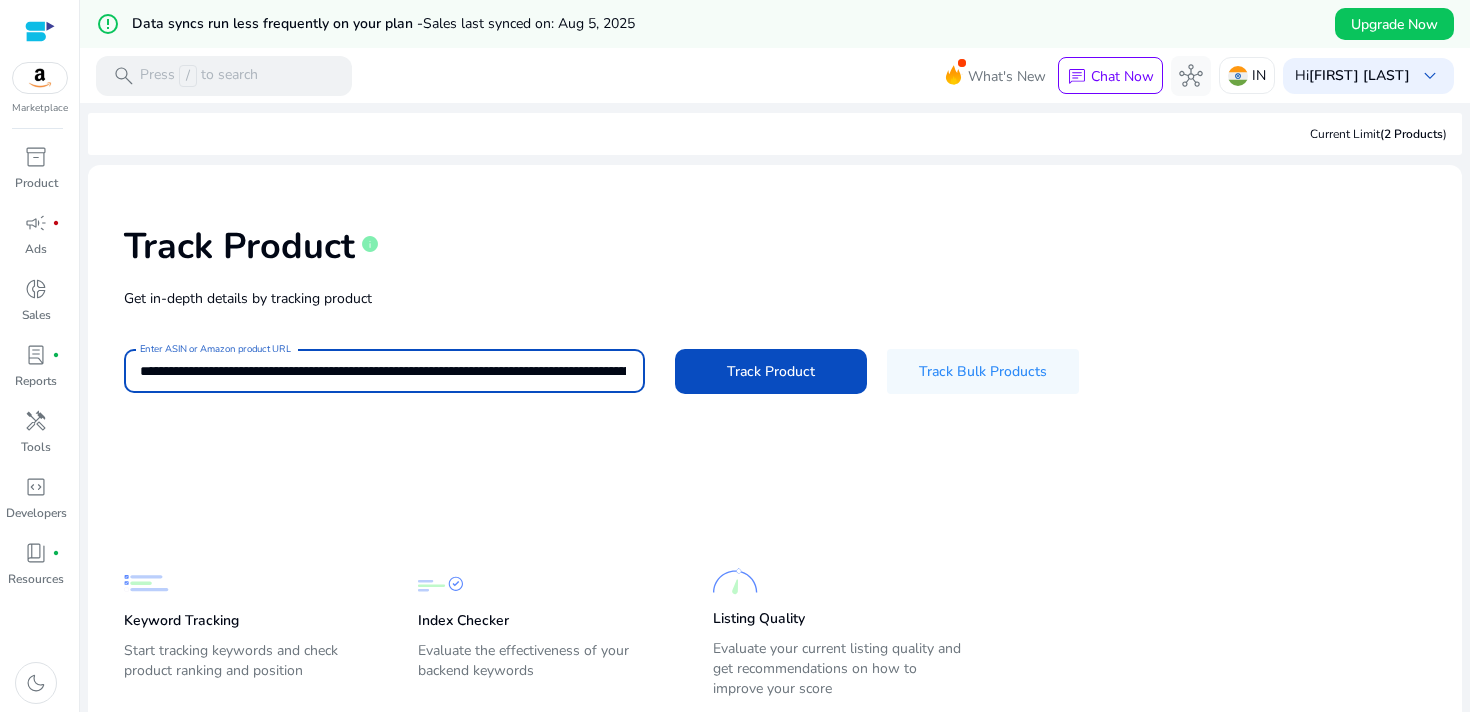 scroll, scrollTop: 0, scrollLeft: 347, axis: horizontal 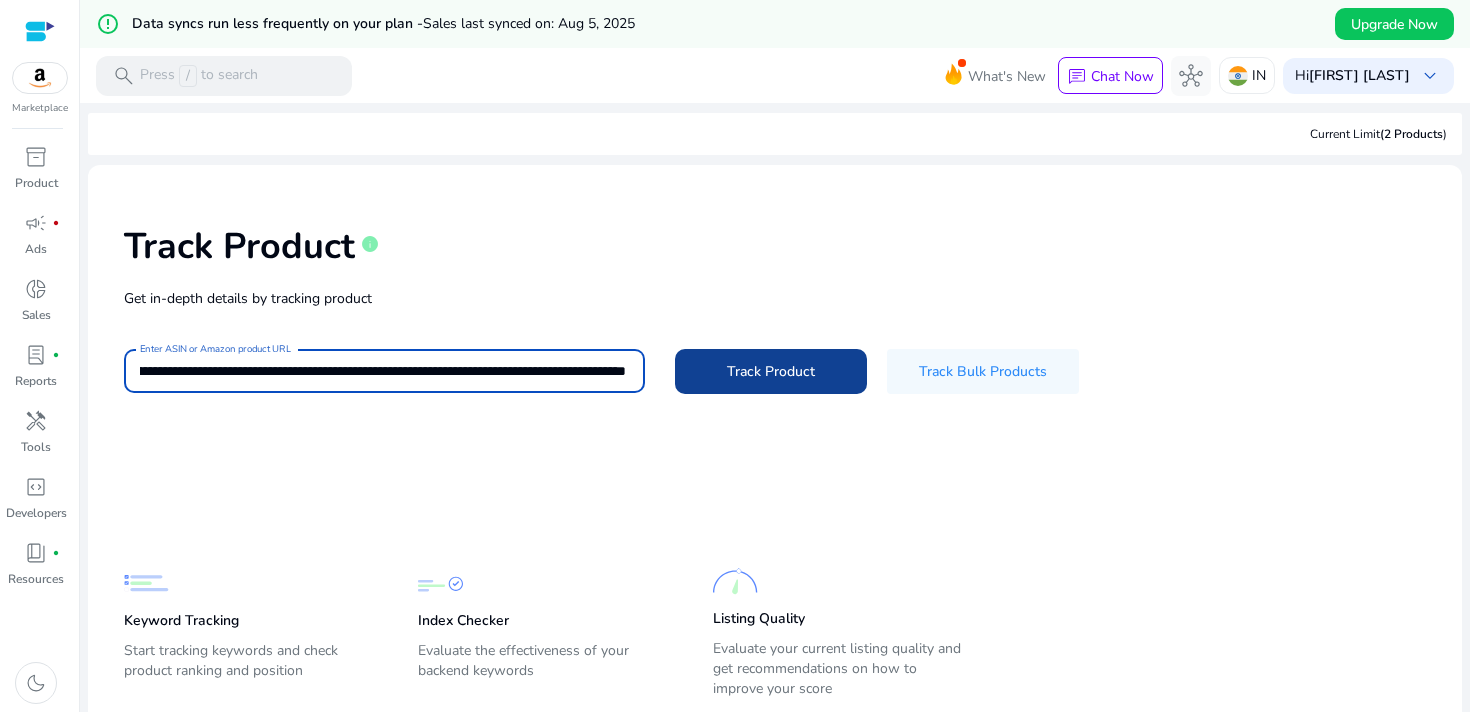 click 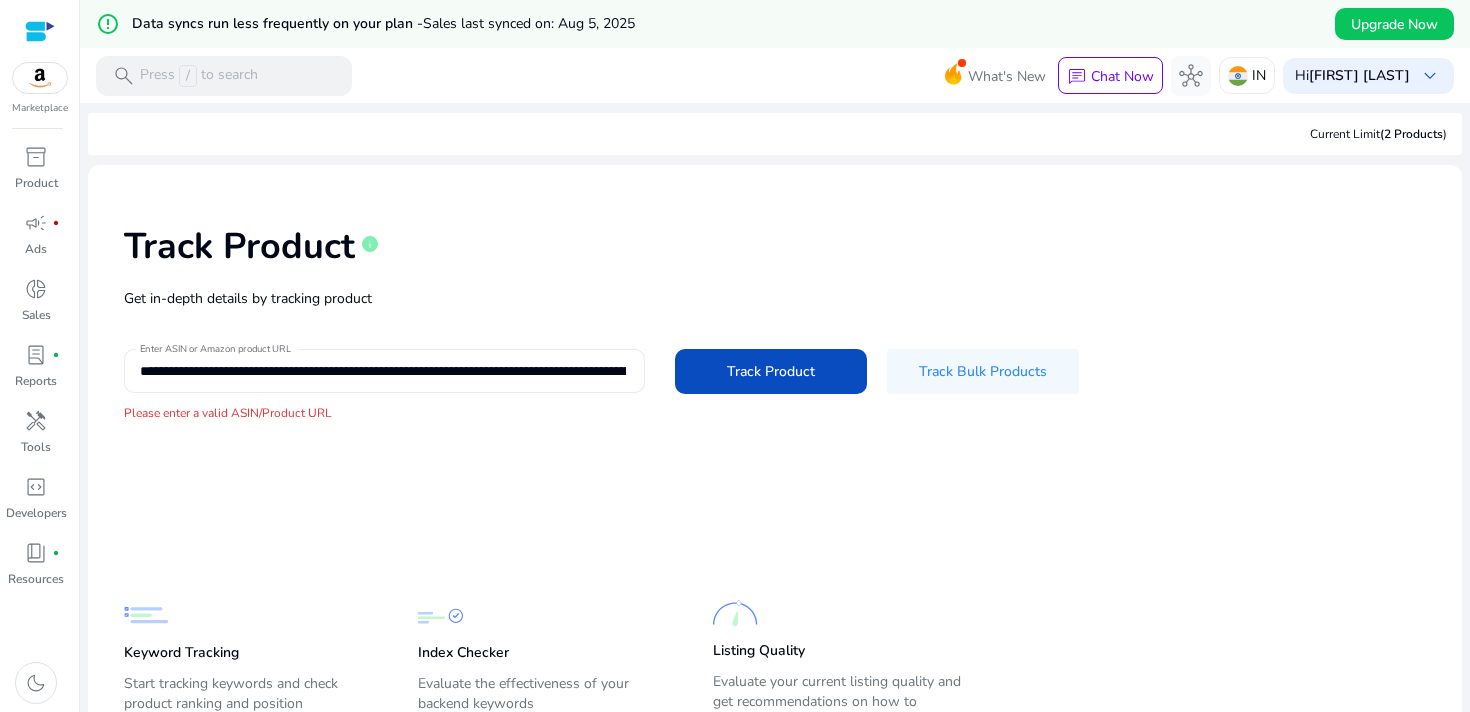 click on "**********" 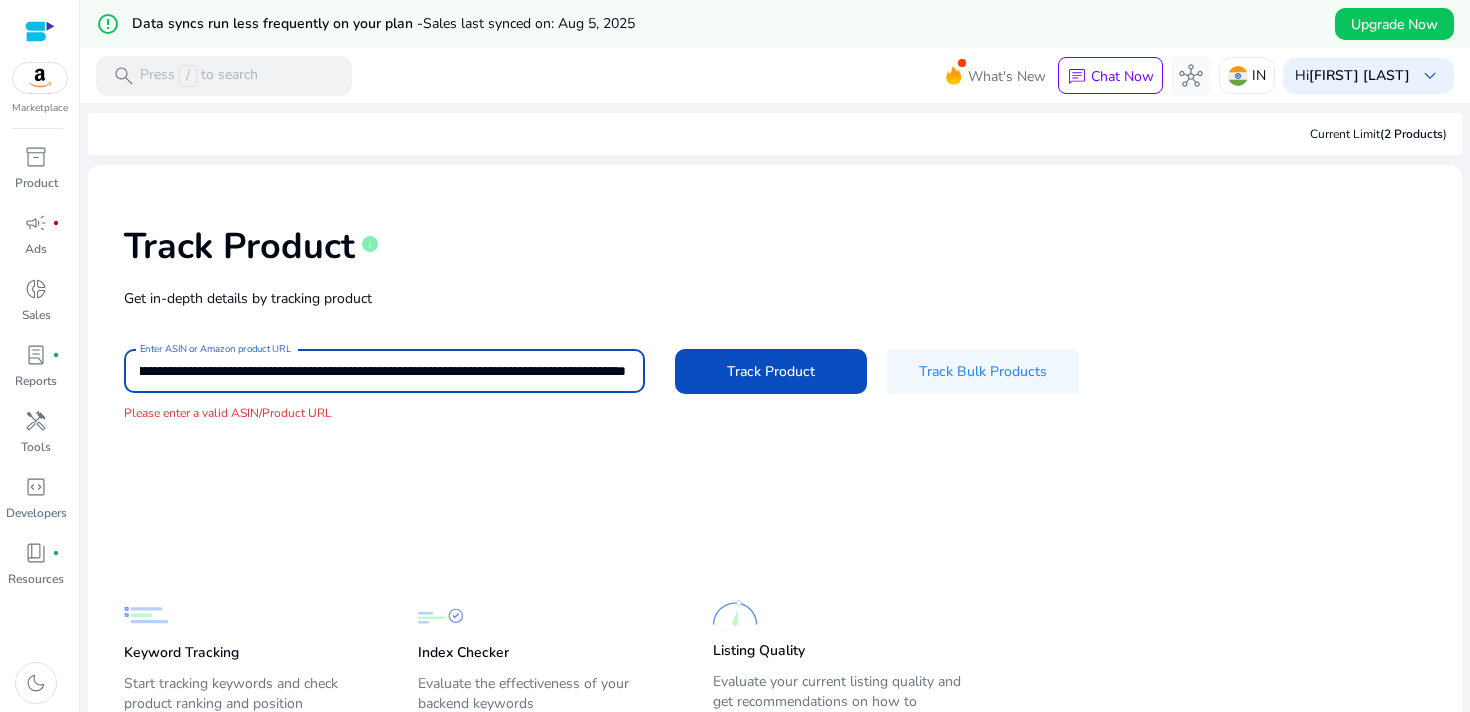 scroll, scrollTop: 0, scrollLeft: 0, axis: both 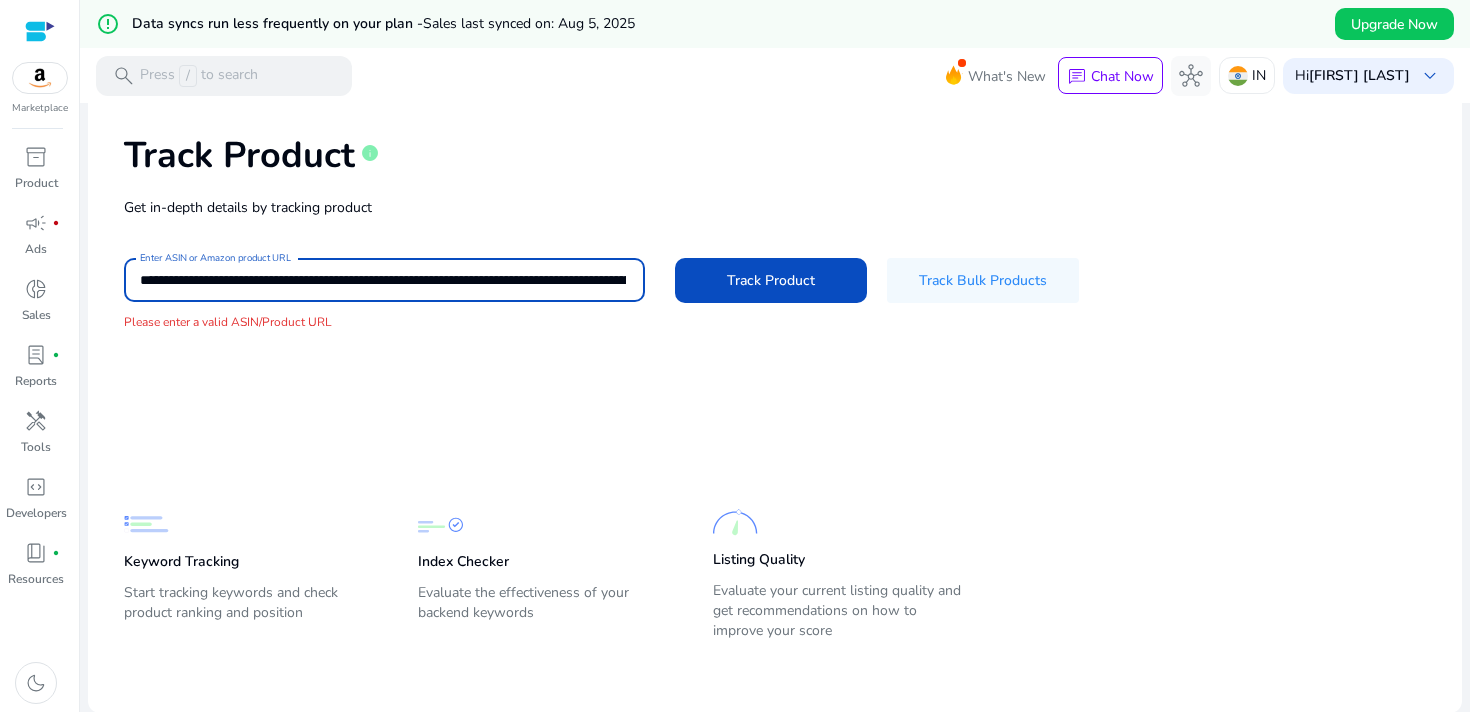 click on "**********" at bounding box center [383, 280] 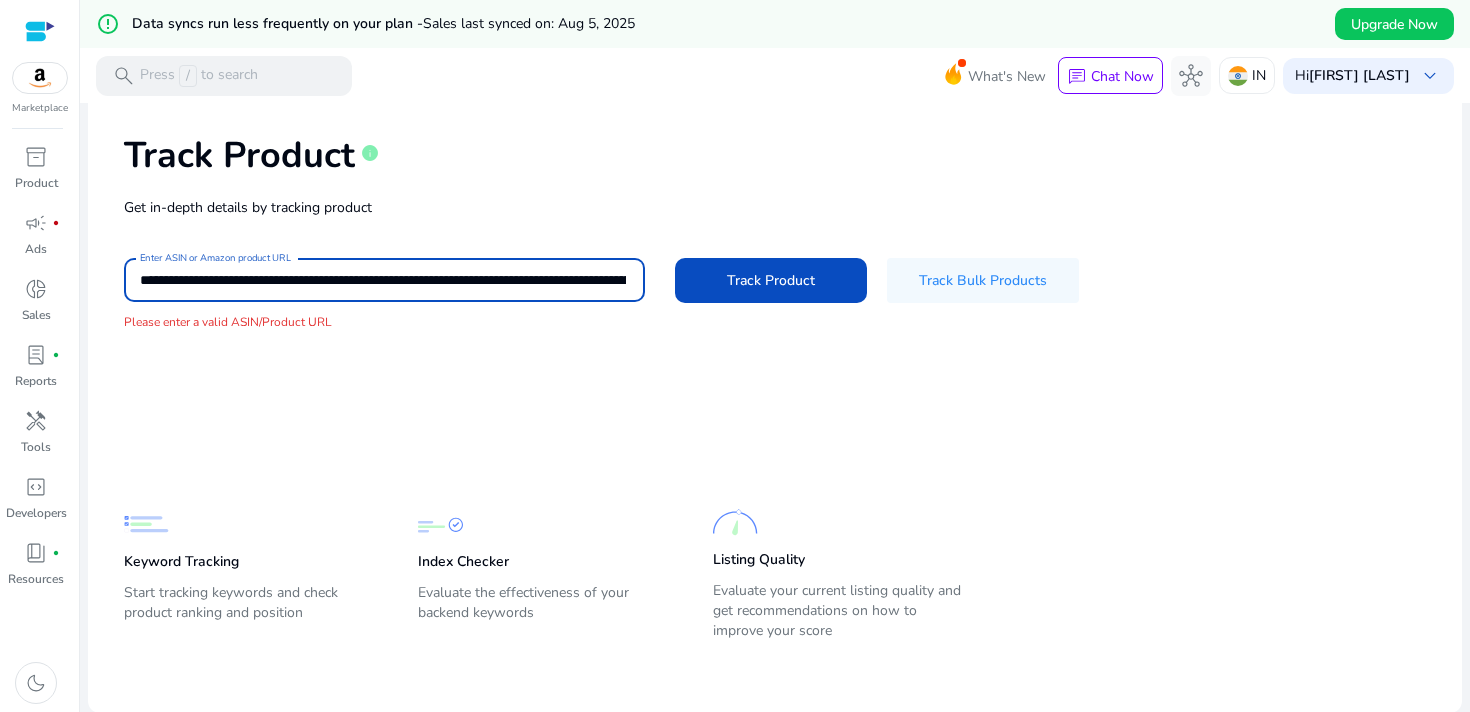 paste on "**********" 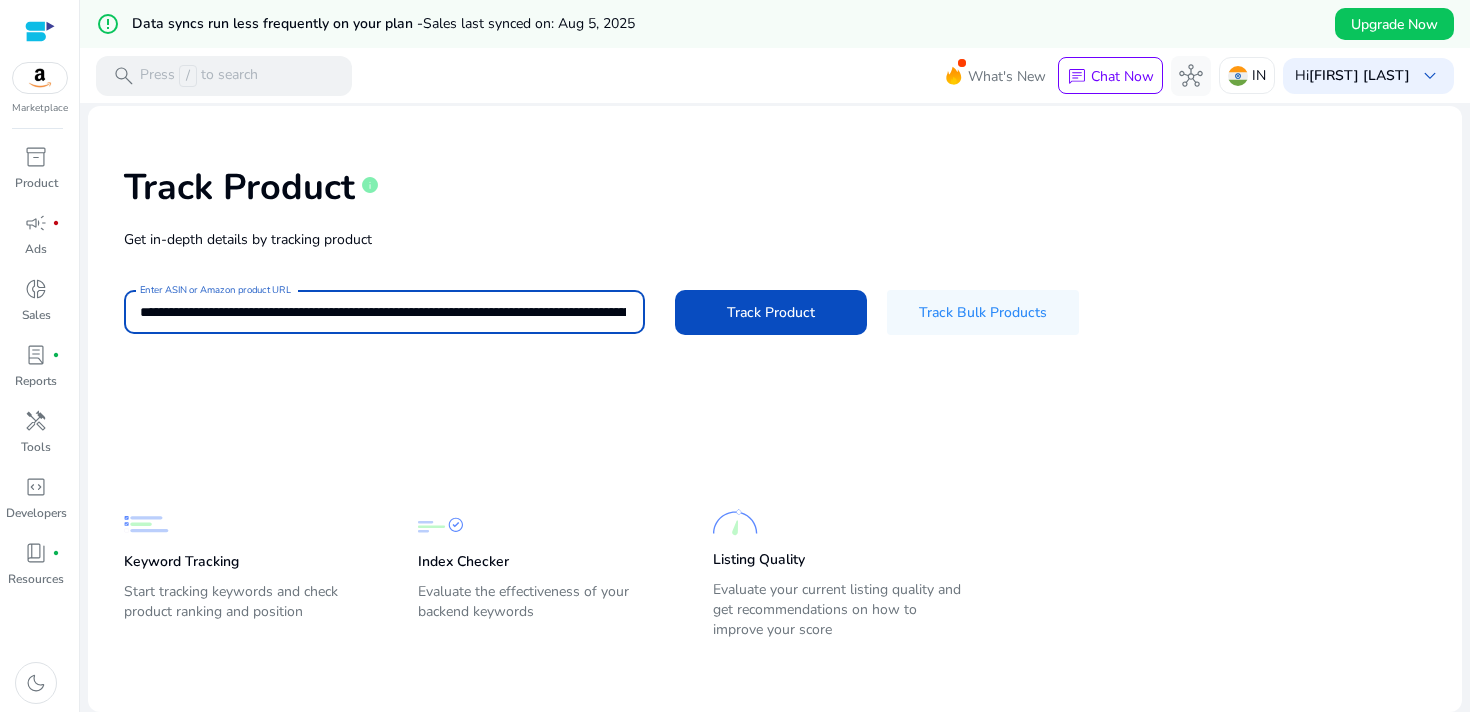 scroll, scrollTop: 0, scrollLeft: 3948, axis: horizontal 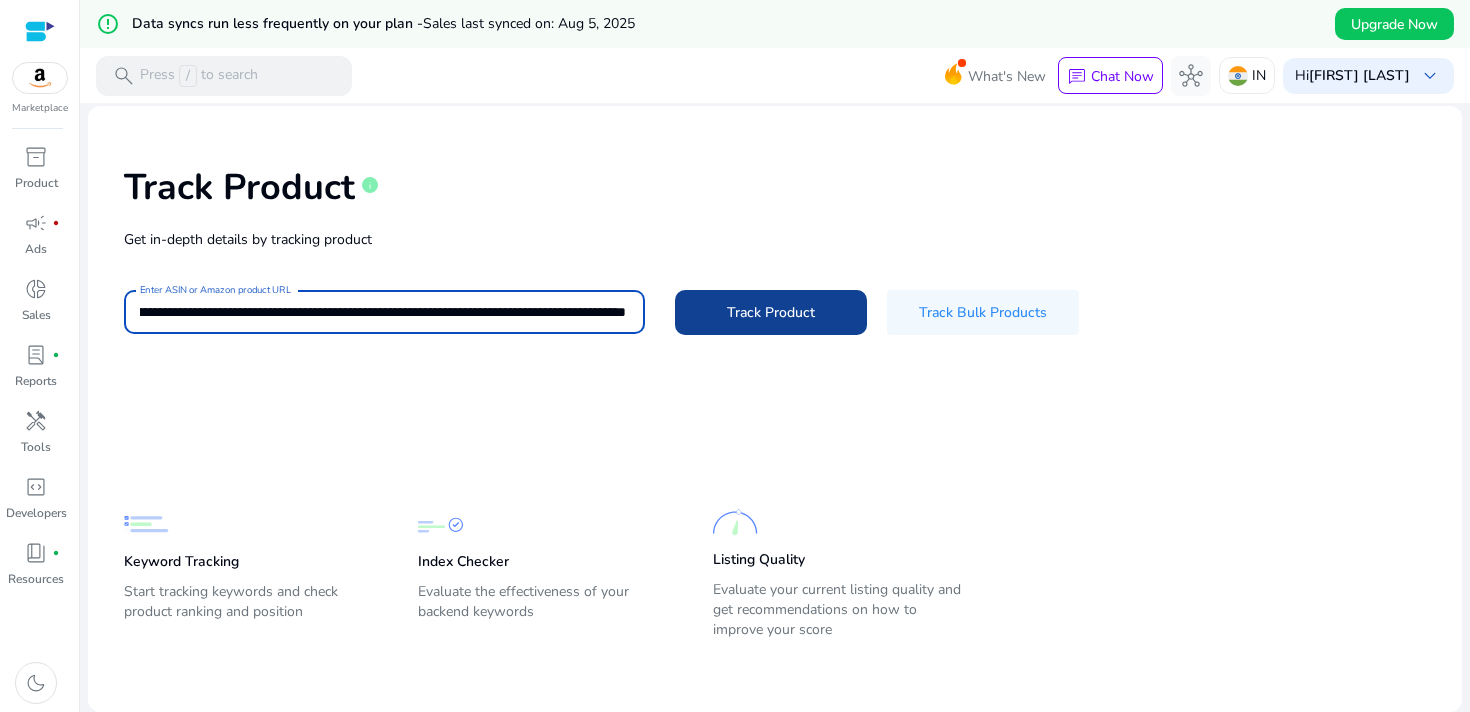 type on "**********" 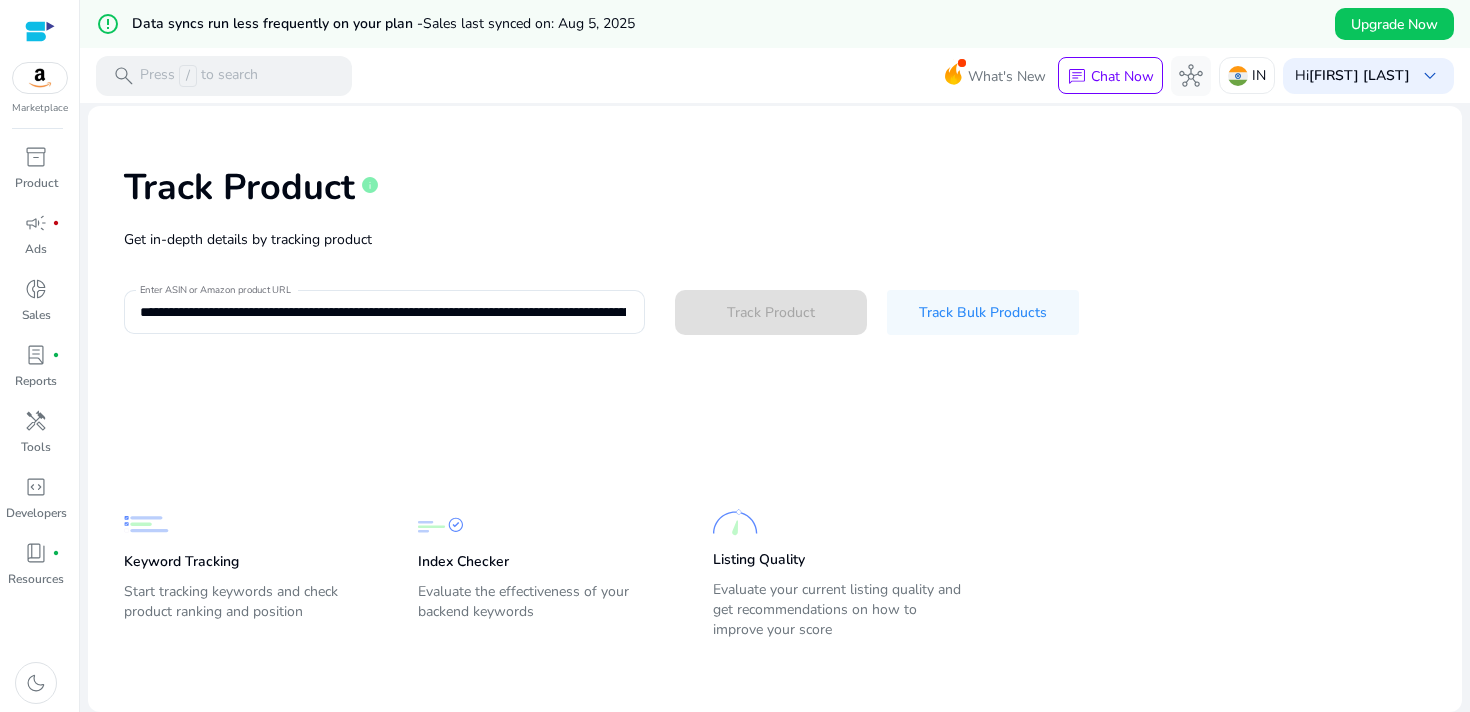 type 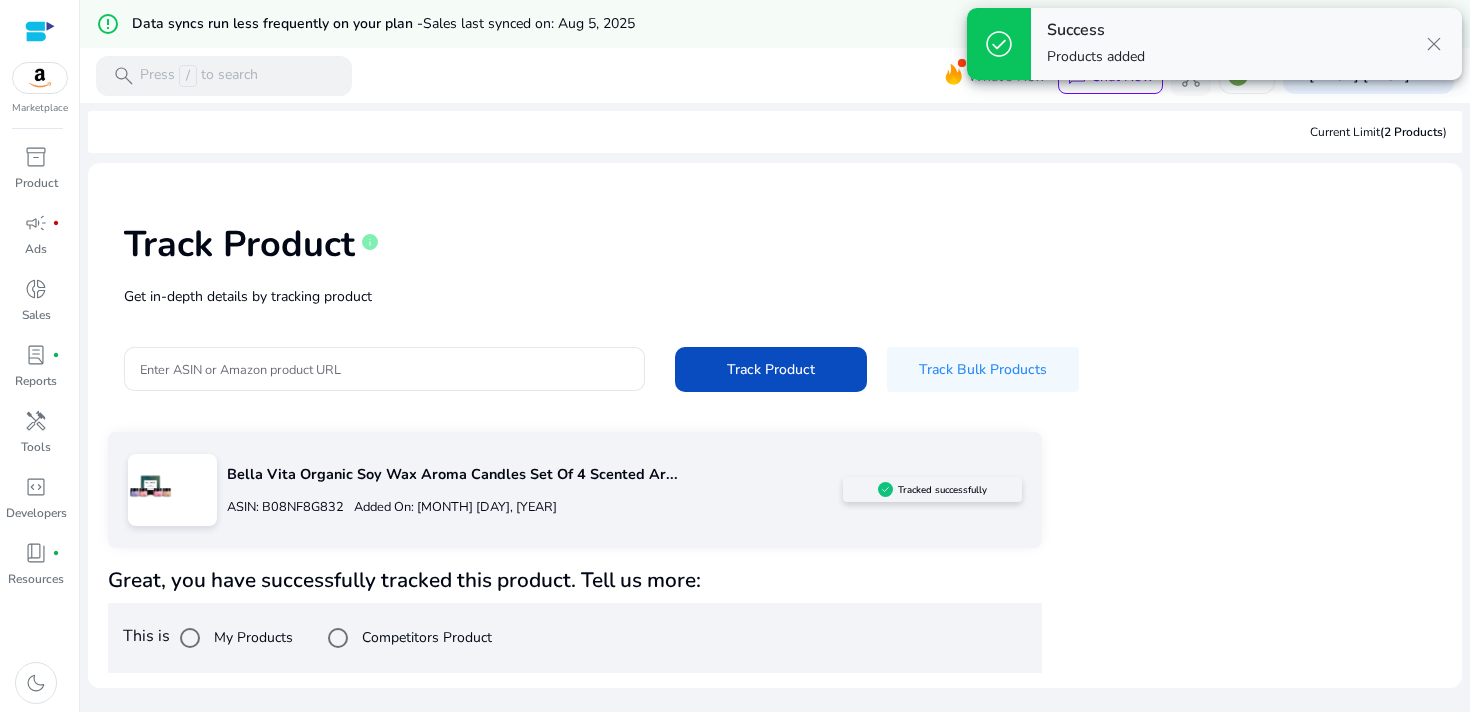 scroll, scrollTop: 0, scrollLeft: 0, axis: both 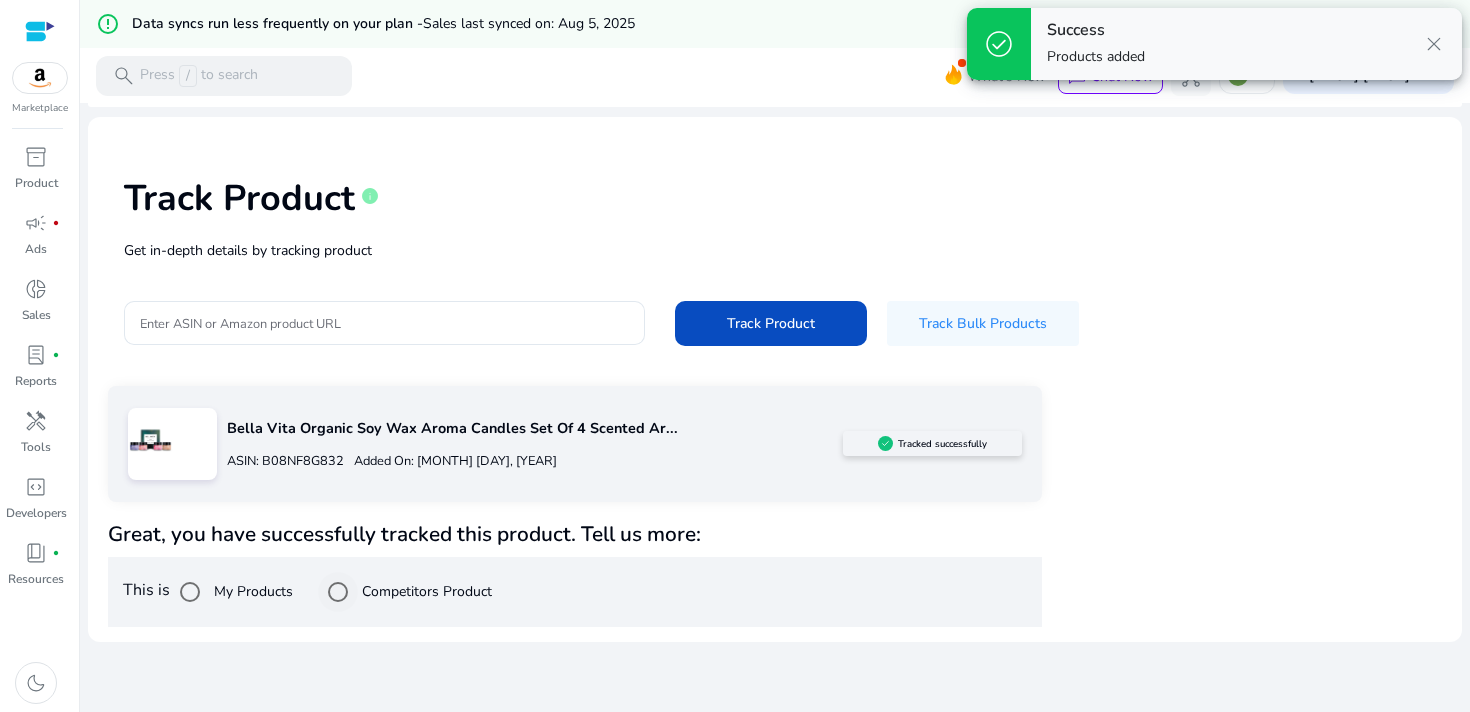 click on "Competitors Product" at bounding box center [425, 591] 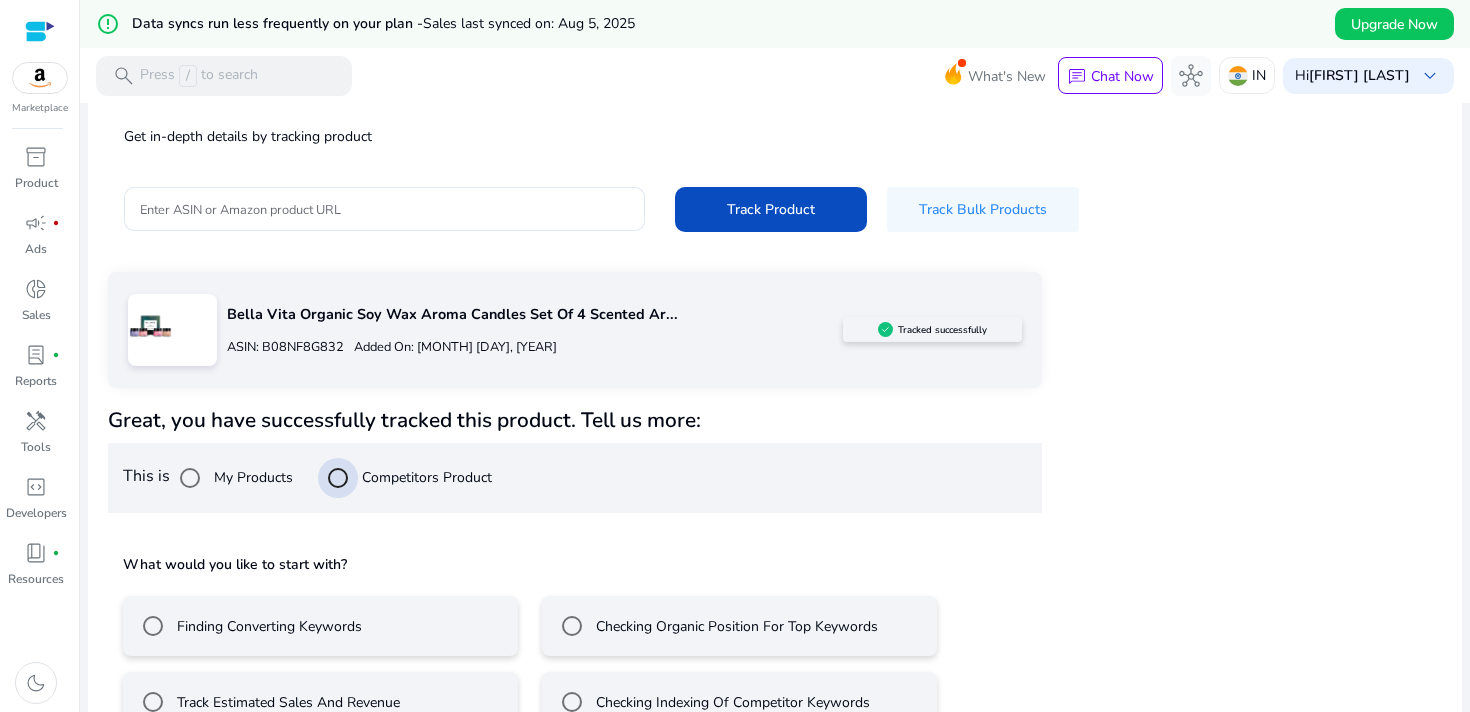 scroll, scrollTop: 212, scrollLeft: 0, axis: vertical 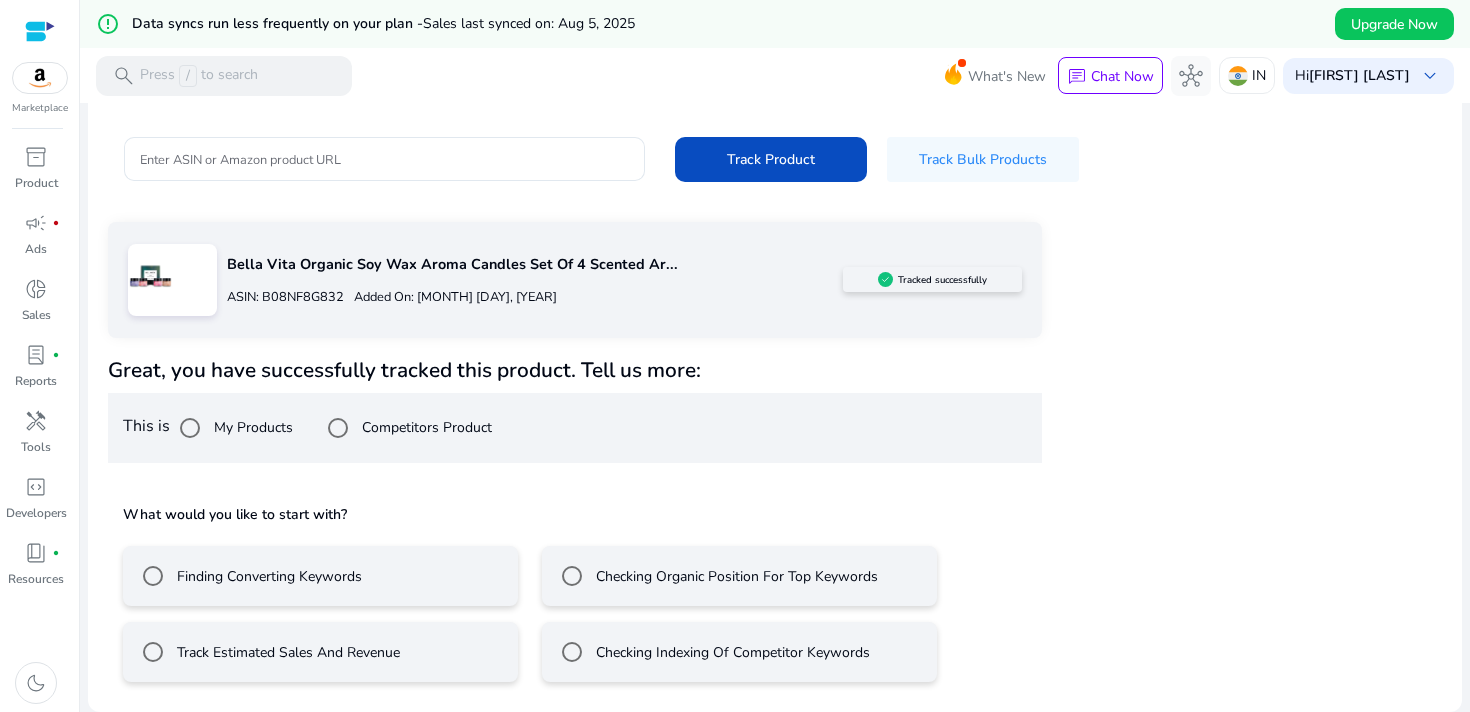 click on "Finding Converting Keywords" at bounding box center [320, 576] 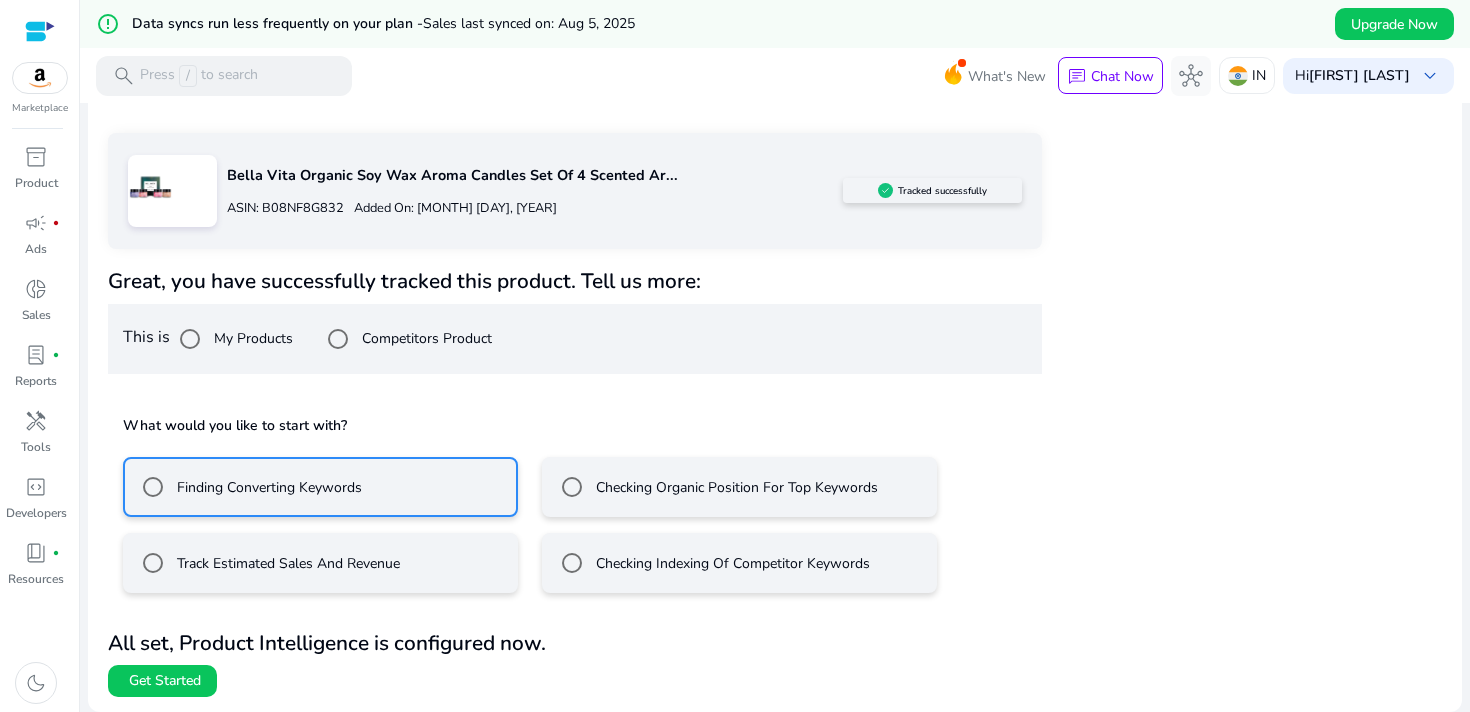 scroll, scrollTop: 301, scrollLeft: 0, axis: vertical 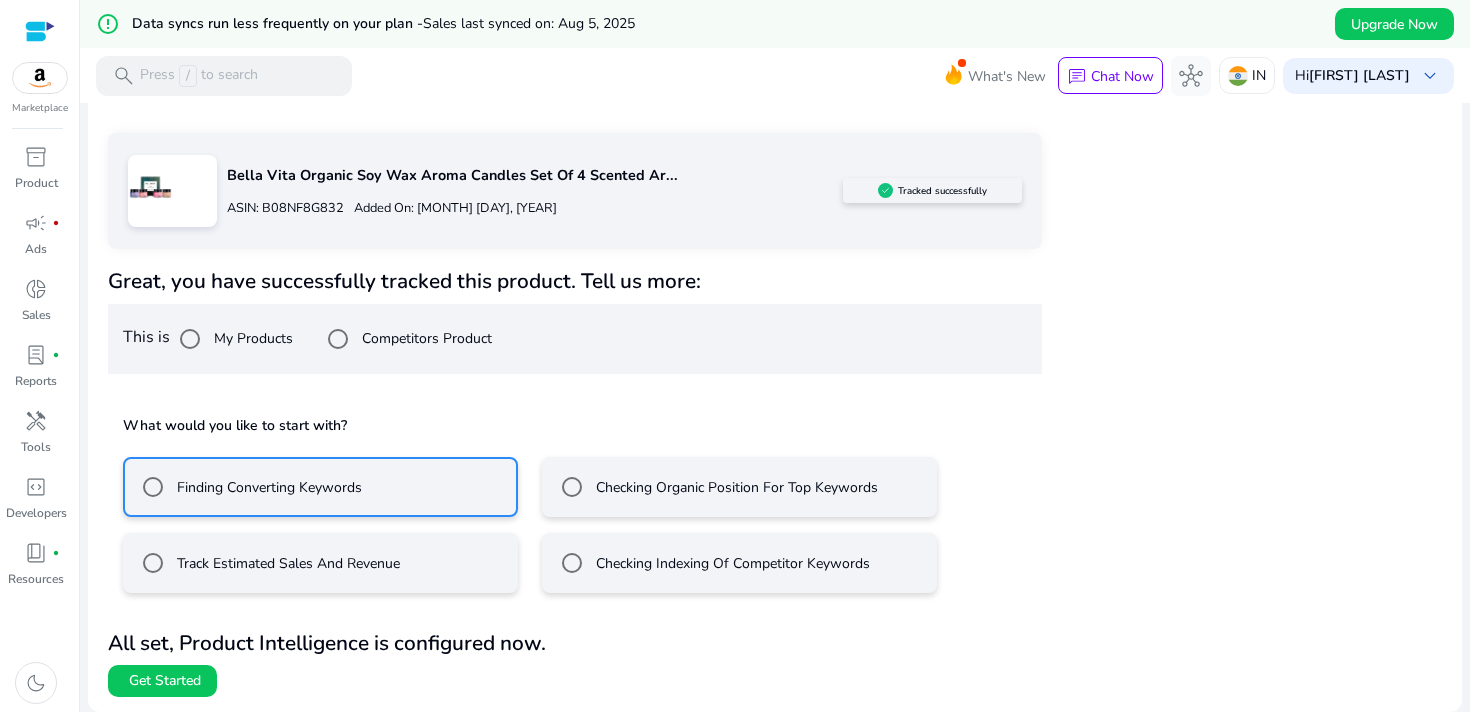 click on "Checking Organic Position For Top Keywords" at bounding box center [739, 487] 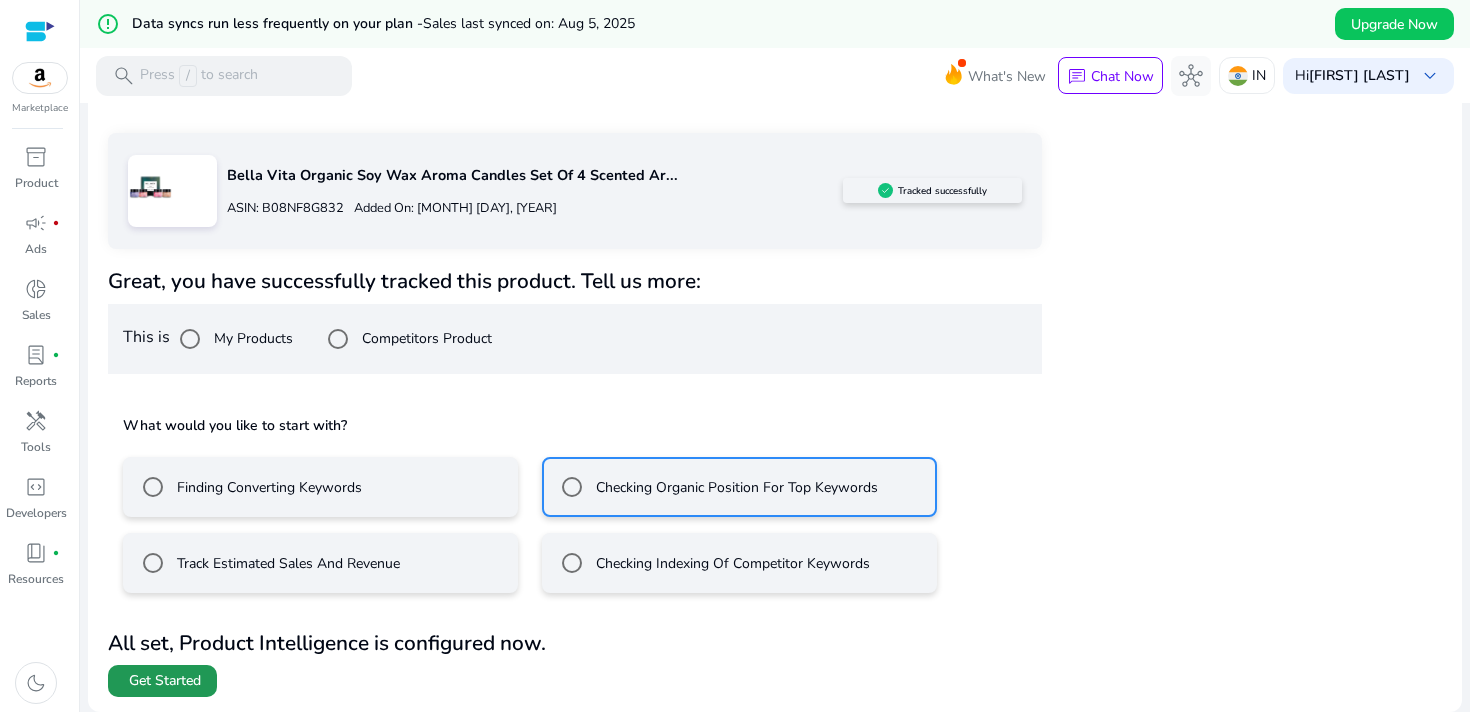 click on "Get Started" at bounding box center (165, 681) 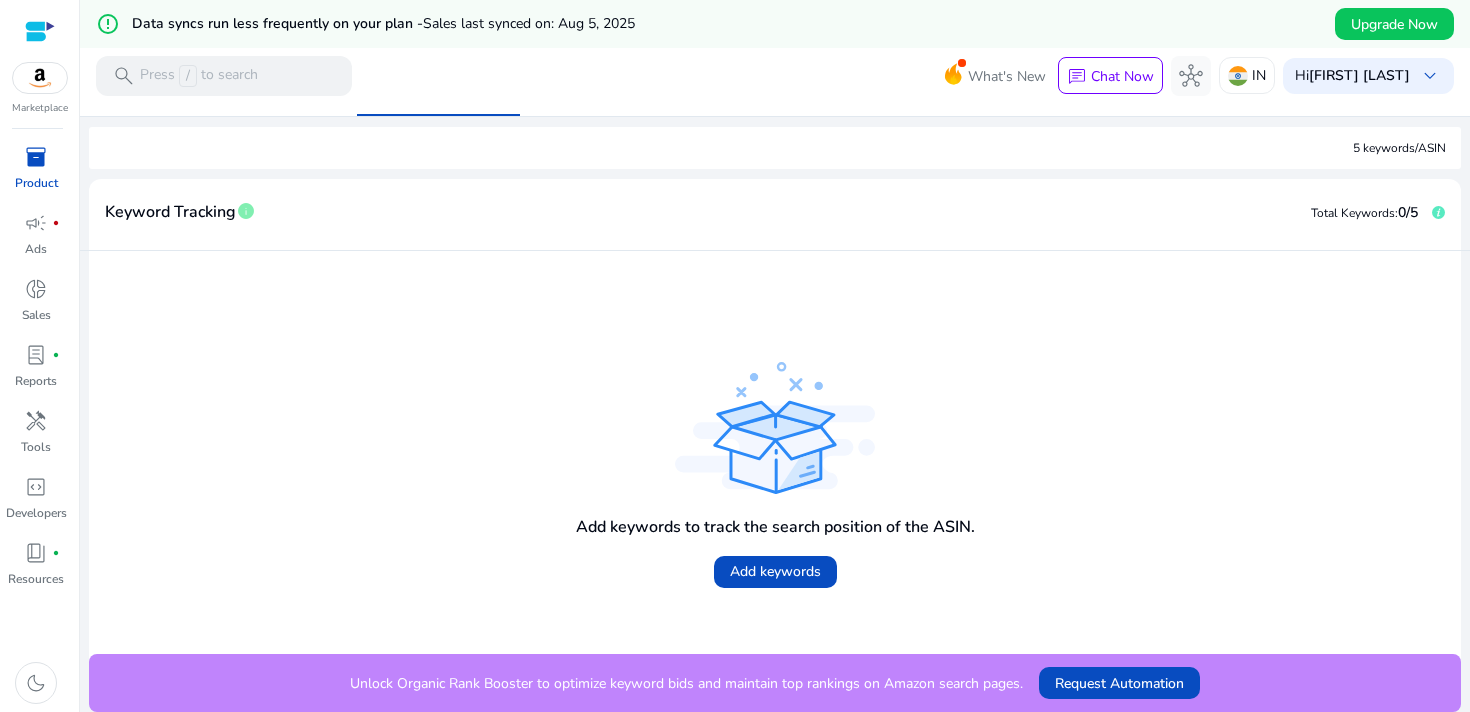 scroll, scrollTop: 0, scrollLeft: 0, axis: both 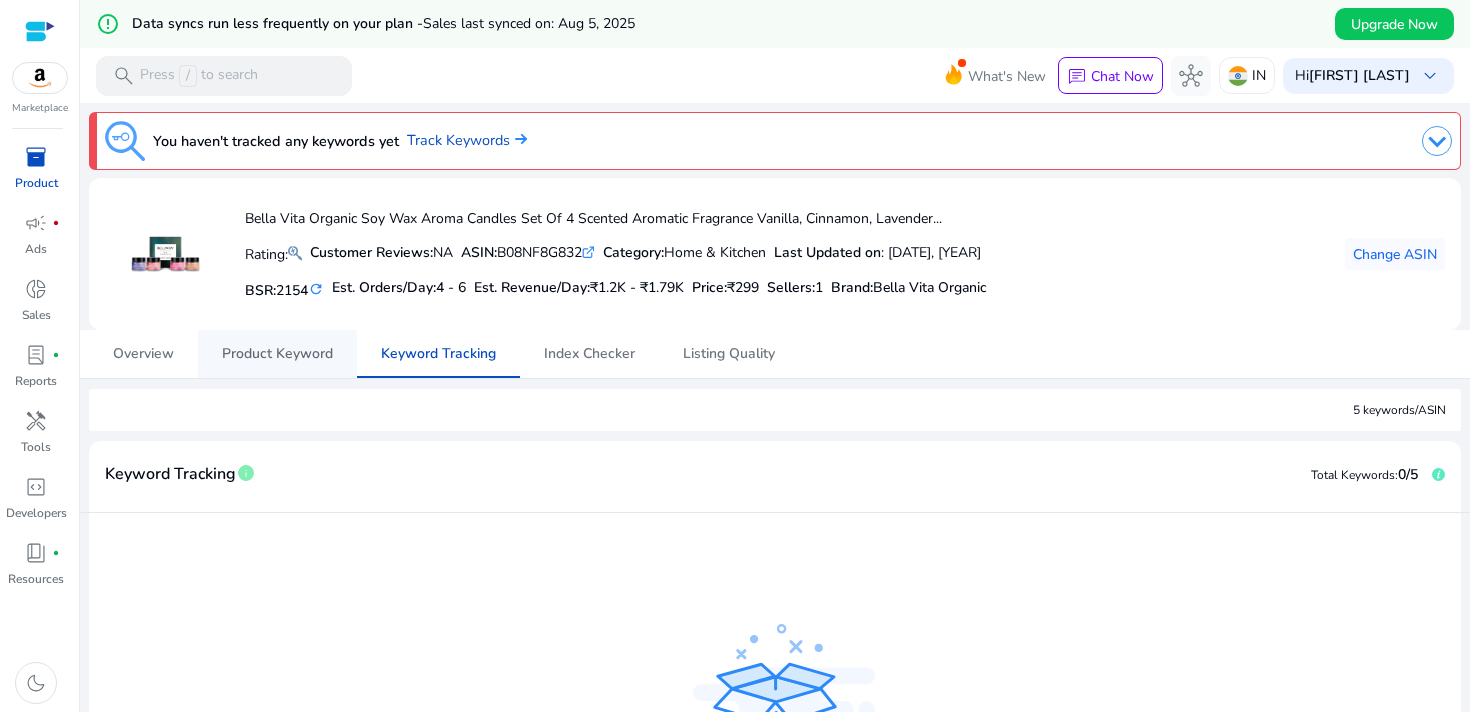 click on "Product Keyword" at bounding box center (277, 354) 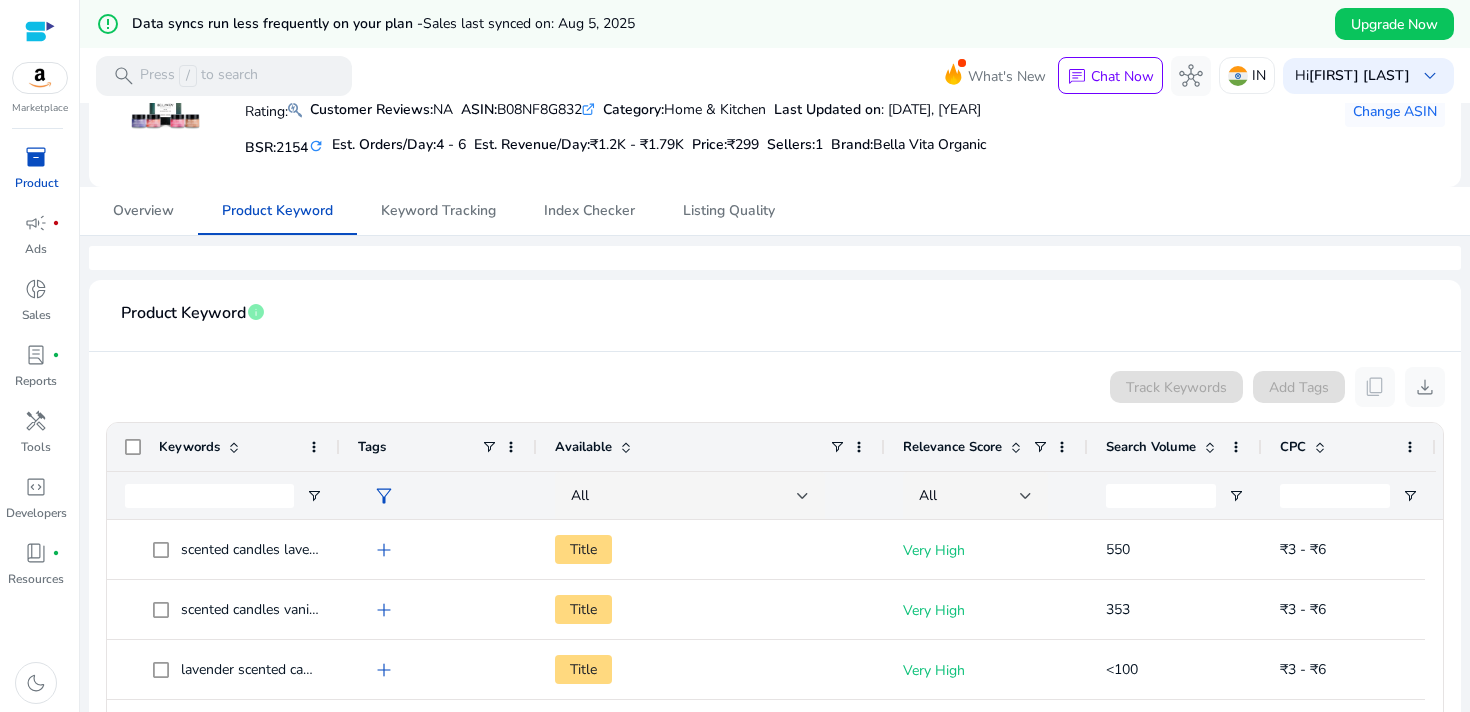 scroll, scrollTop: 298, scrollLeft: 0, axis: vertical 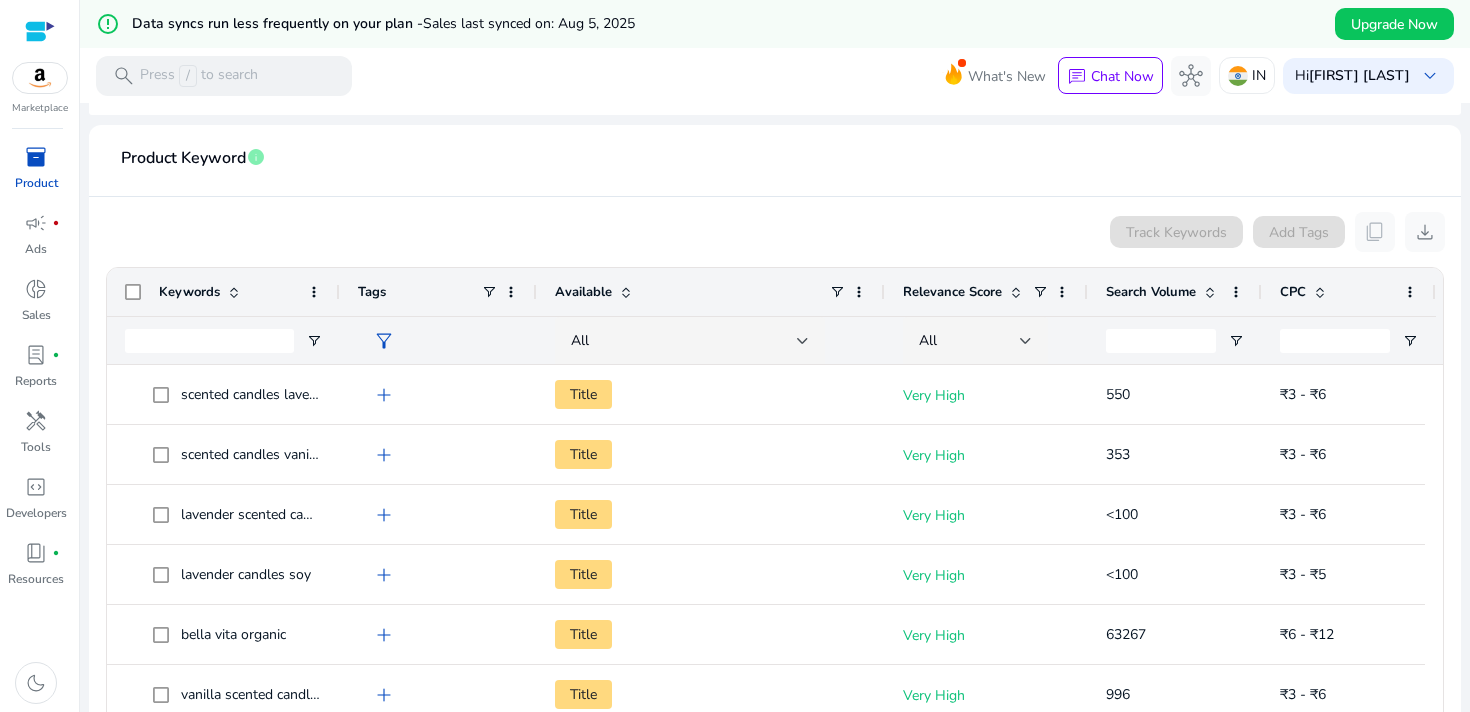 click on "Tags" 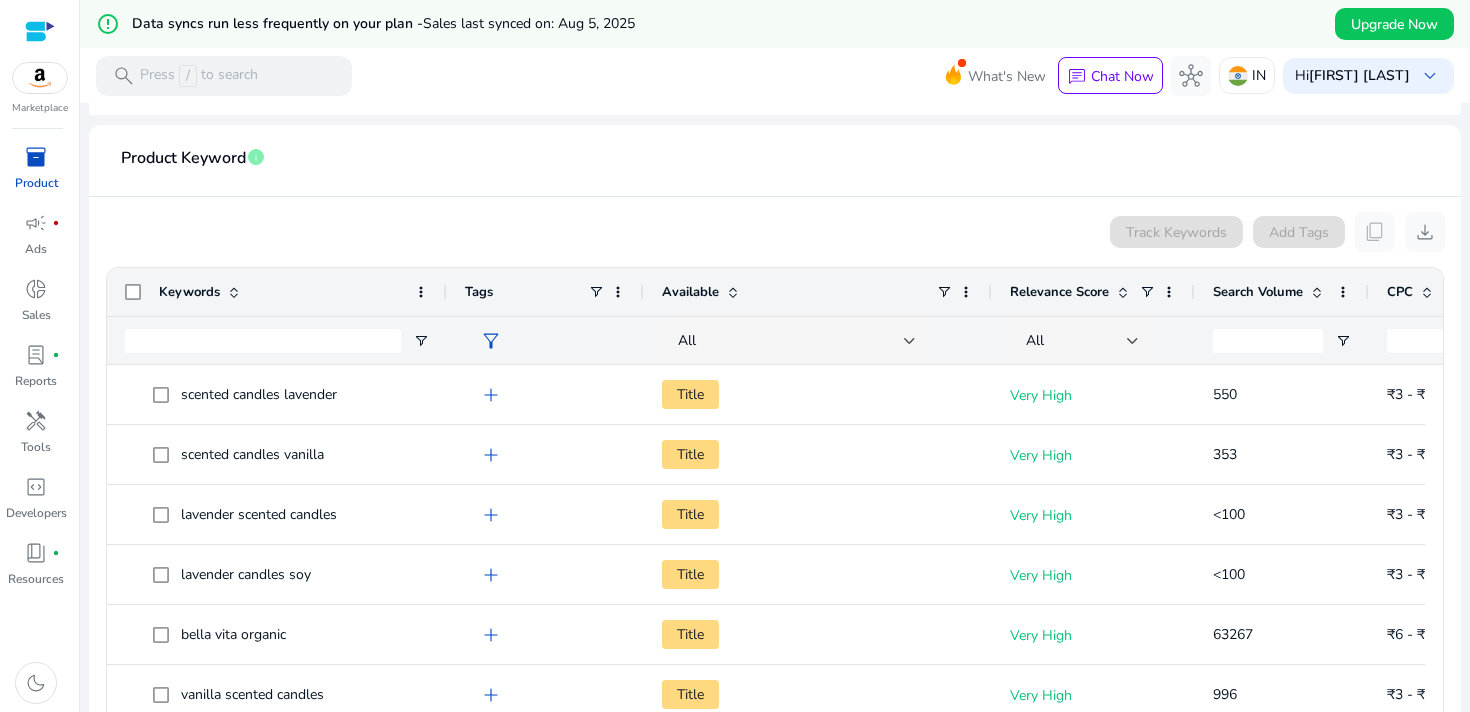 drag, startPoint x: 337, startPoint y: 287, endPoint x: 444, endPoint y: 278, distance: 107.37784 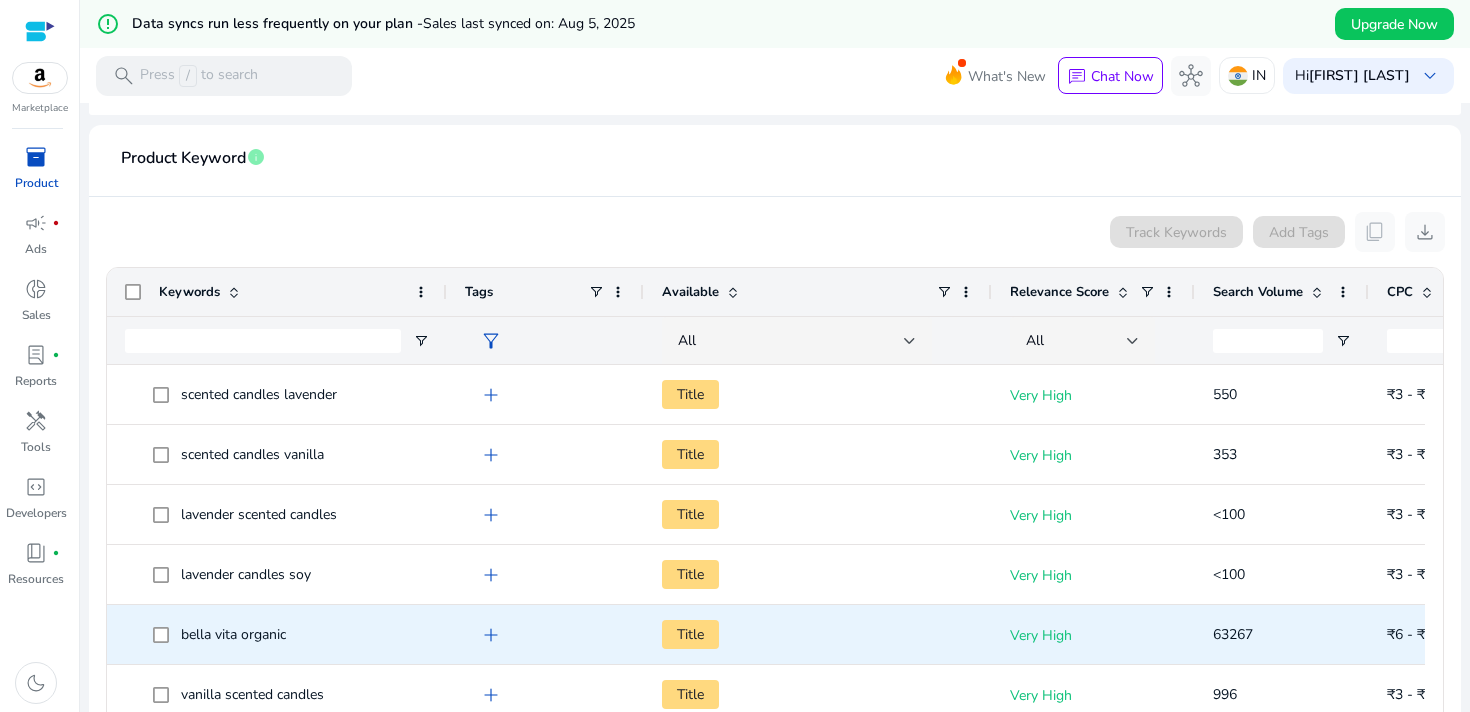 scroll, scrollTop: 37, scrollLeft: 0, axis: vertical 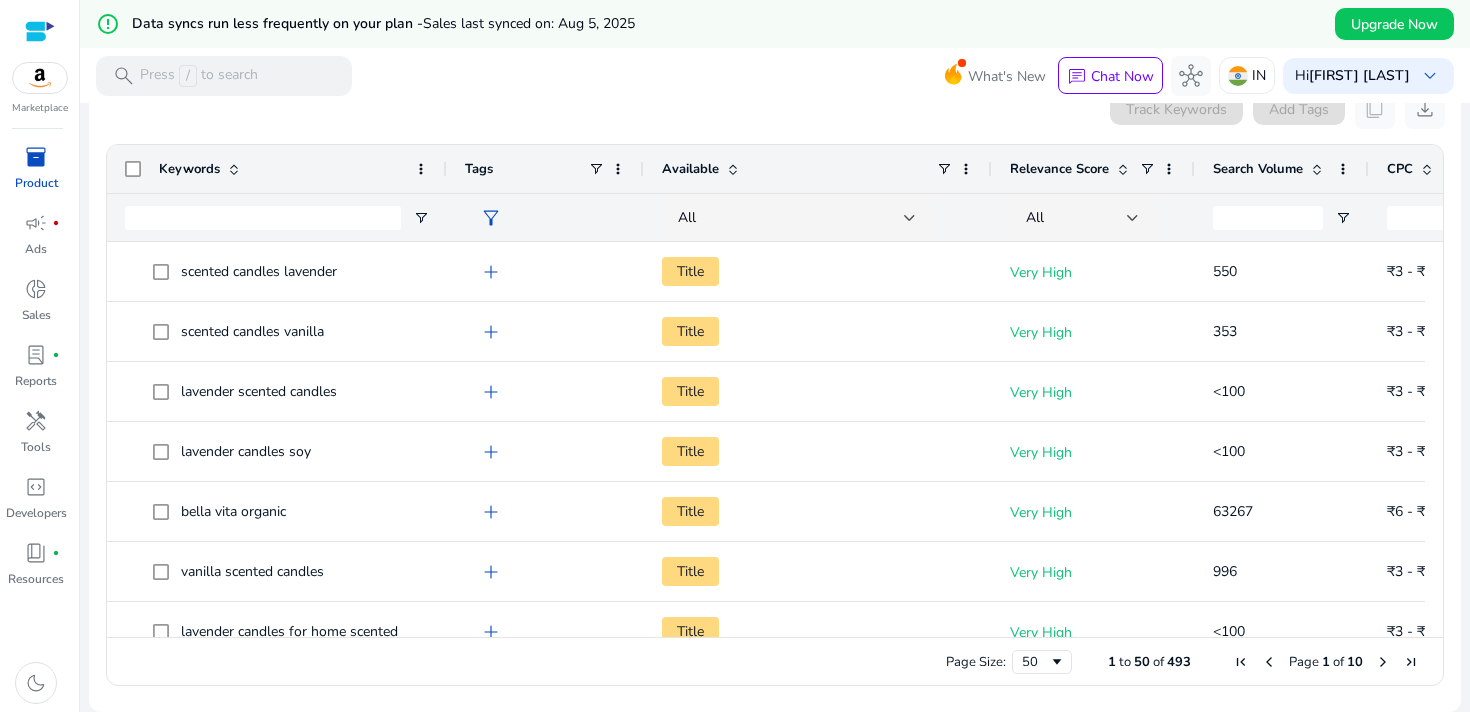click on "Search Volume" 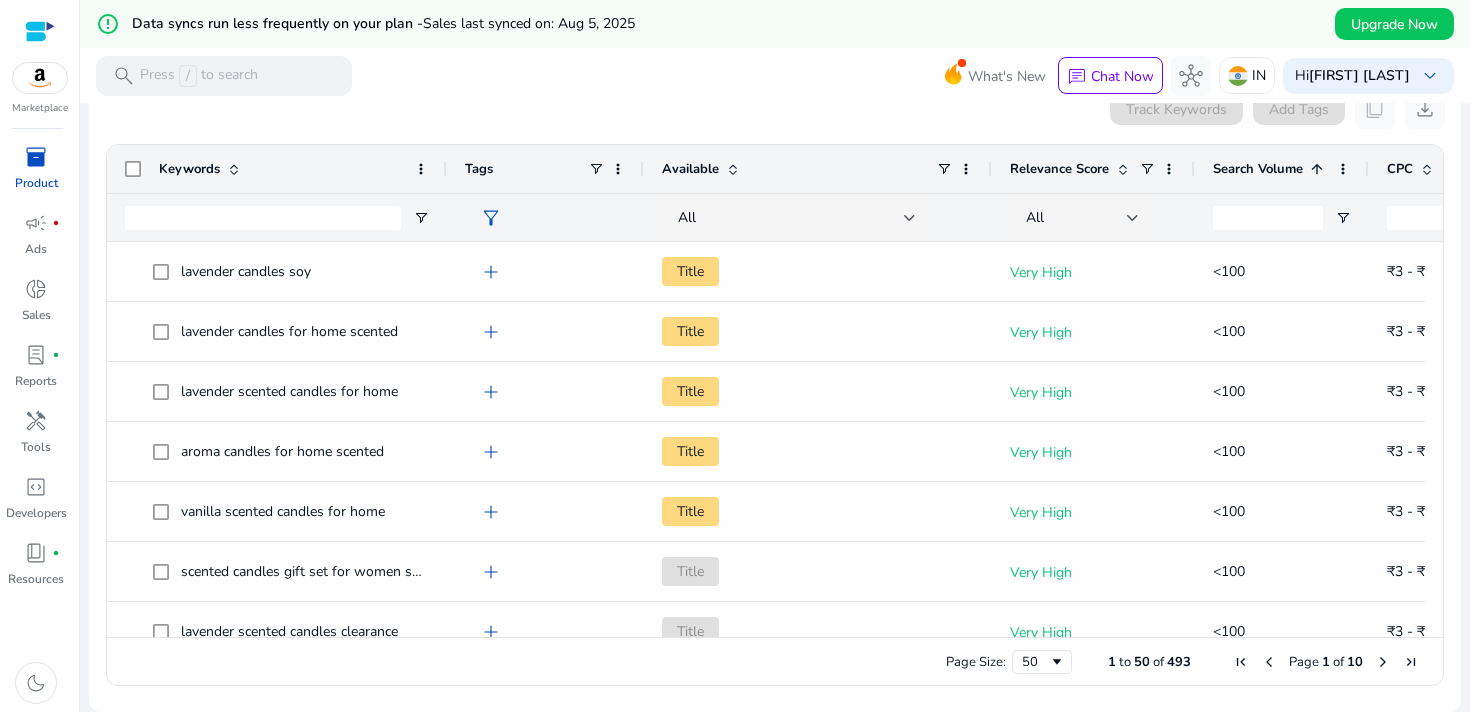 click on "Search Volume
1" 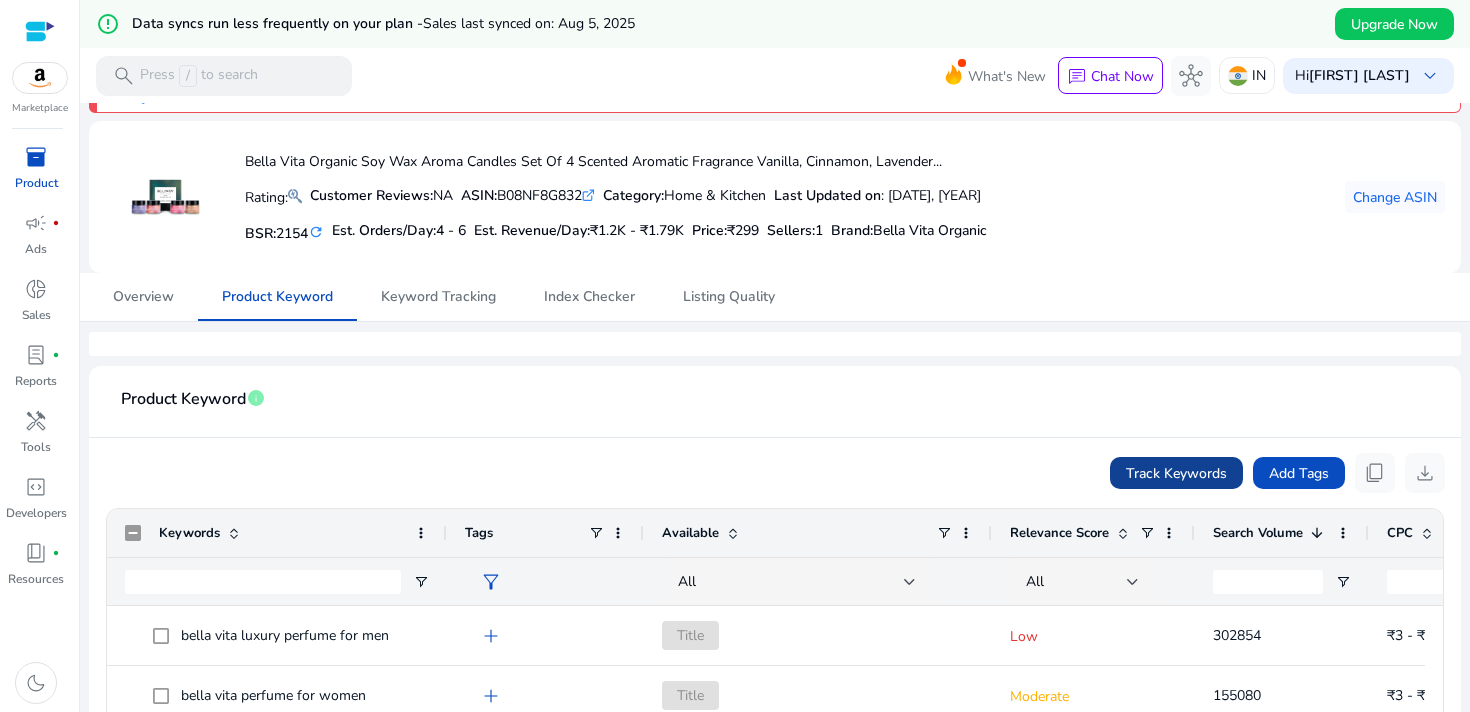 click on "Track Keywords" 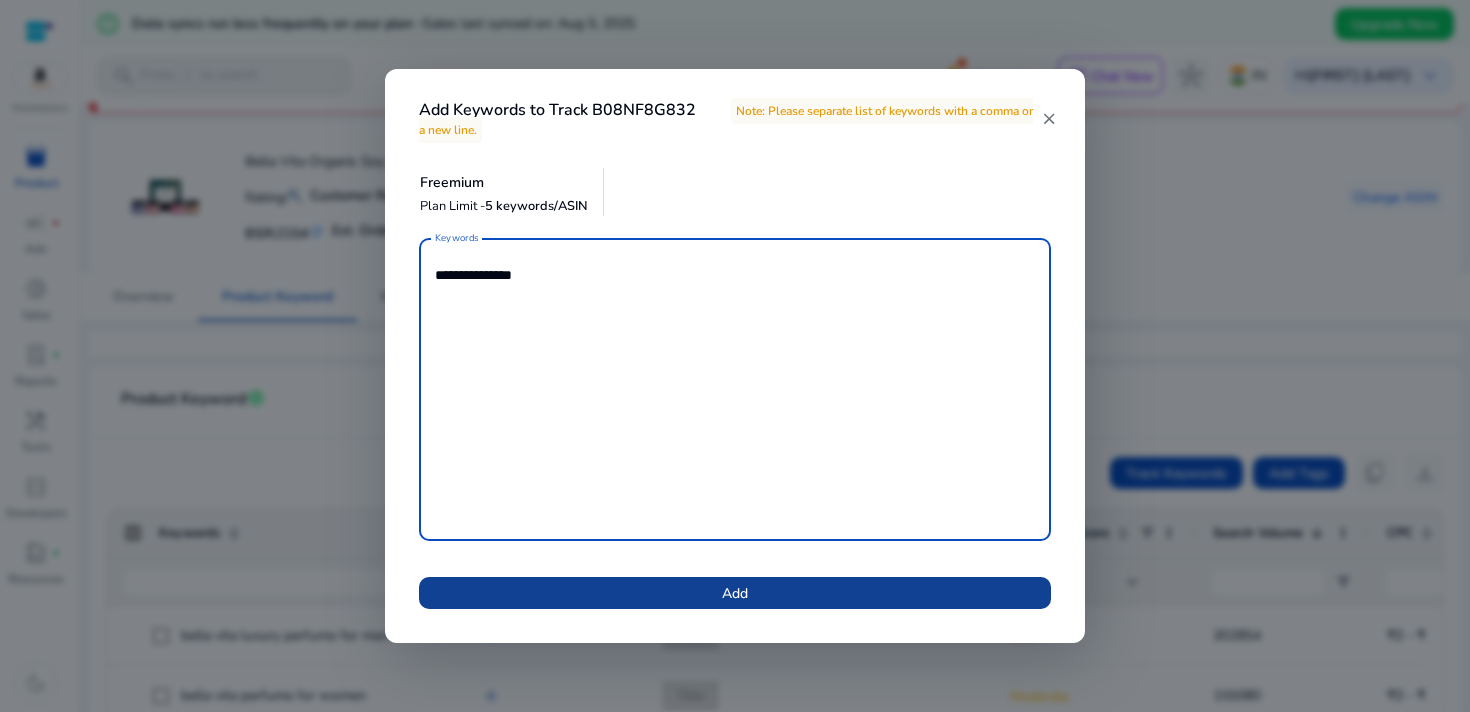 click on "Add" at bounding box center [735, 593] 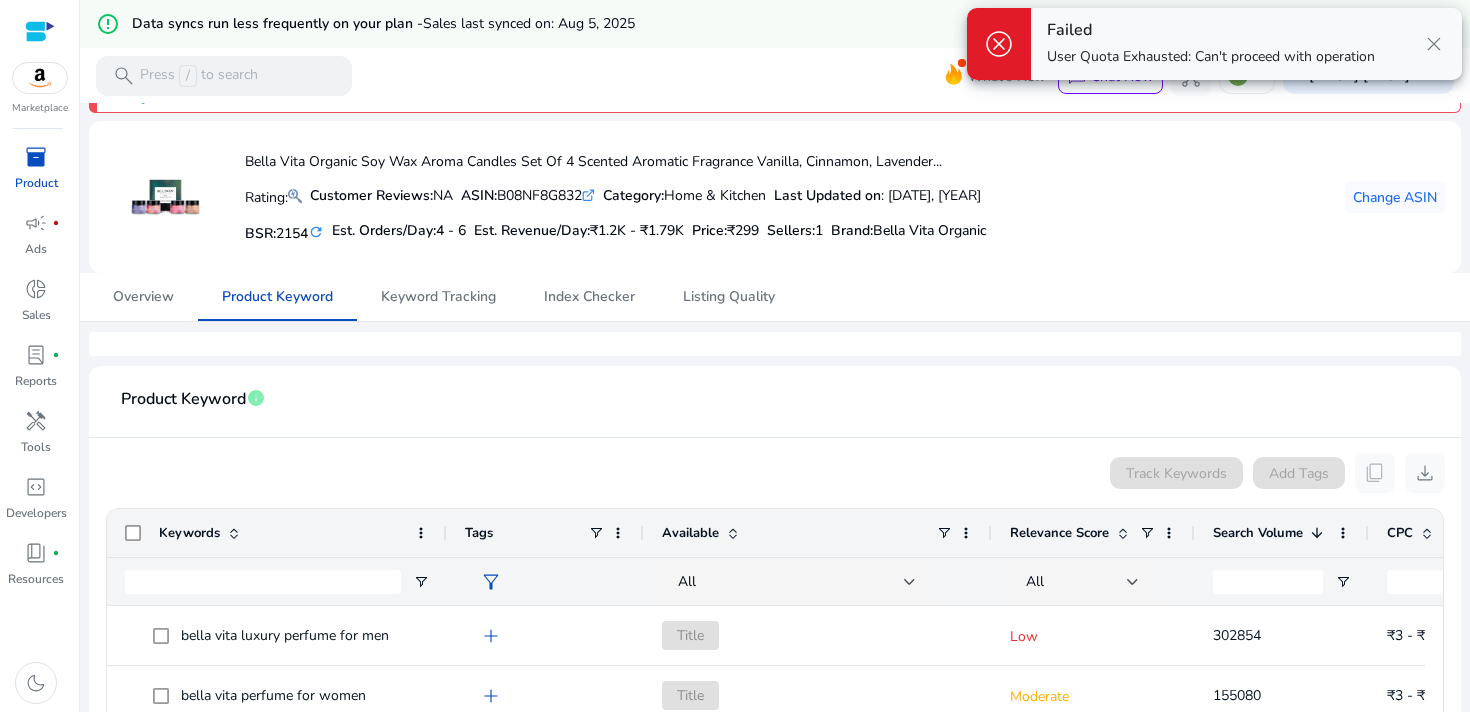 click on "close" at bounding box center [1434, 44] 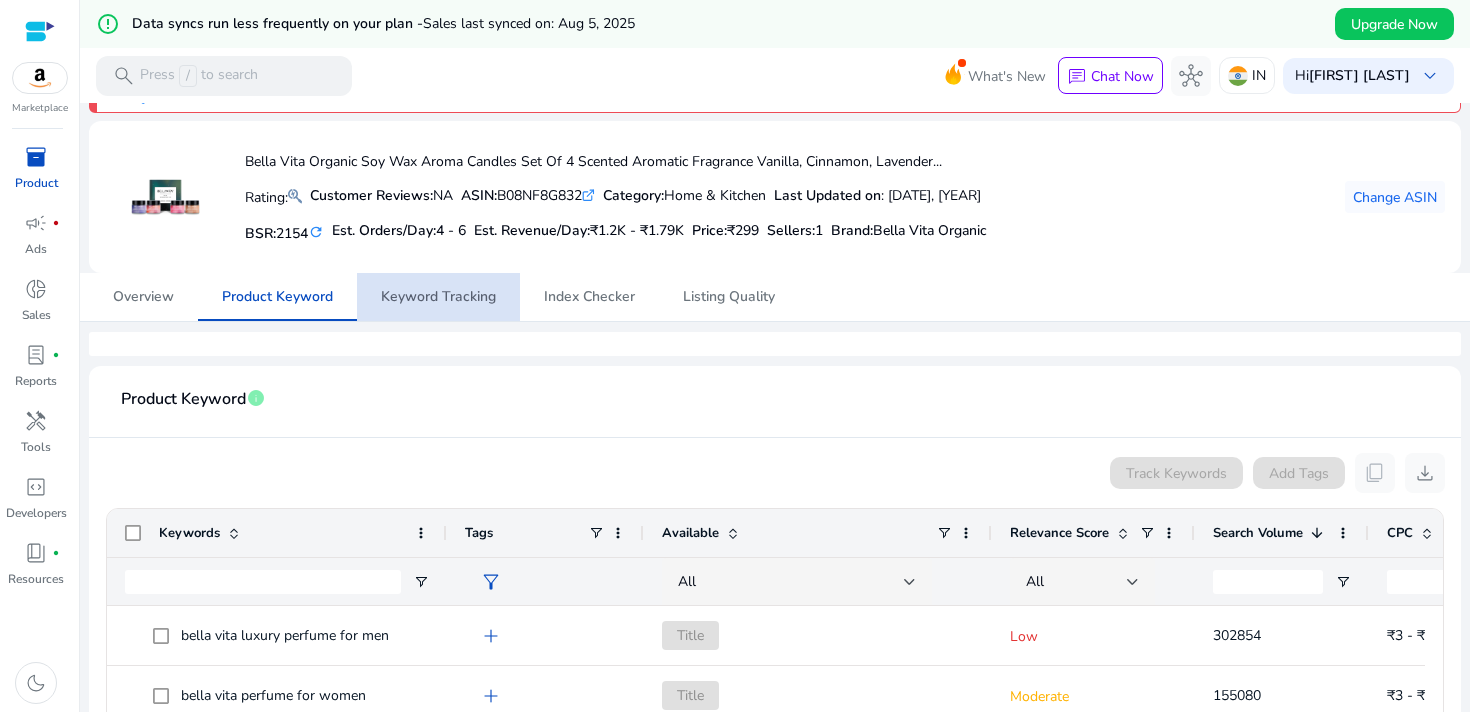 click on "Keyword Tracking" at bounding box center (438, 297) 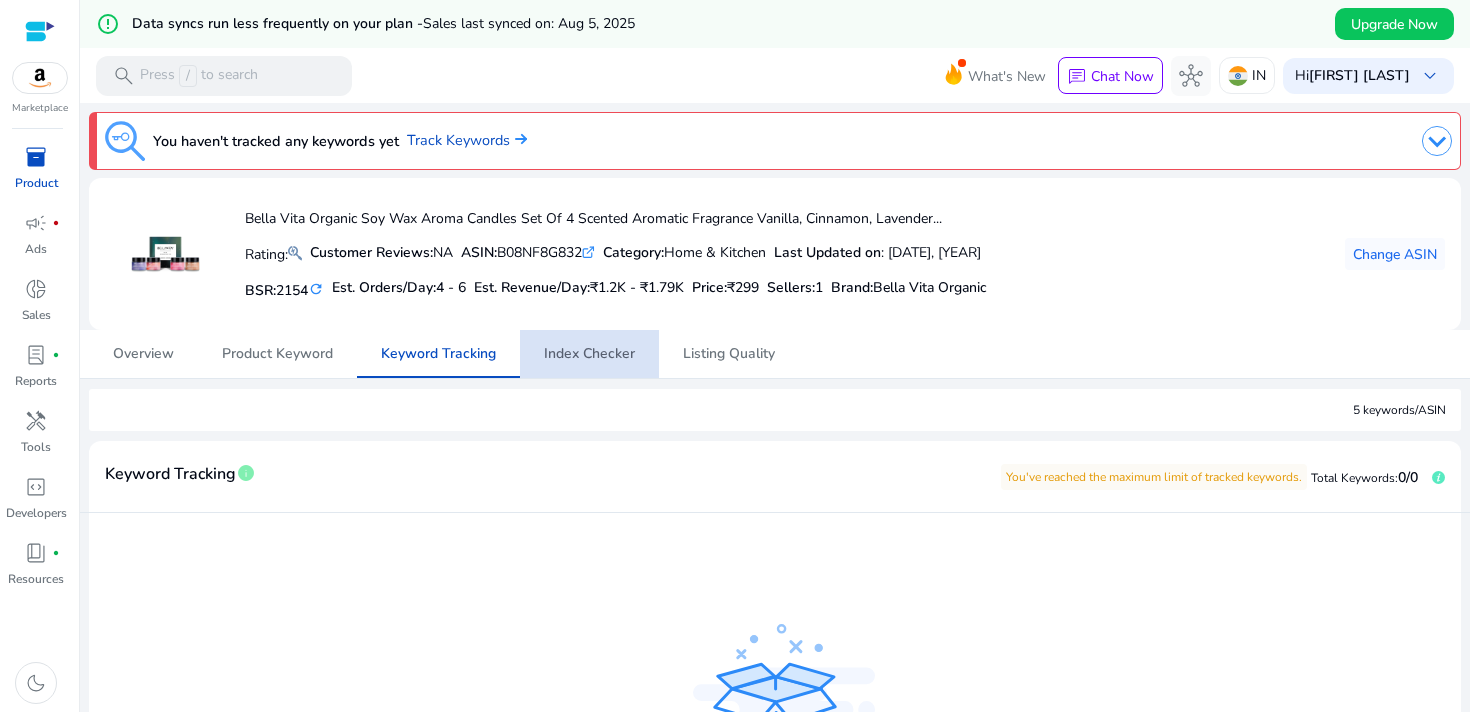 click on "Index Checker" at bounding box center [589, 354] 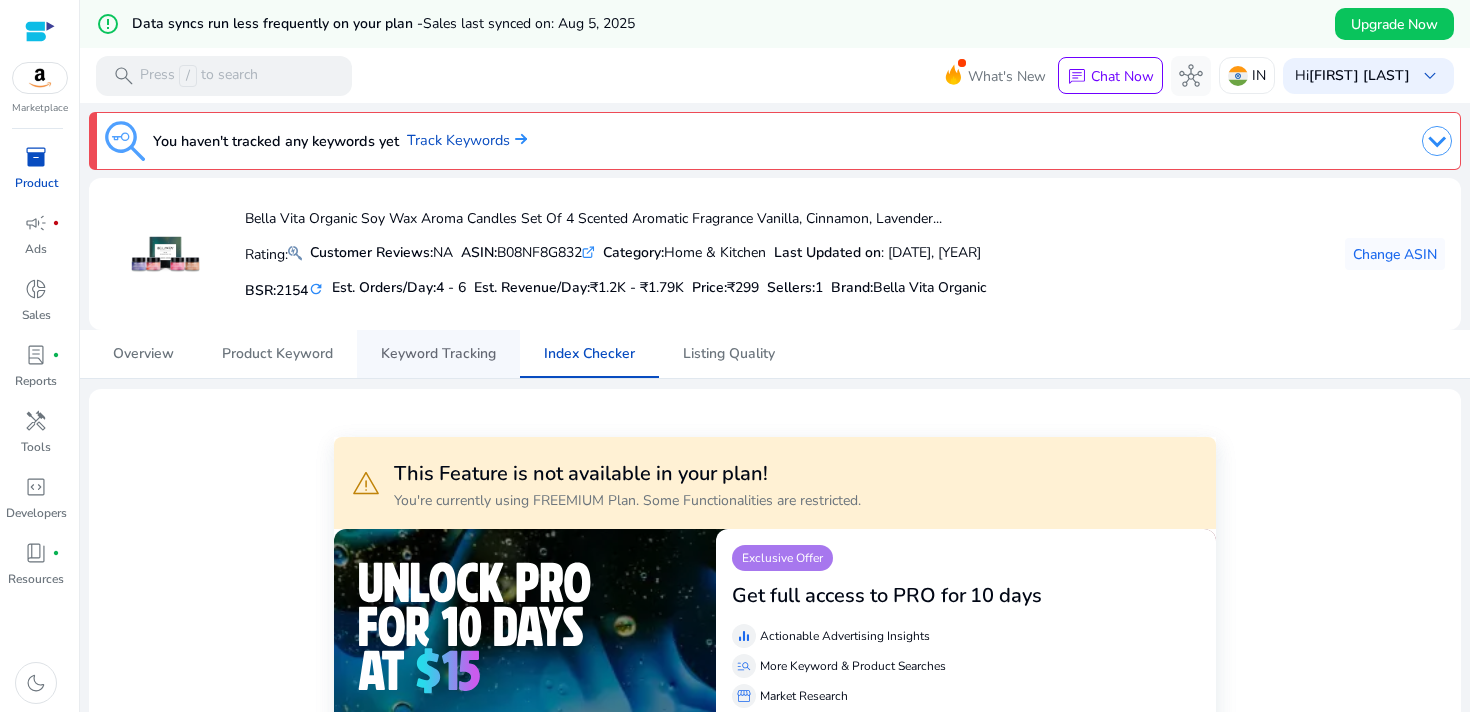 click on "Keyword Tracking" at bounding box center [438, 354] 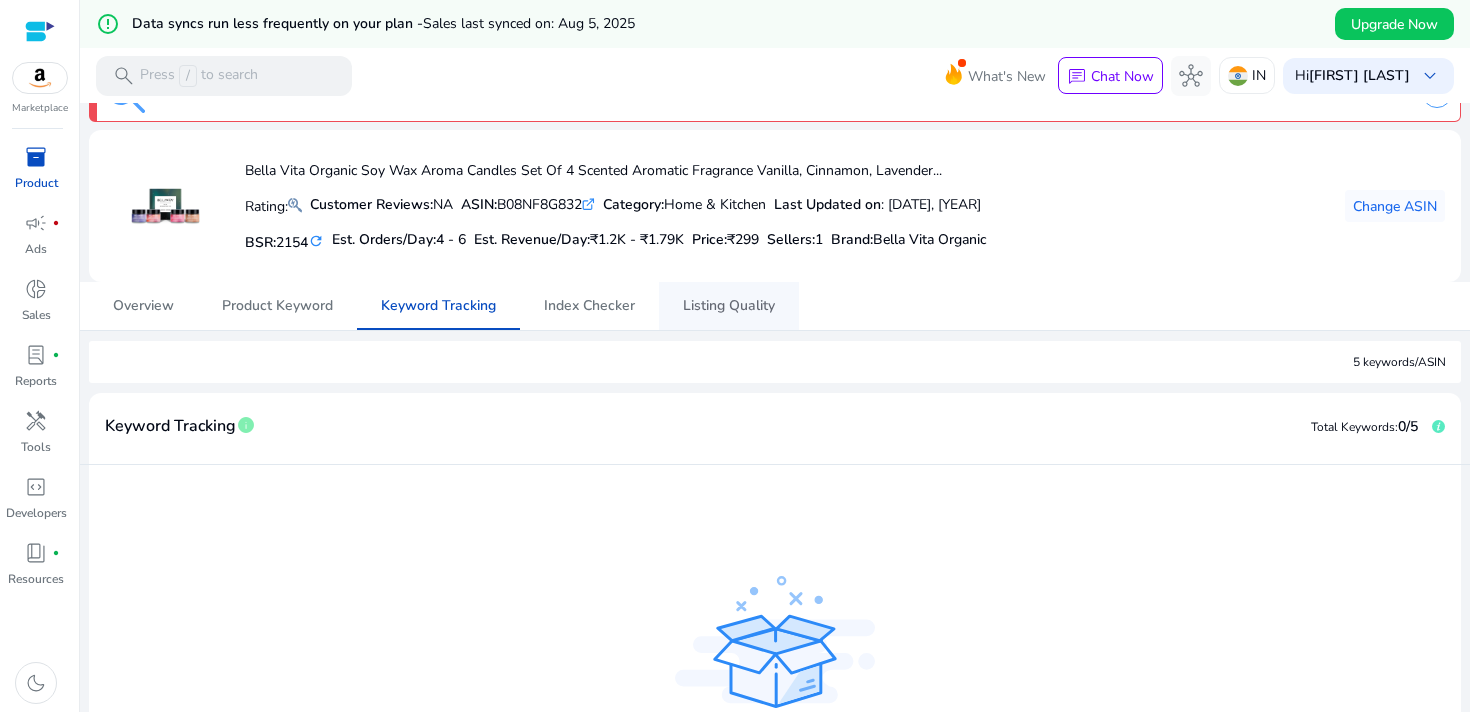 click on "Listing Quality" at bounding box center [729, 306] 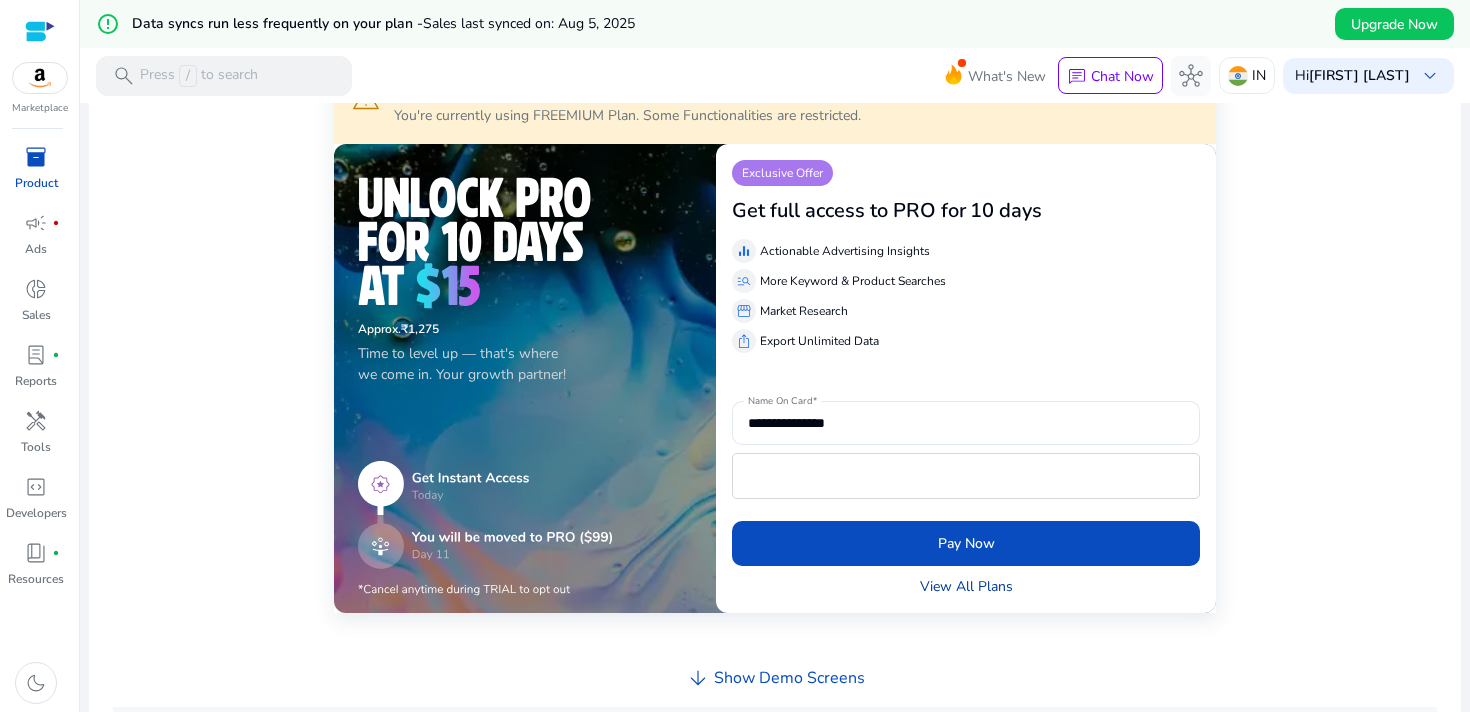 click on "View All Plans" 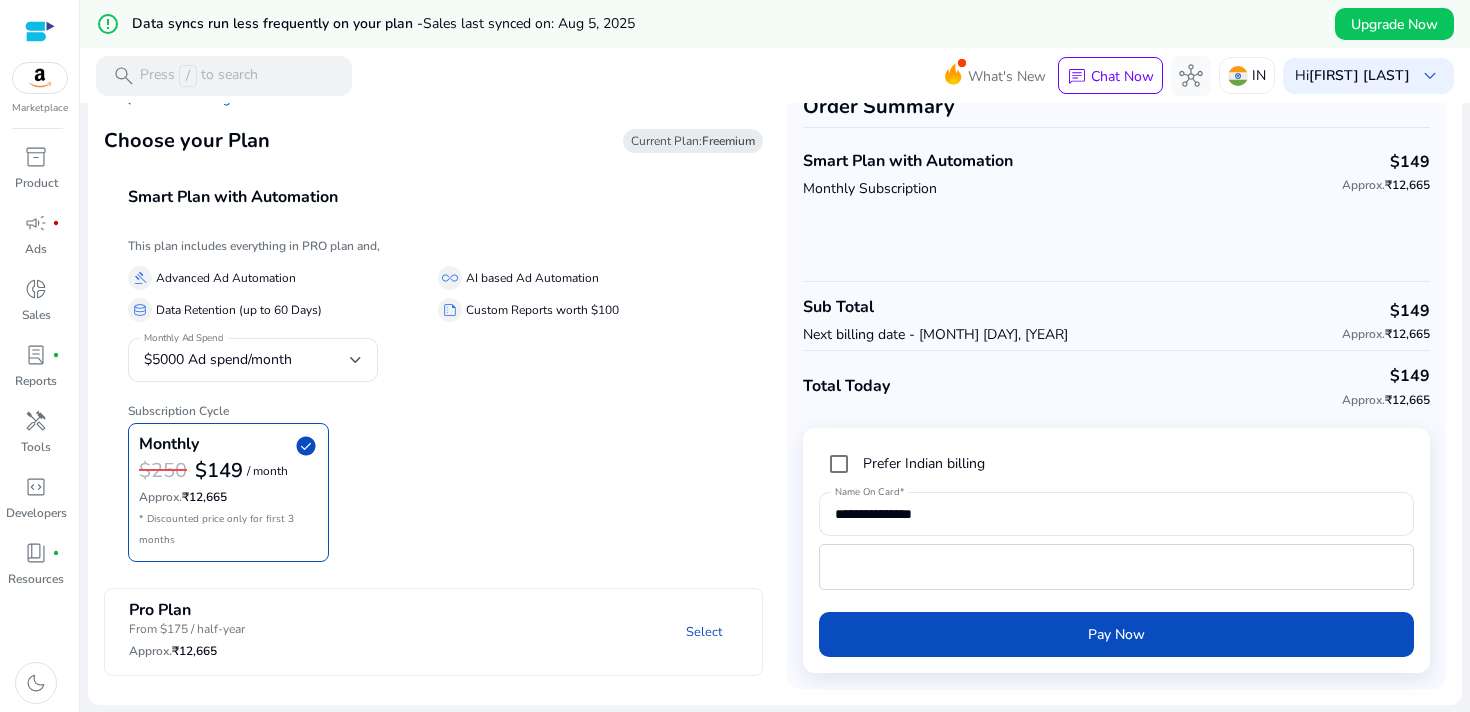 scroll, scrollTop: 0, scrollLeft: 0, axis: both 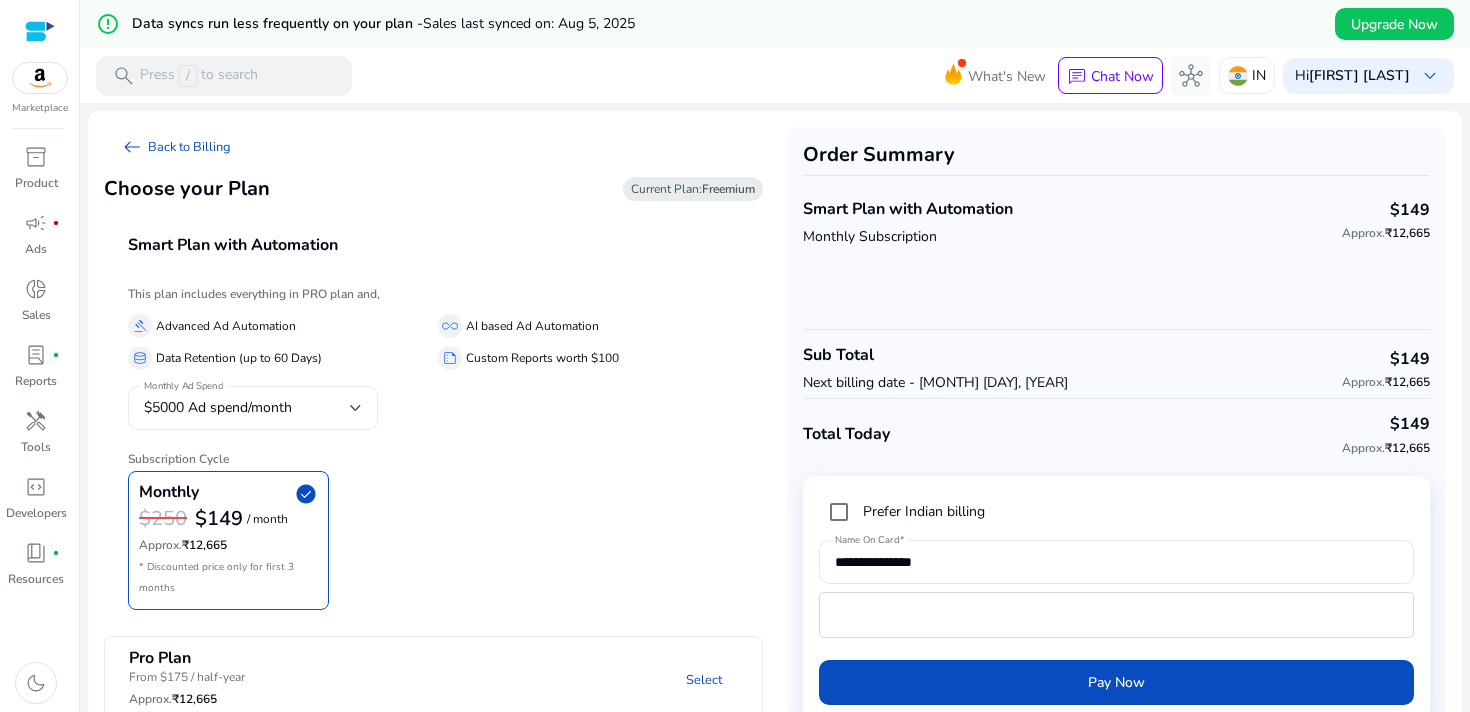click on "$5000 Ad spend/month" 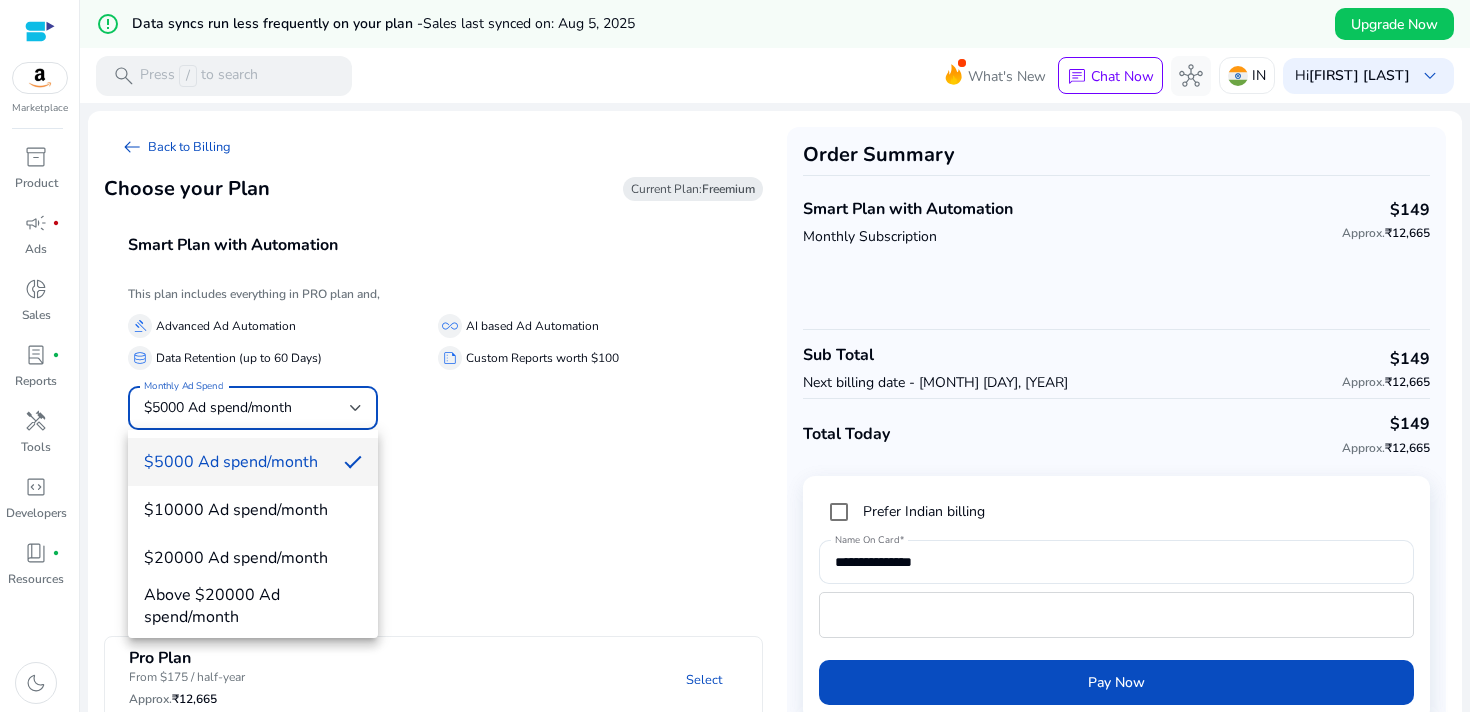 click at bounding box center (735, 356) 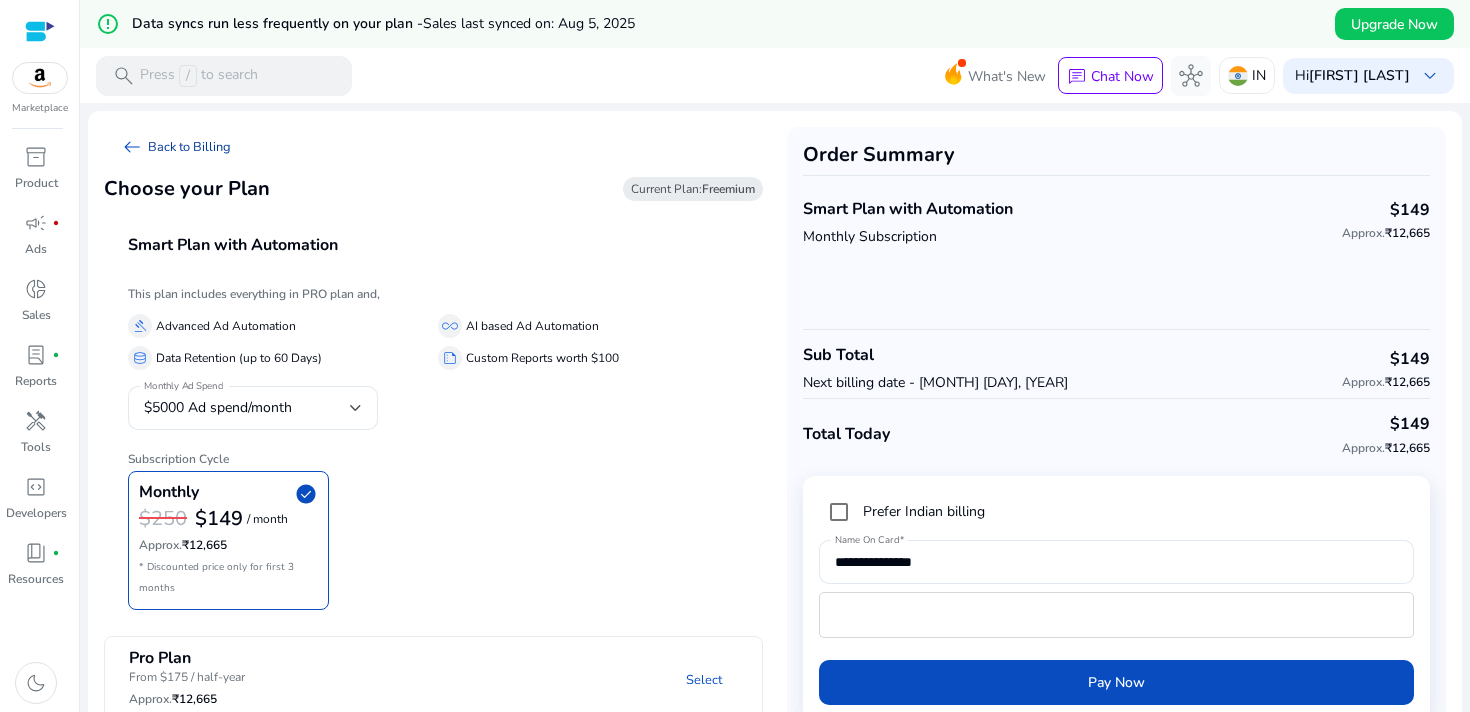 click on "arrow_left_alt   Back to Billing" 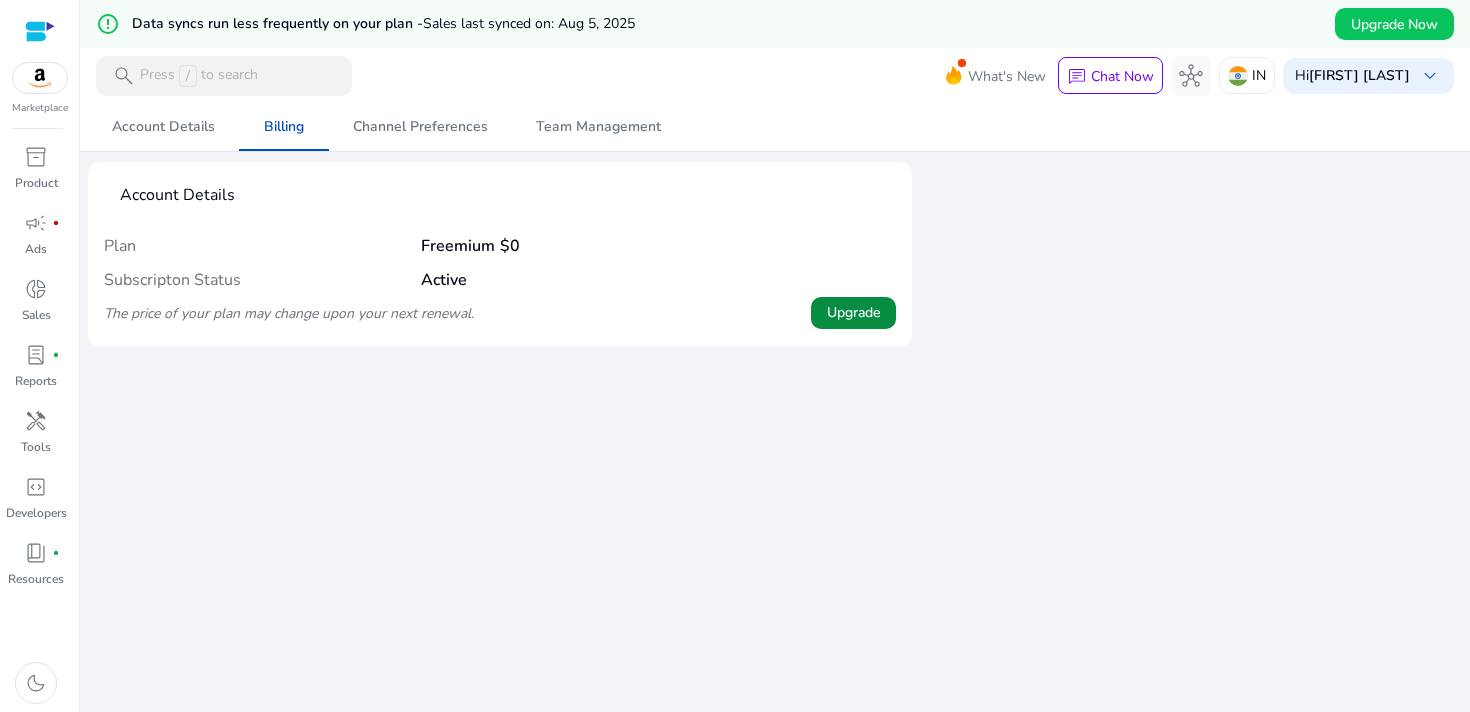 click on "Upgrade" 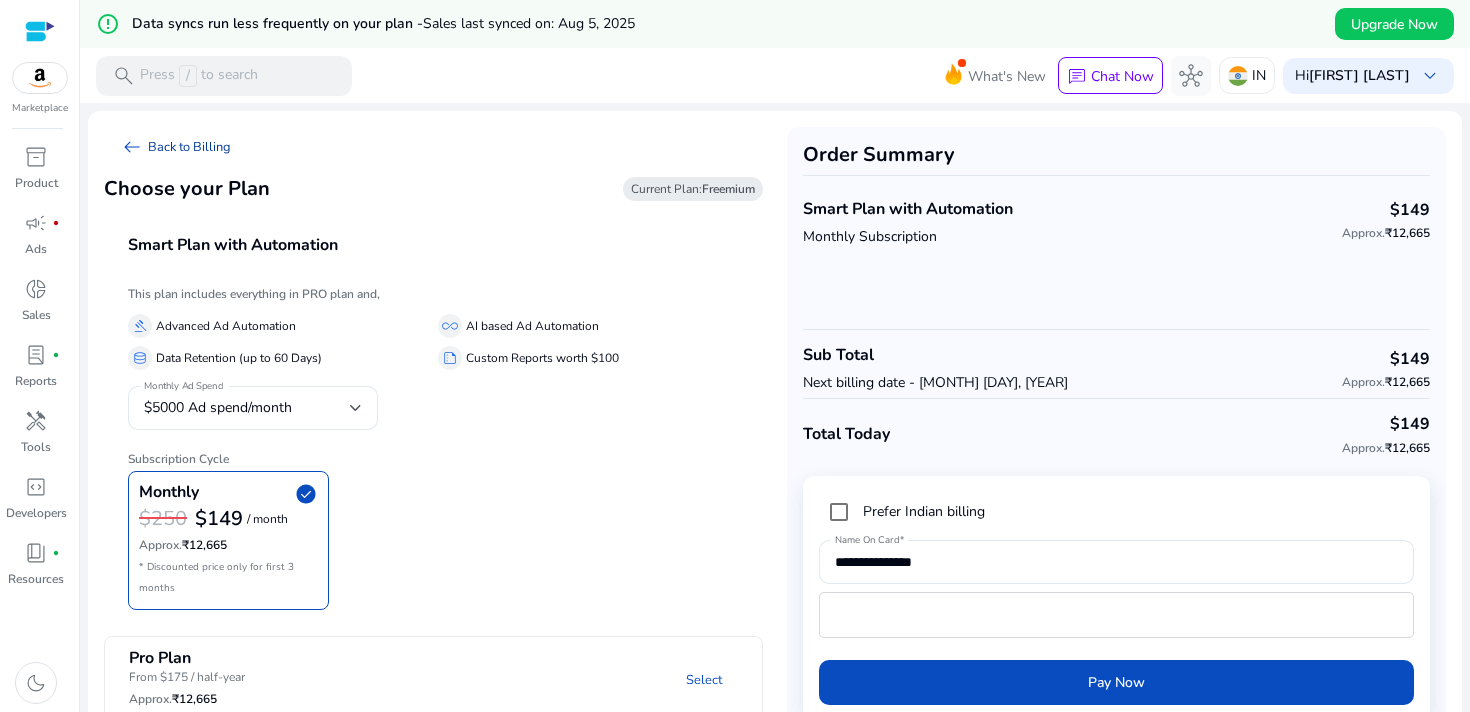 click on "arrow_left_alt" 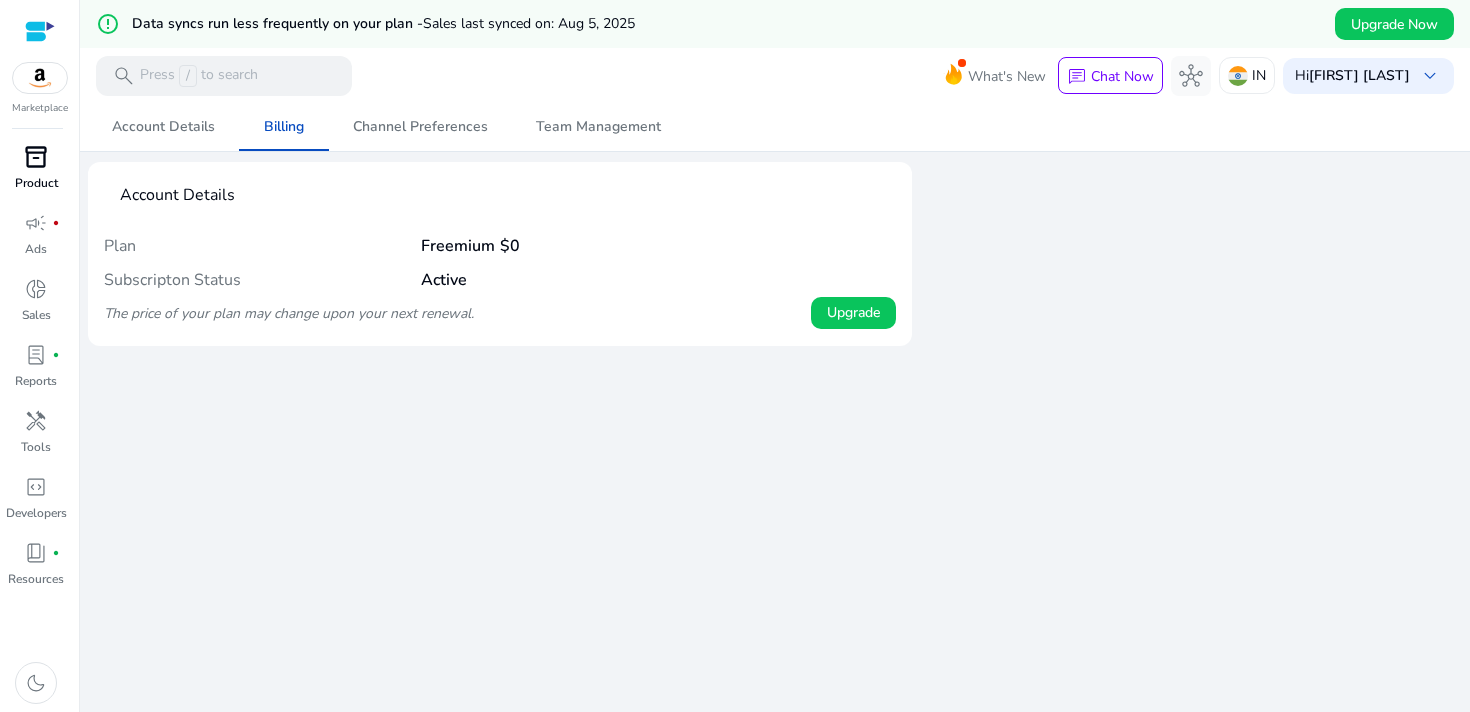 click on "Product" at bounding box center [36, 183] 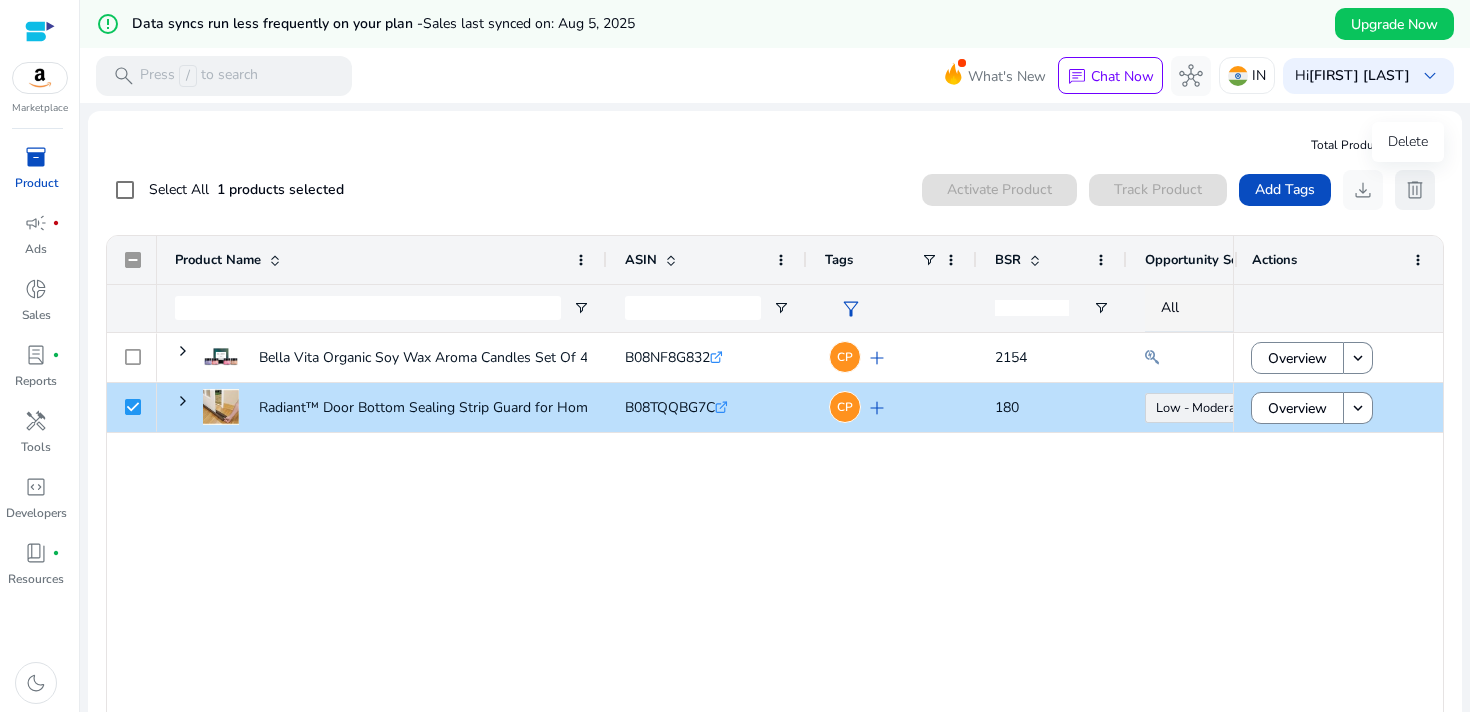 click on "delete" 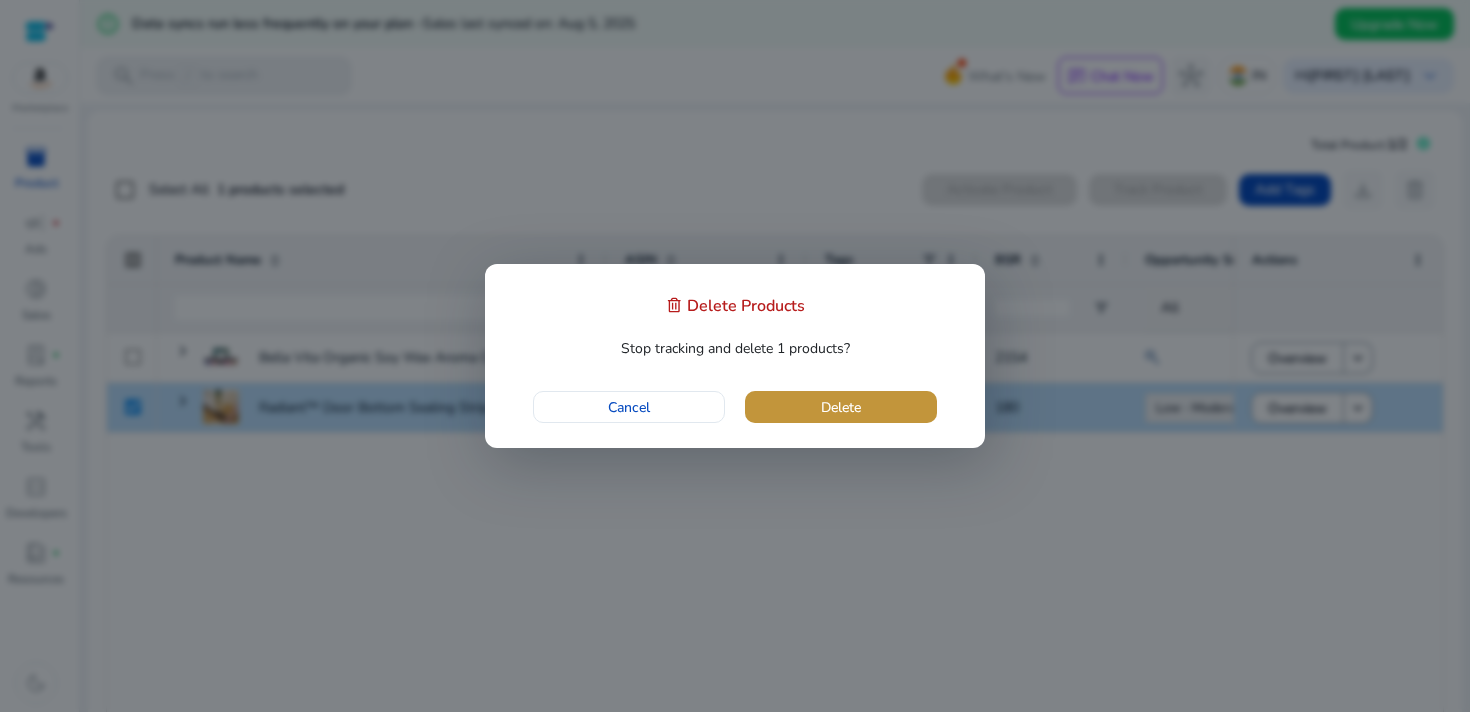 click on "Delete" at bounding box center [841, 407] 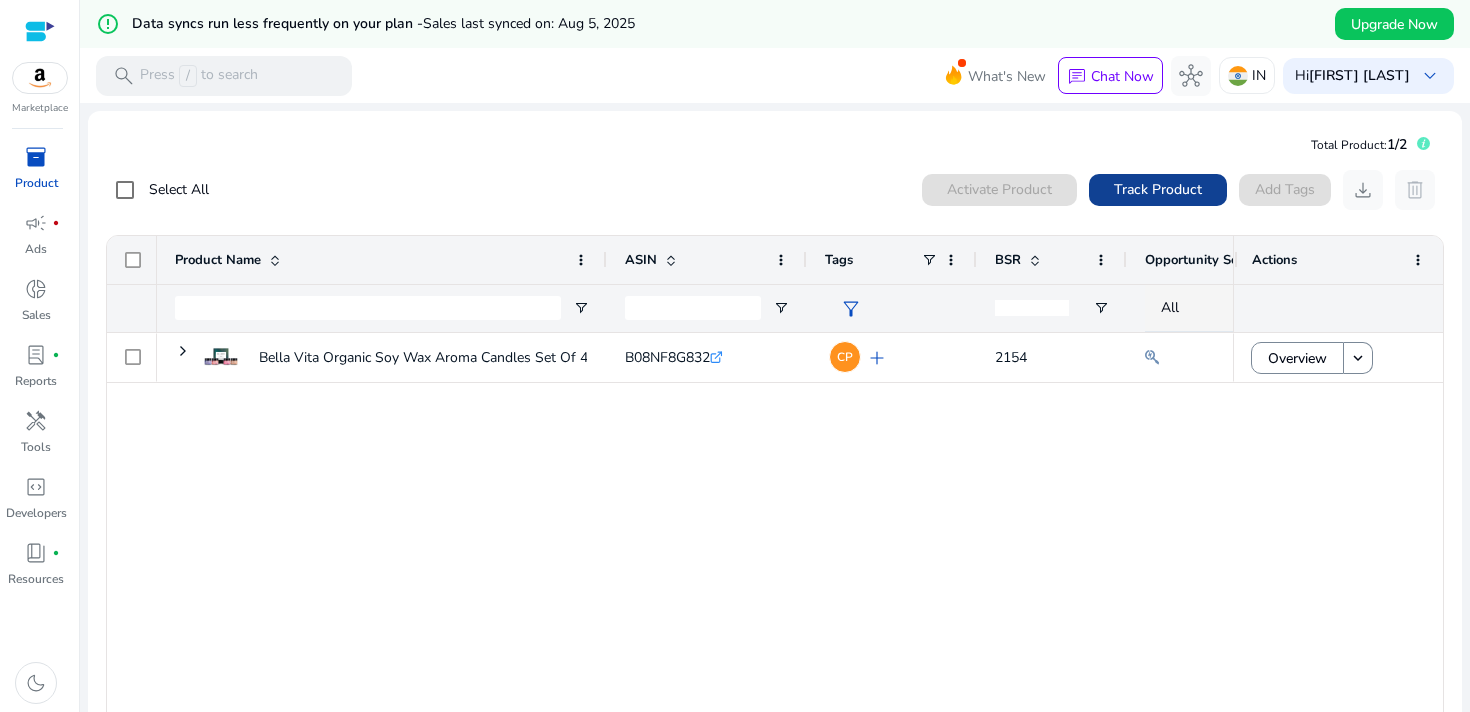click 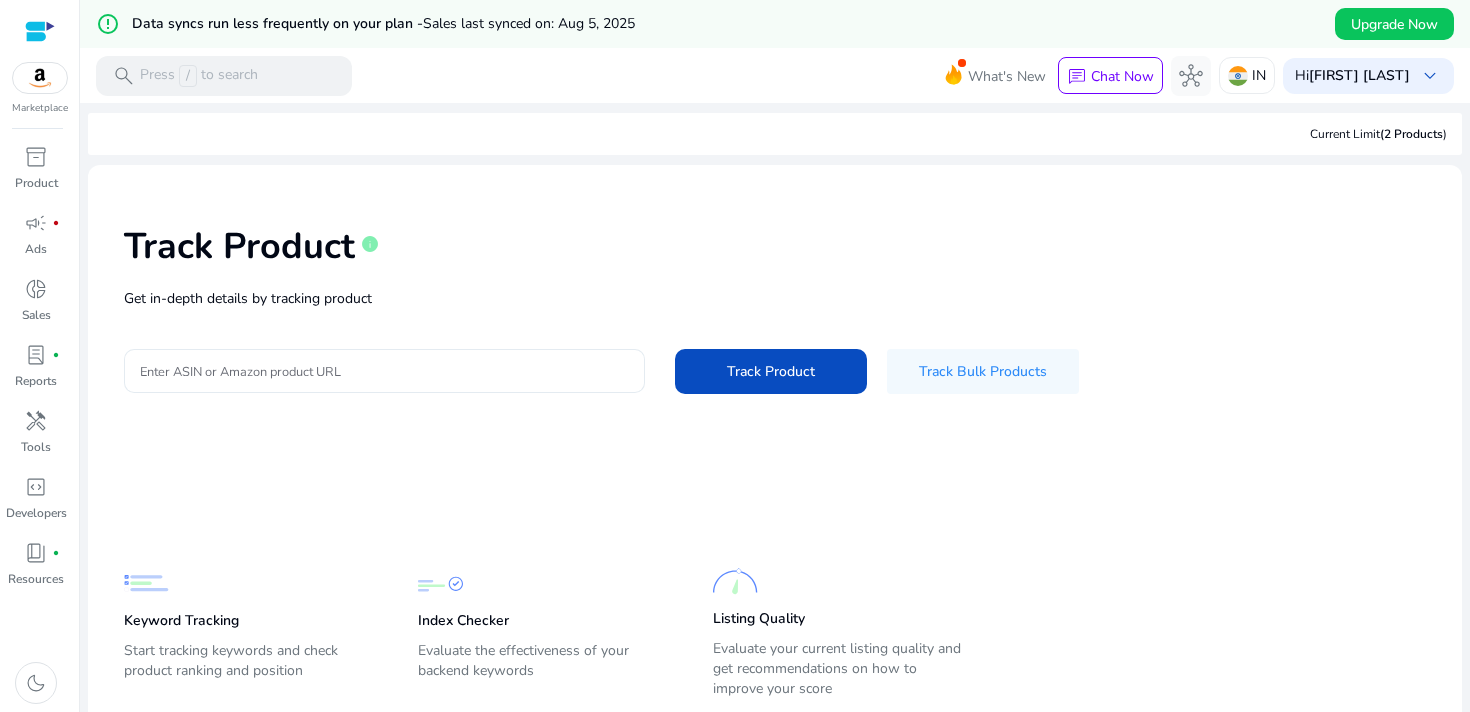 click on "Track Product   info   Get in-depth details by tracking product  Enter ASIN or Amazon product URL  Track Product   Track Bulk Products" 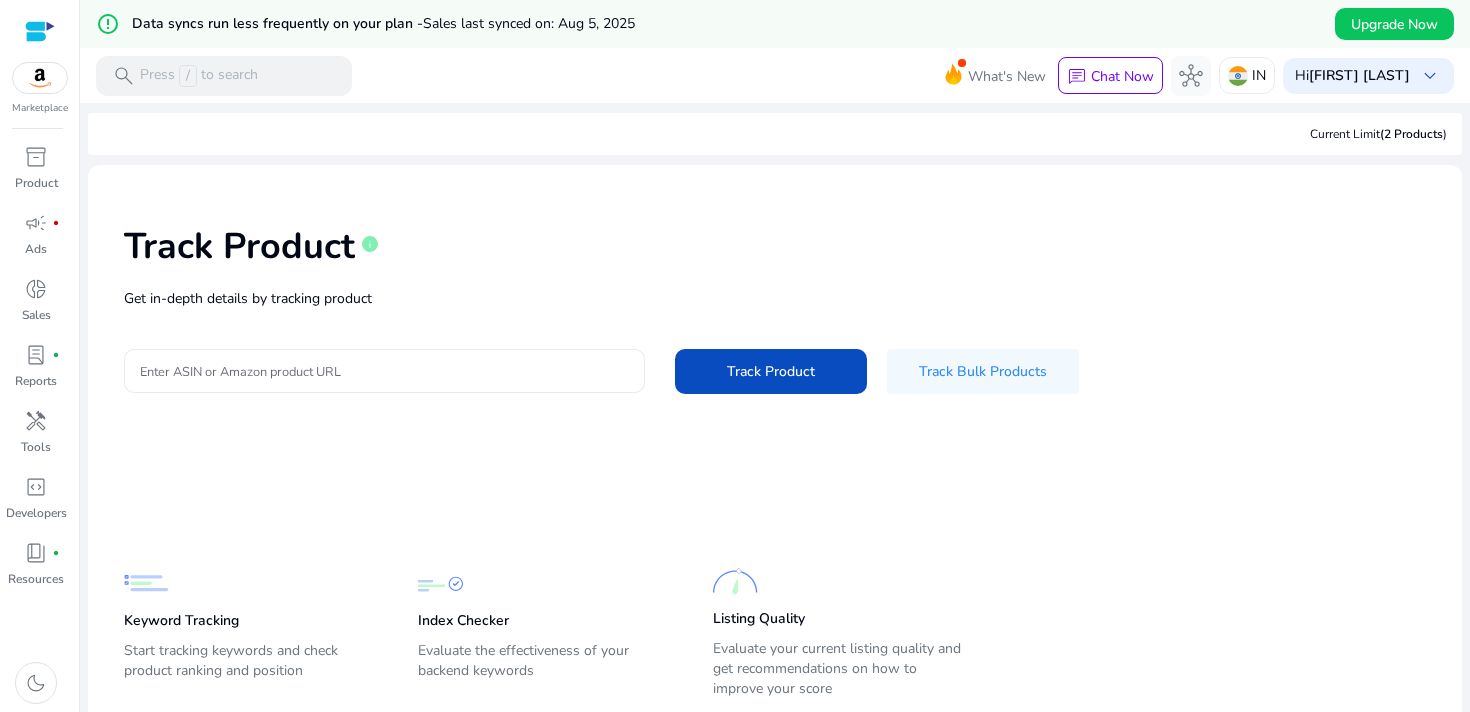 click 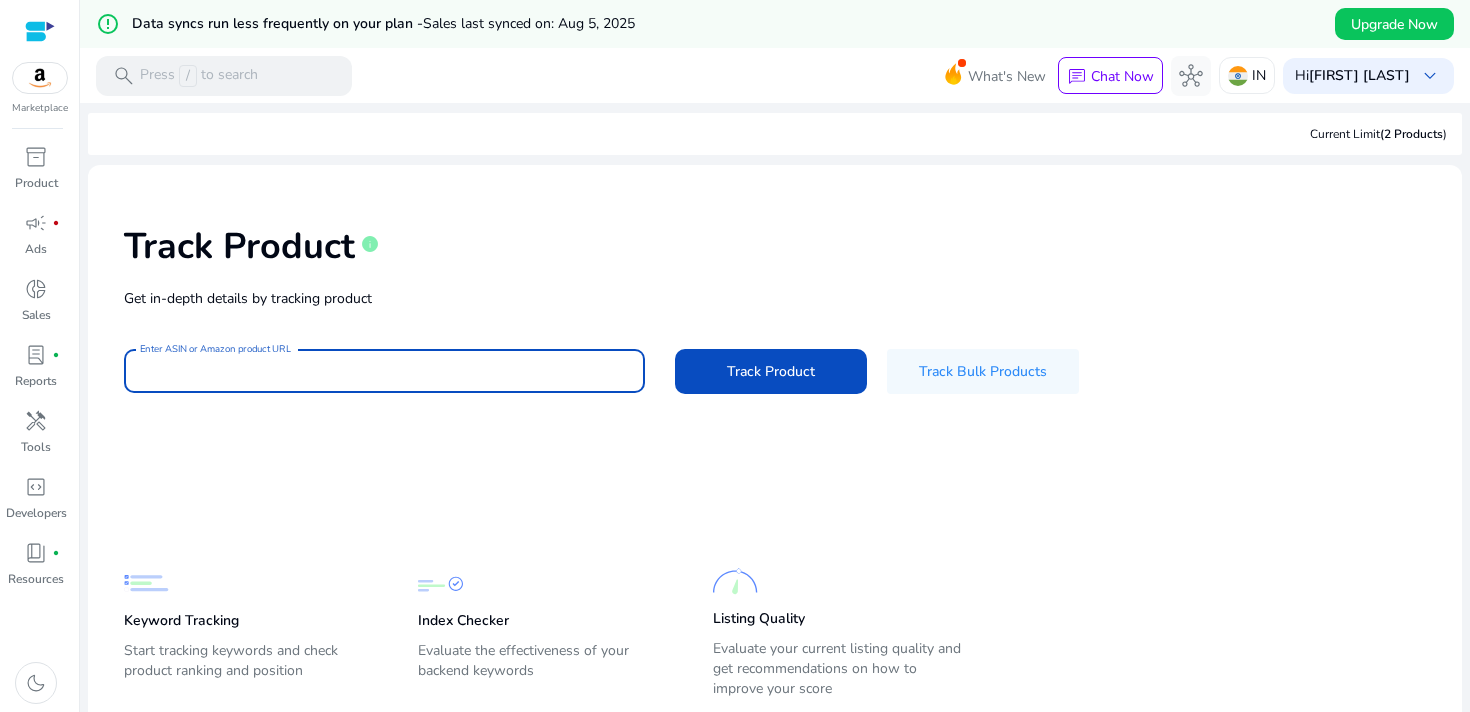 paste on "**********" 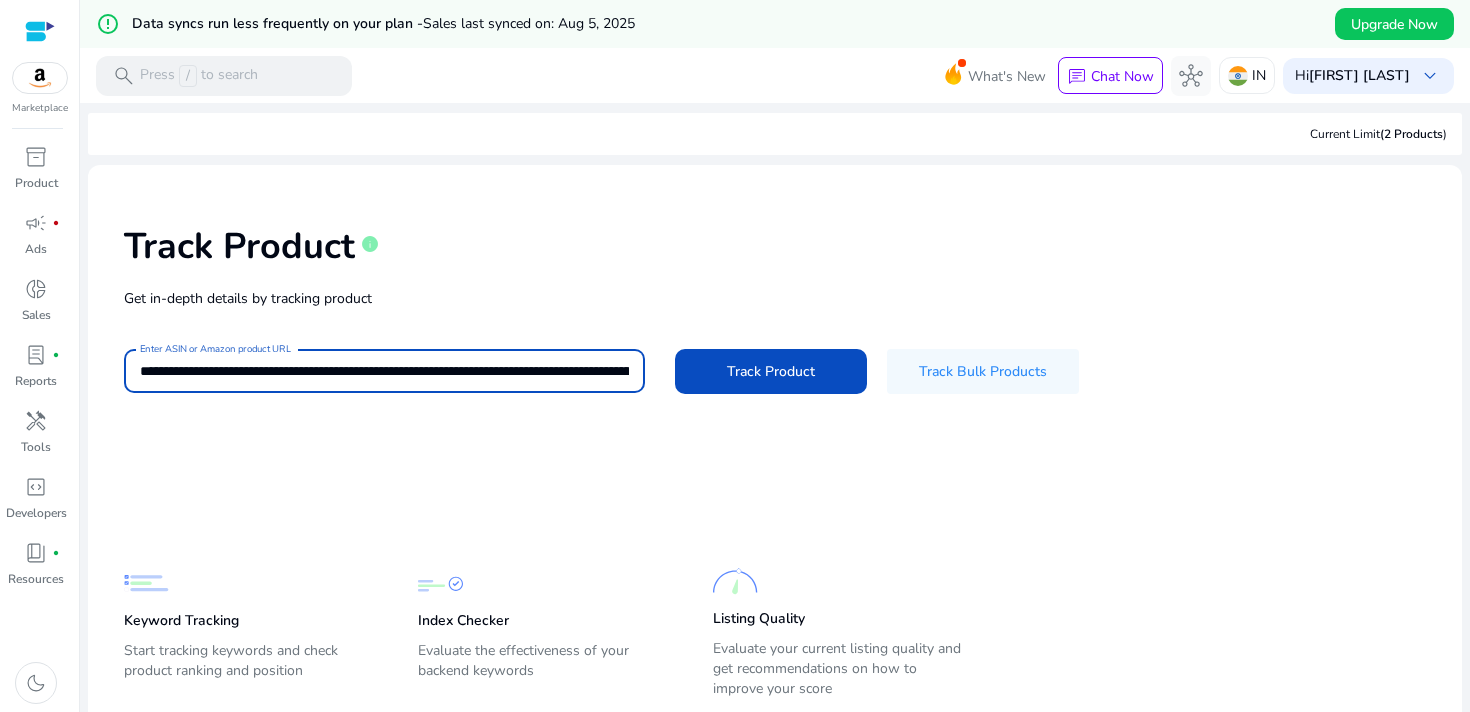 scroll, scrollTop: 0, scrollLeft: 3911, axis: horizontal 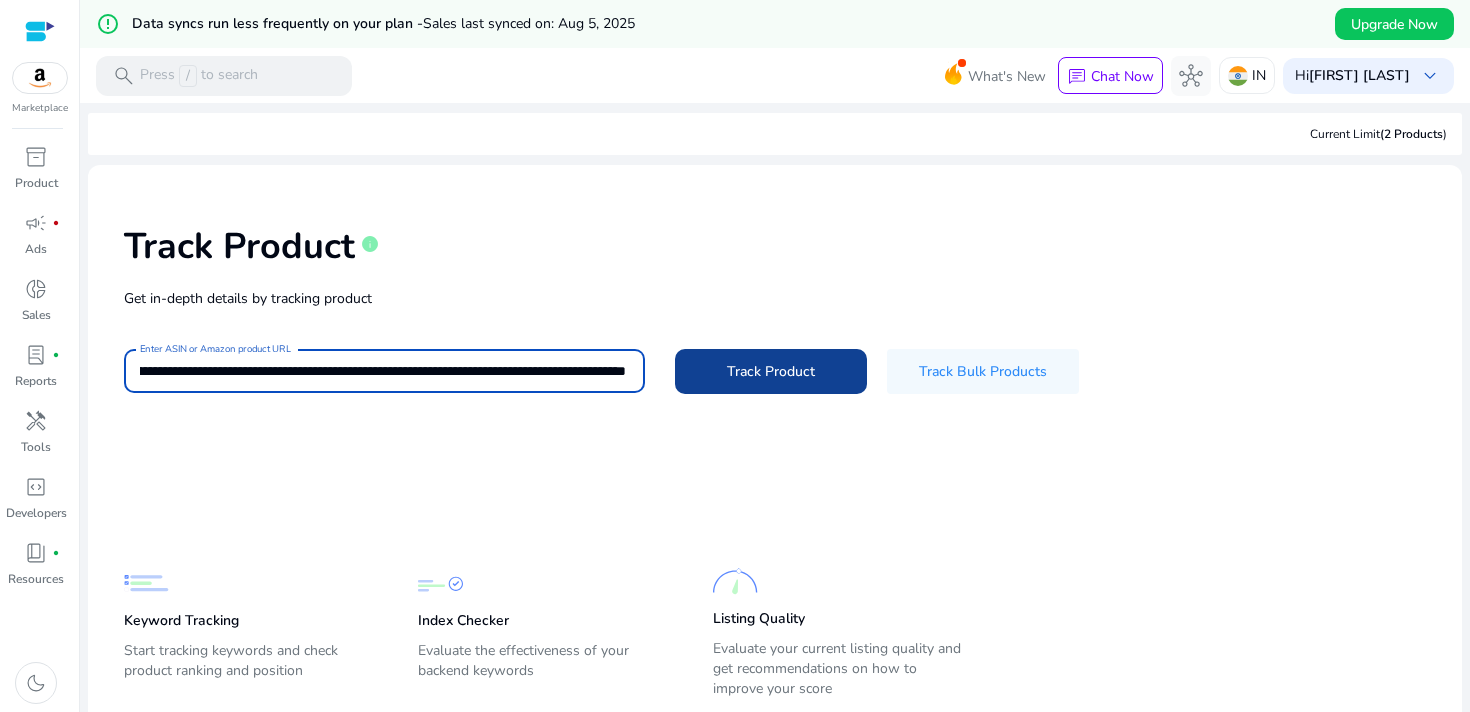 type on "**********" 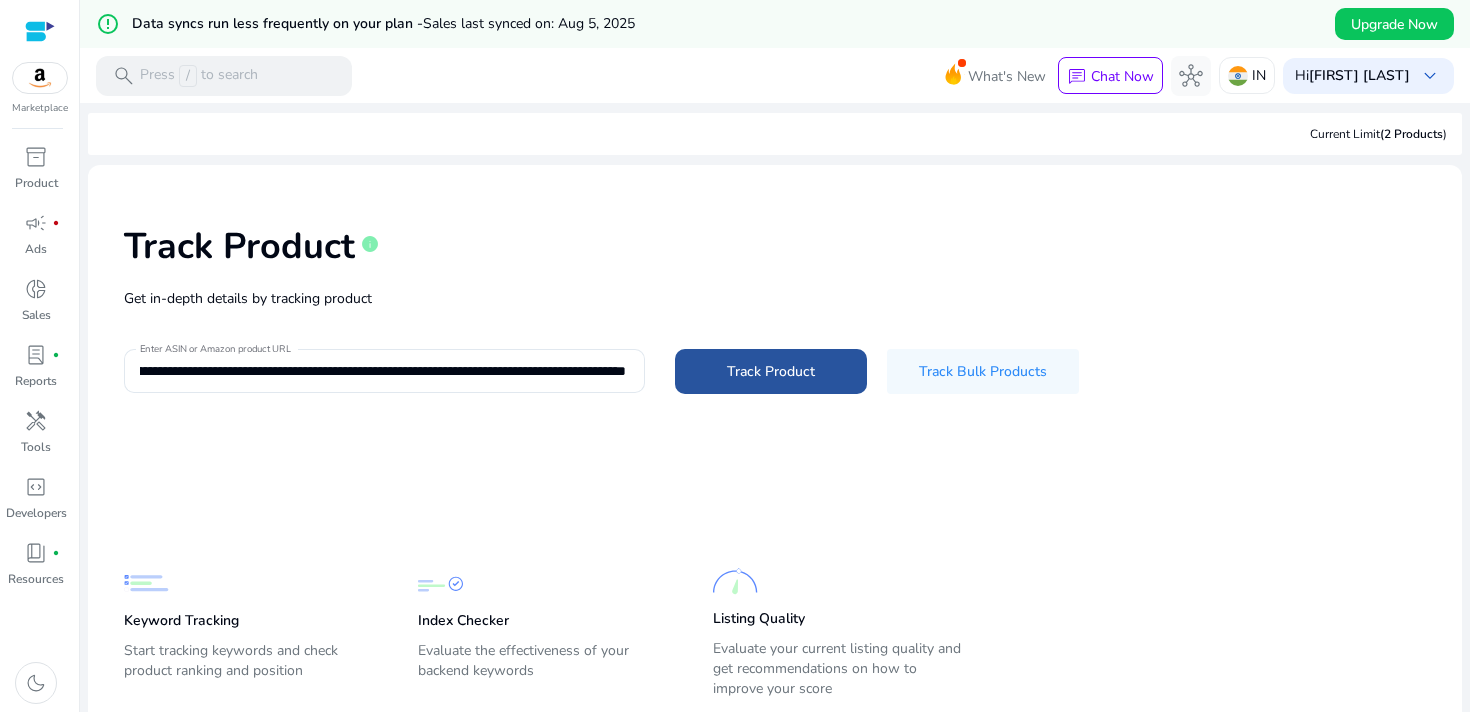 click 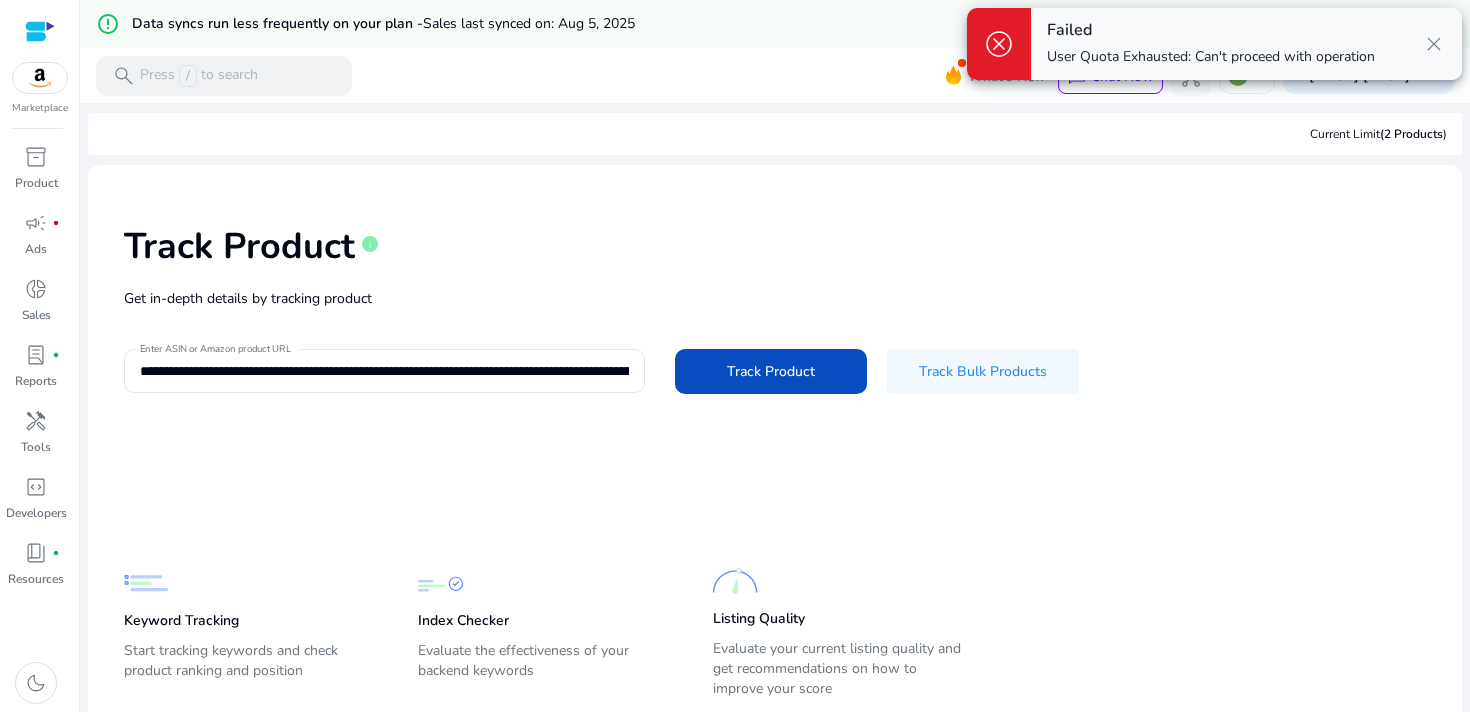 scroll, scrollTop: 0, scrollLeft: 0, axis: both 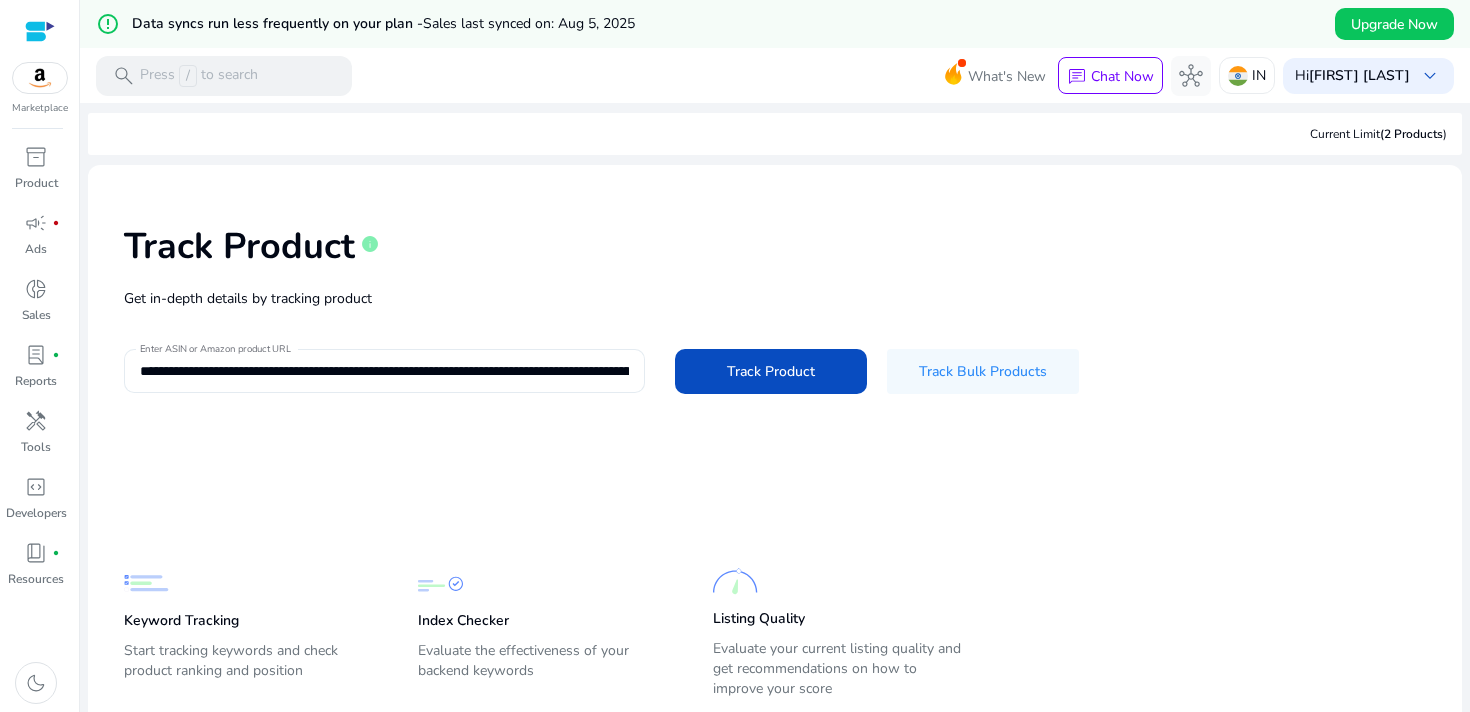 click on "**********" 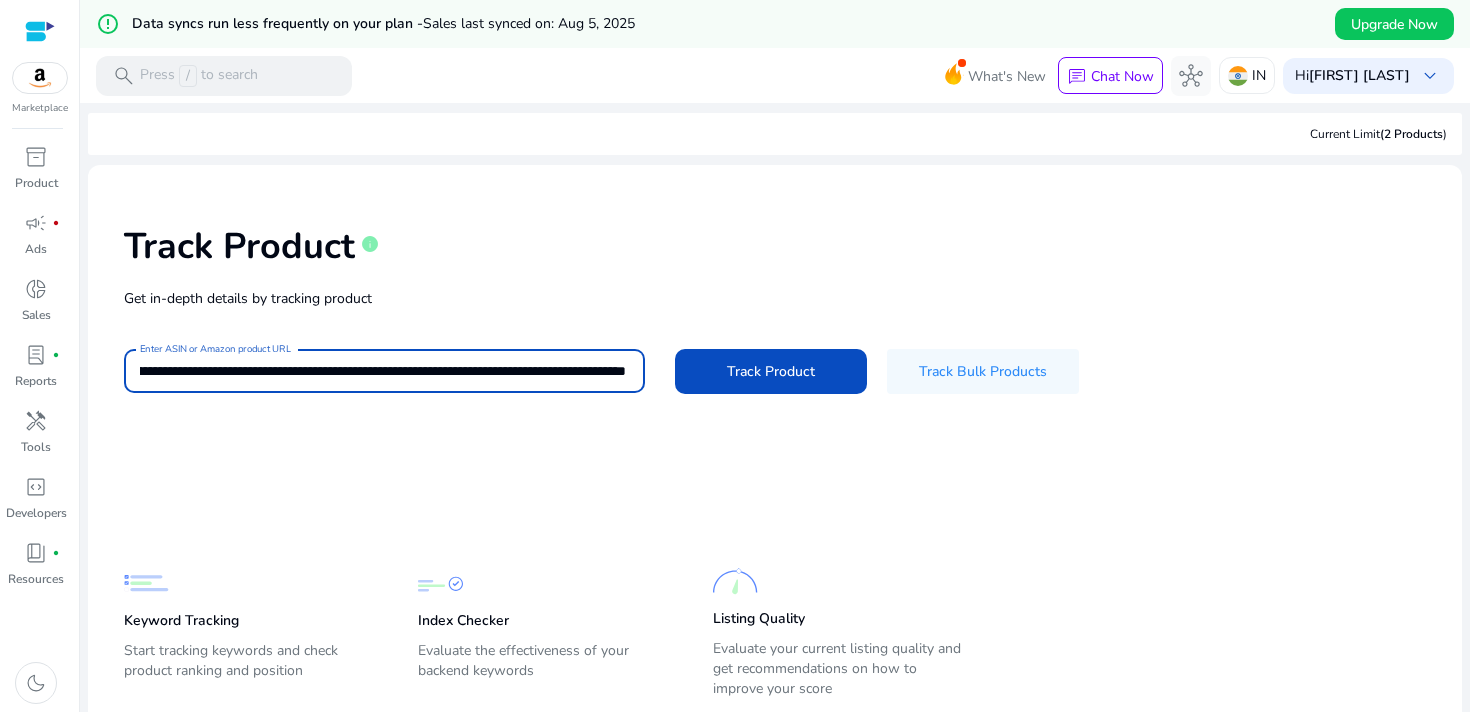 paste on "*********" 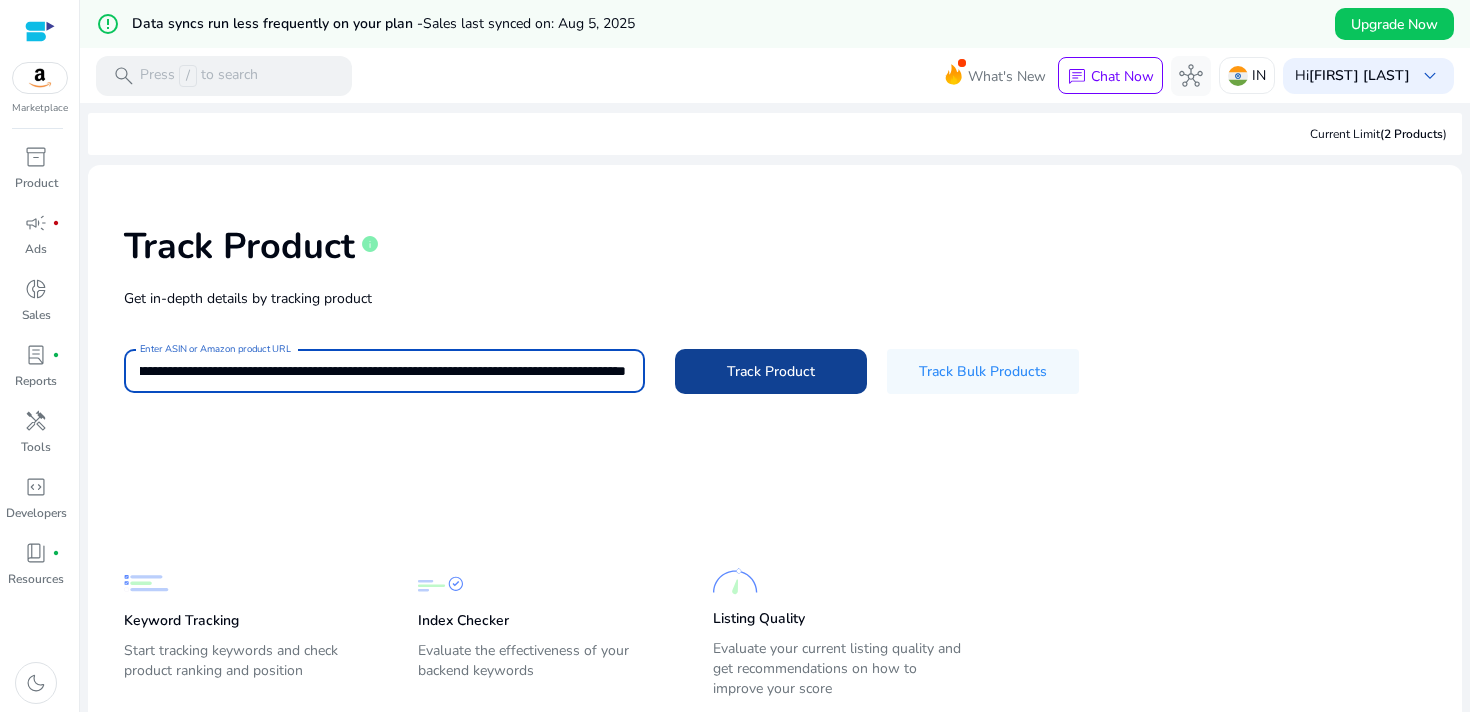 type on "**********" 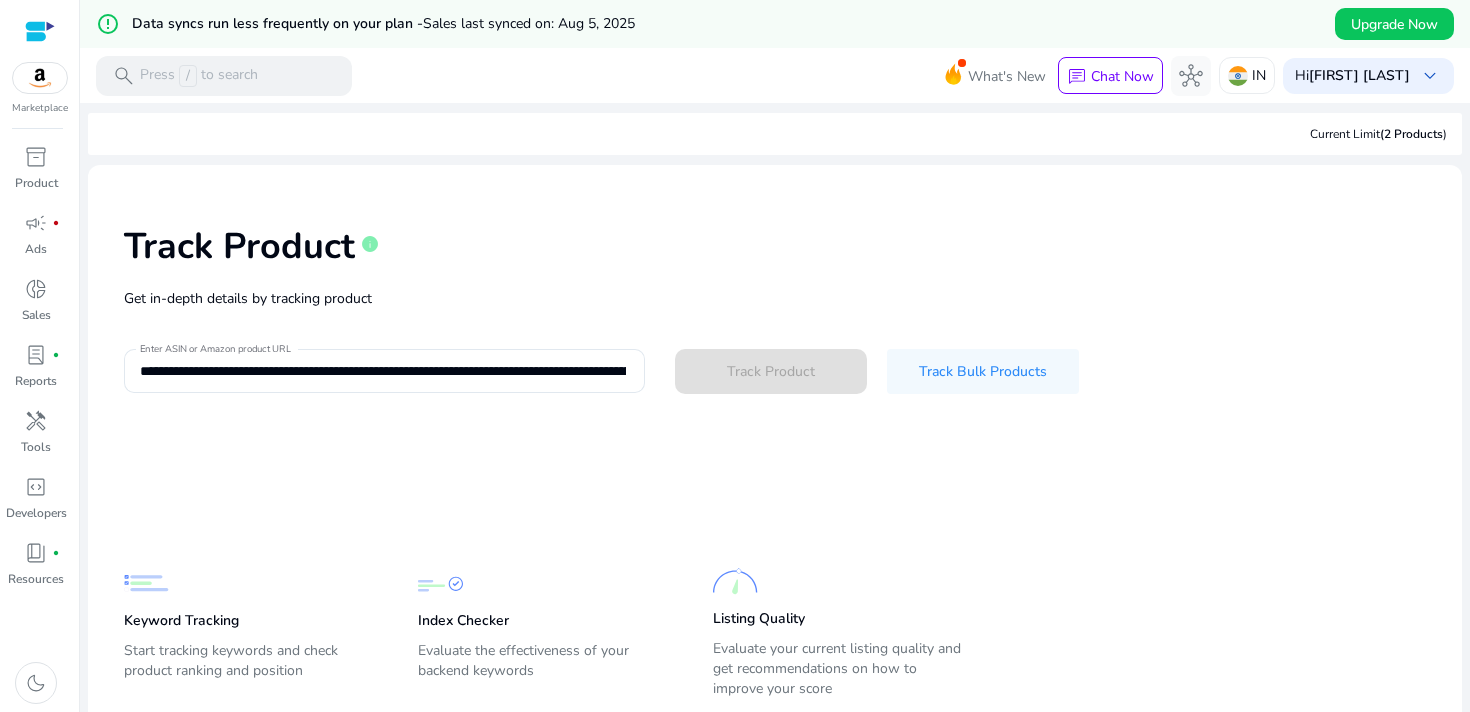 type 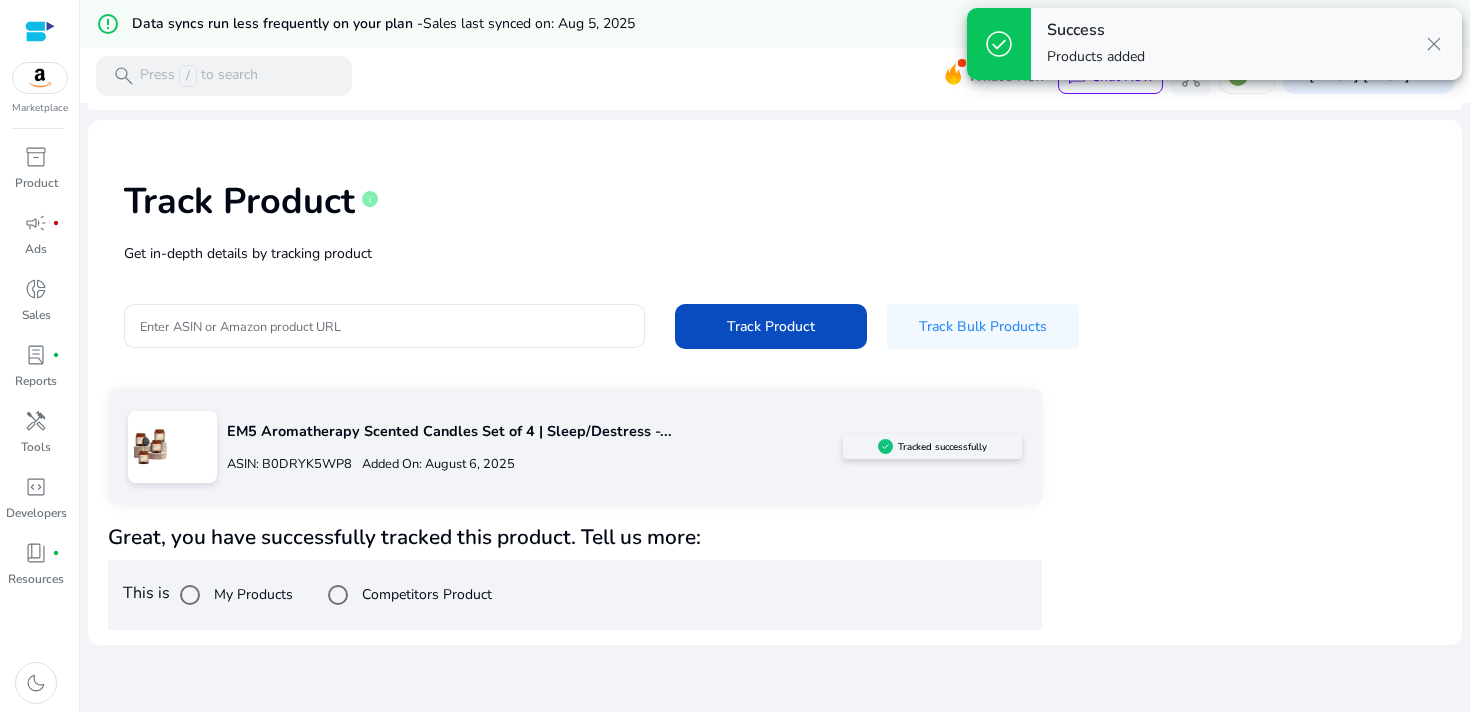 scroll, scrollTop: 48, scrollLeft: 0, axis: vertical 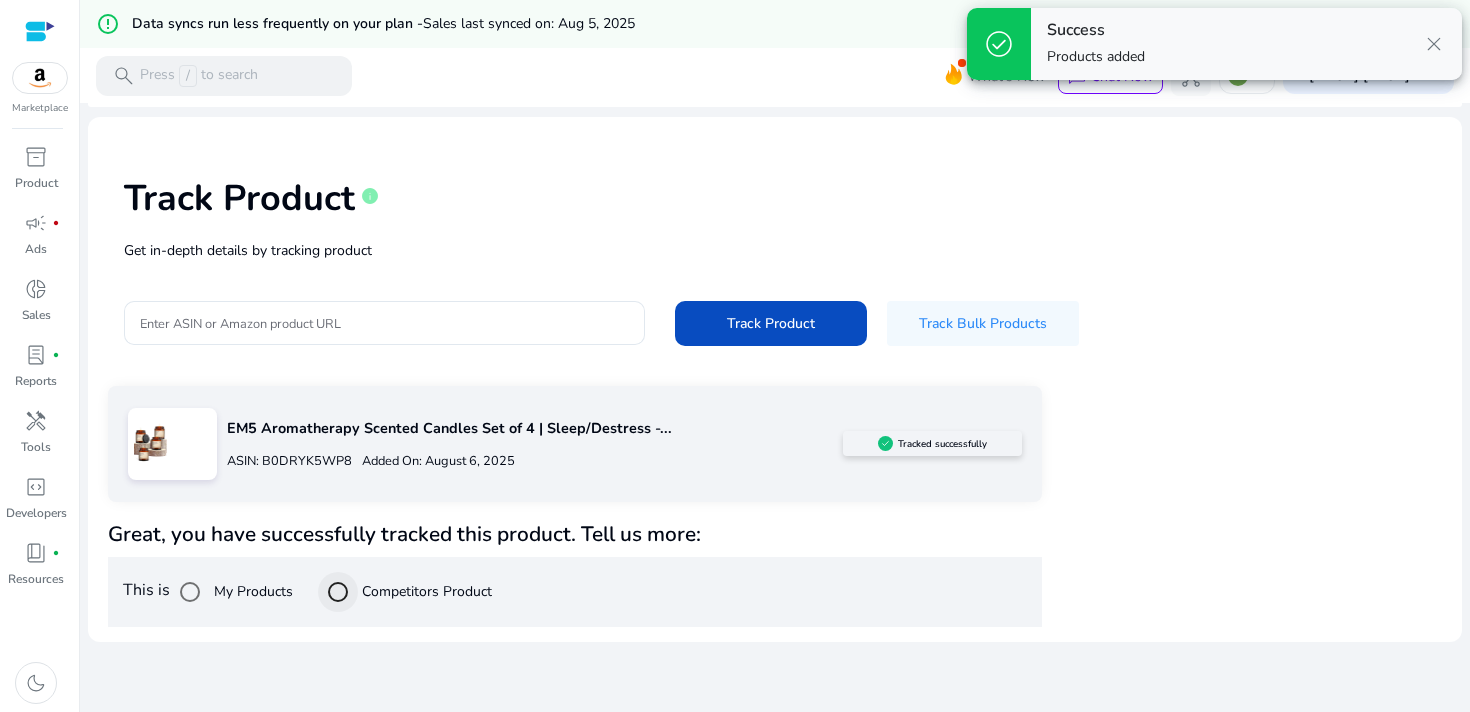 click at bounding box center (338, 592) 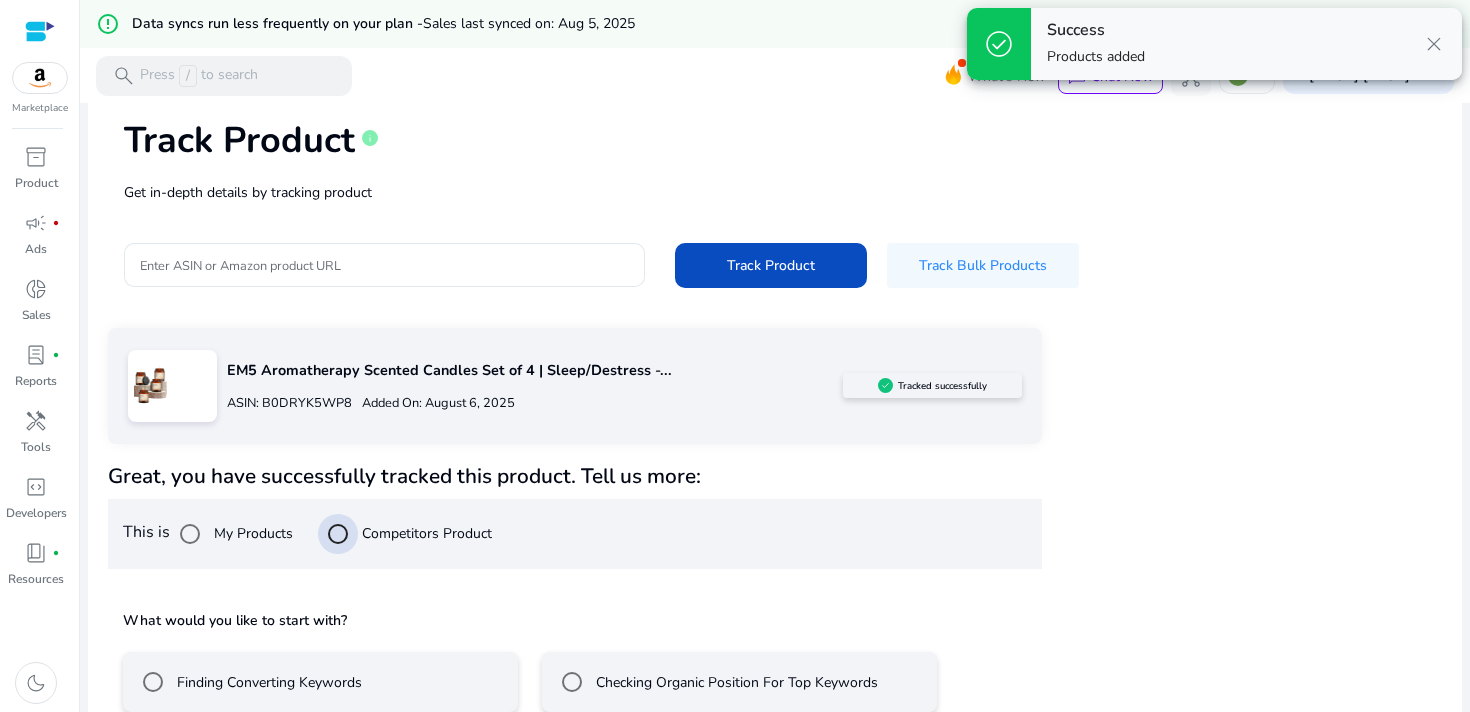 scroll, scrollTop: 212, scrollLeft: 0, axis: vertical 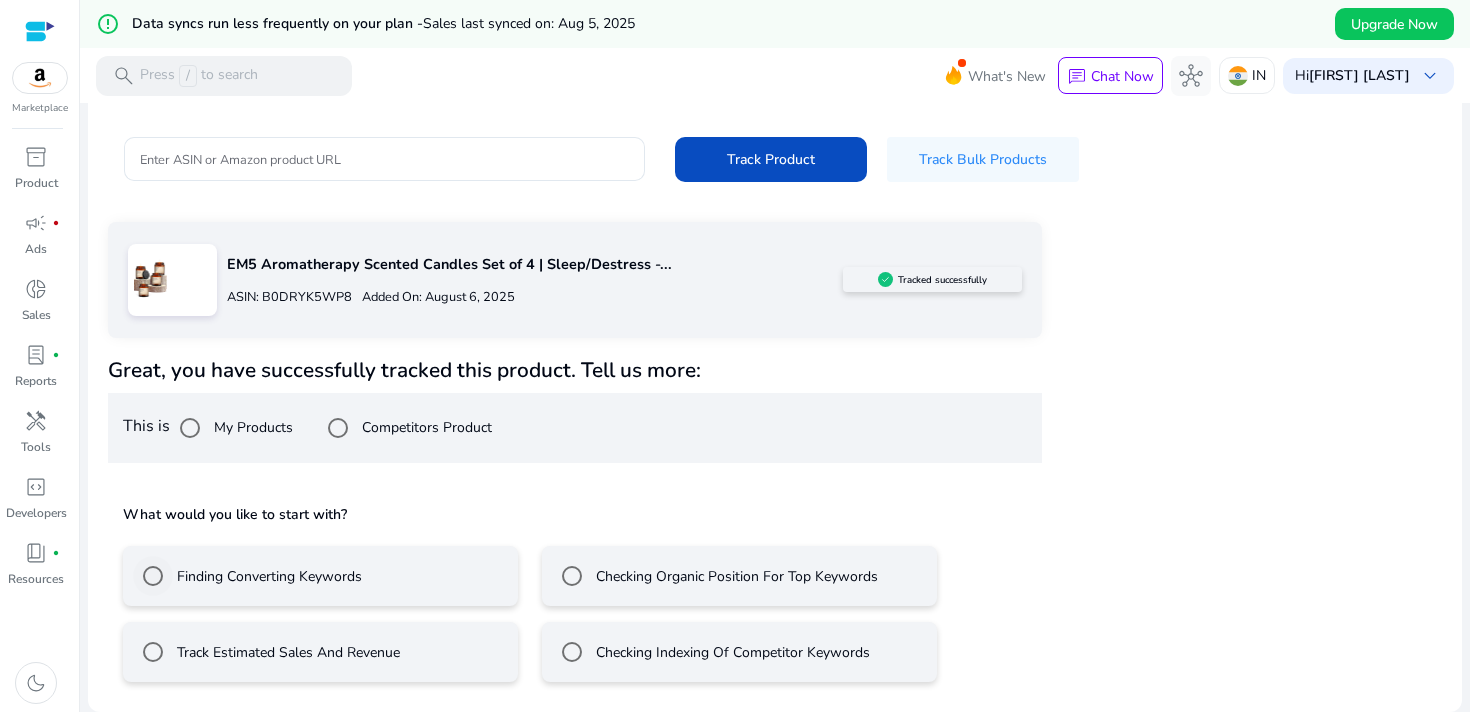 click on "Finding Converting Keywords" at bounding box center [267, 576] 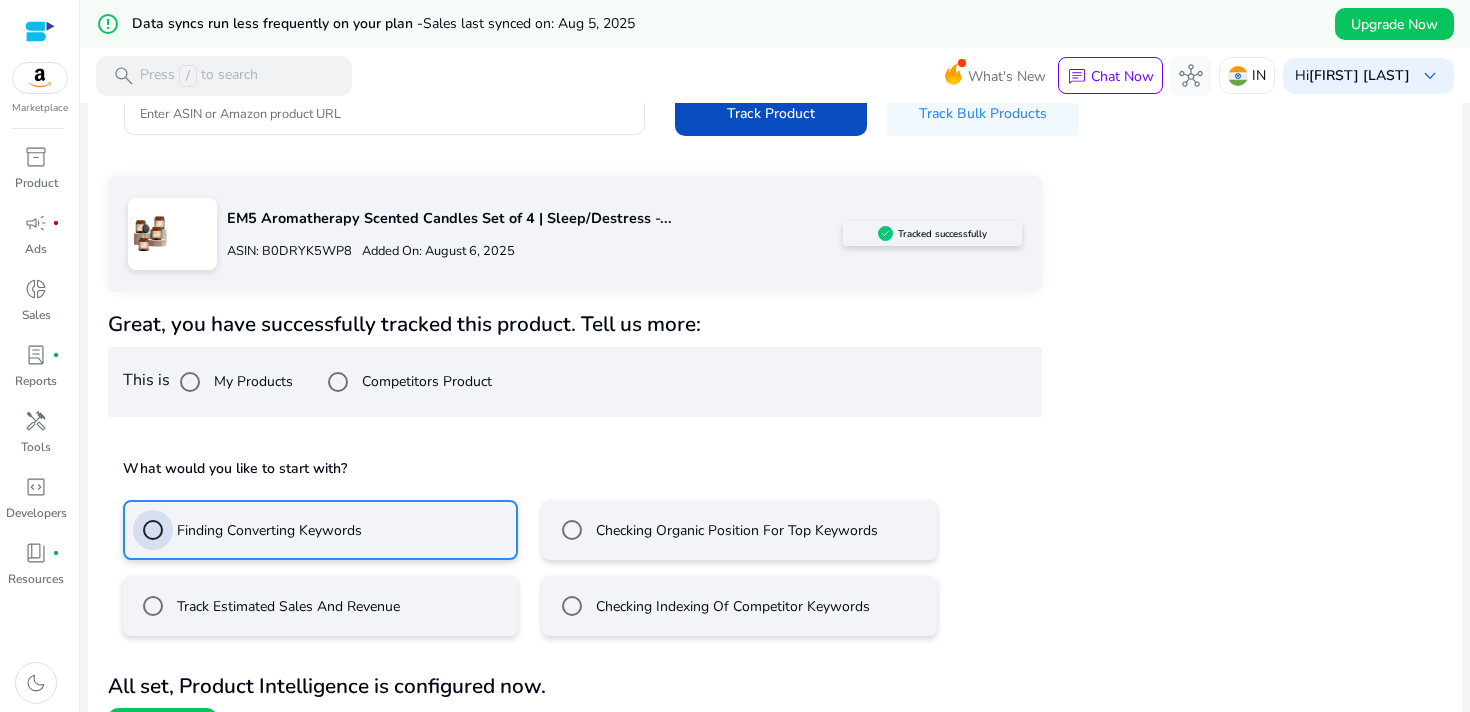 scroll, scrollTop: 301, scrollLeft: 0, axis: vertical 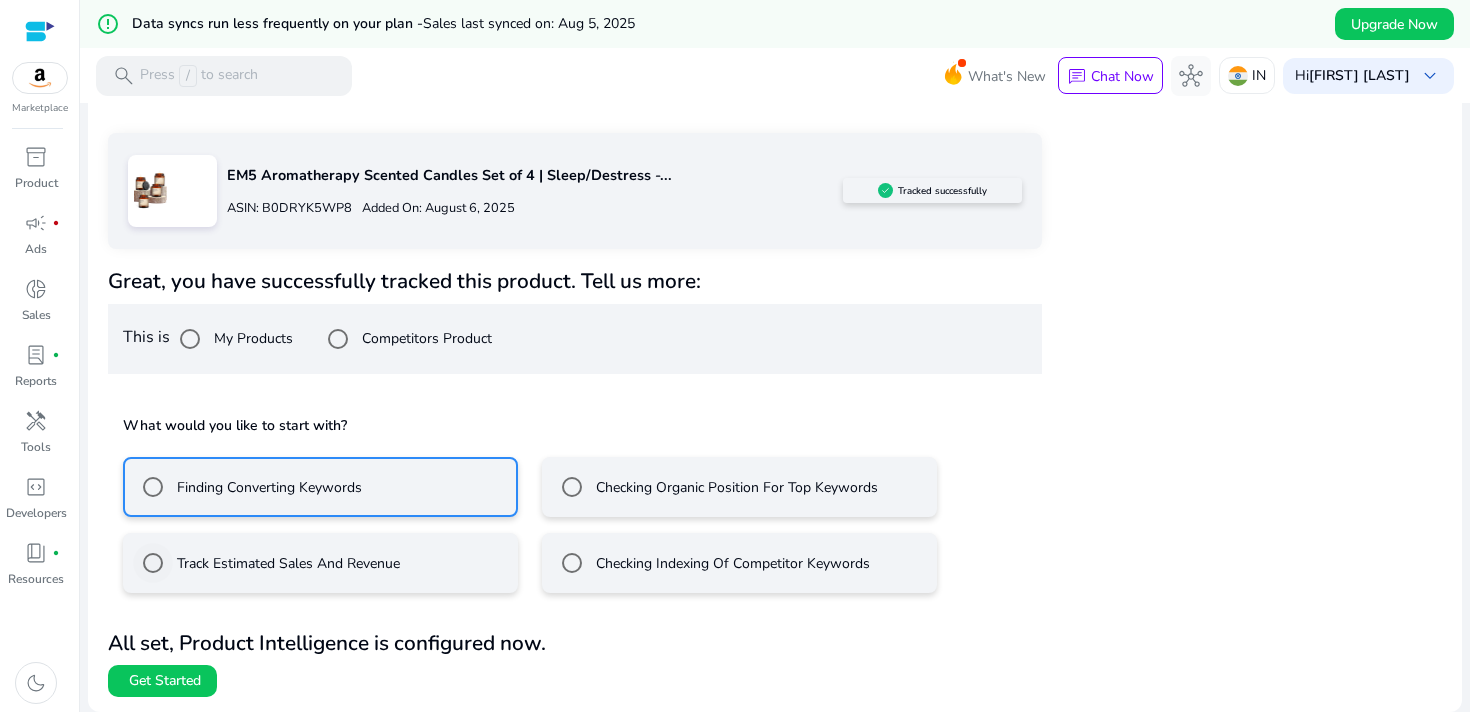 click on "Track Estimated Sales And Revenue" at bounding box center [286, 563] 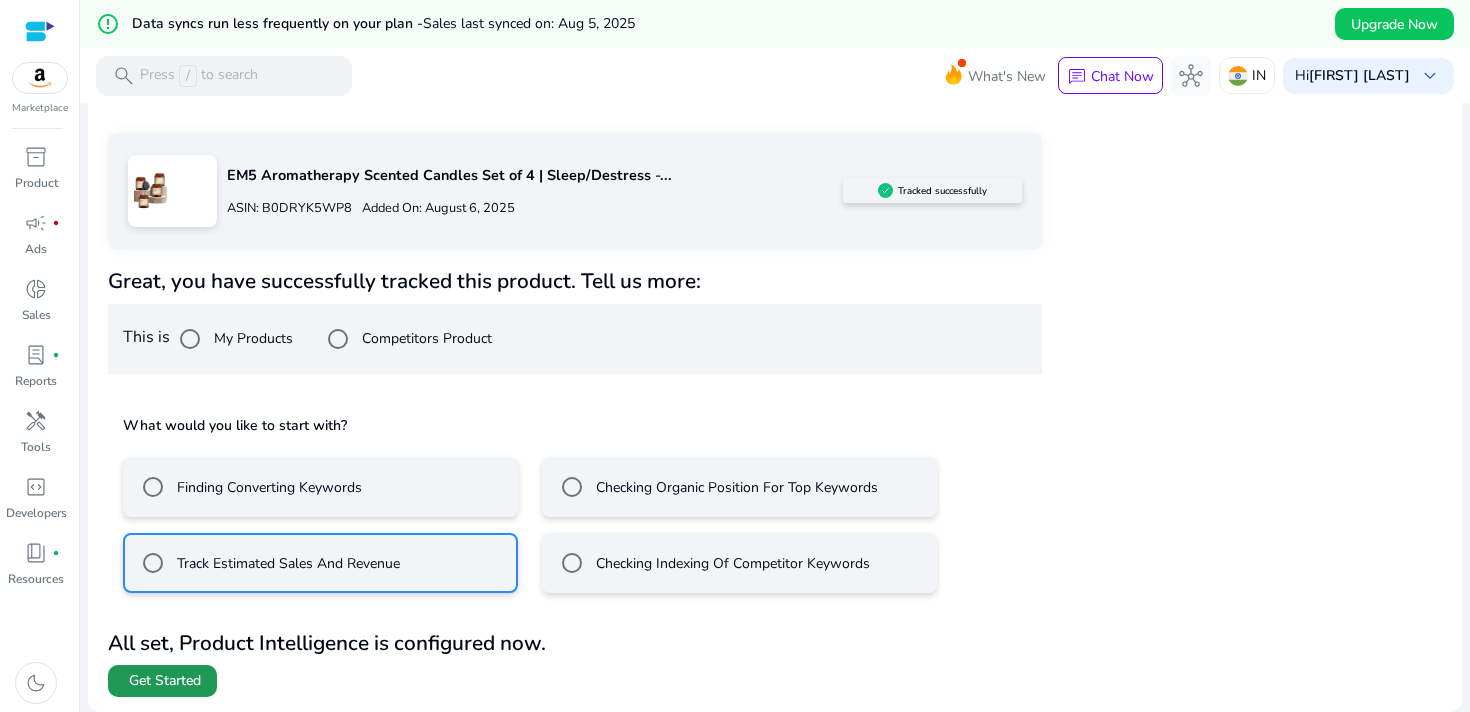click on "Get Started" at bounding box center (165, 681) 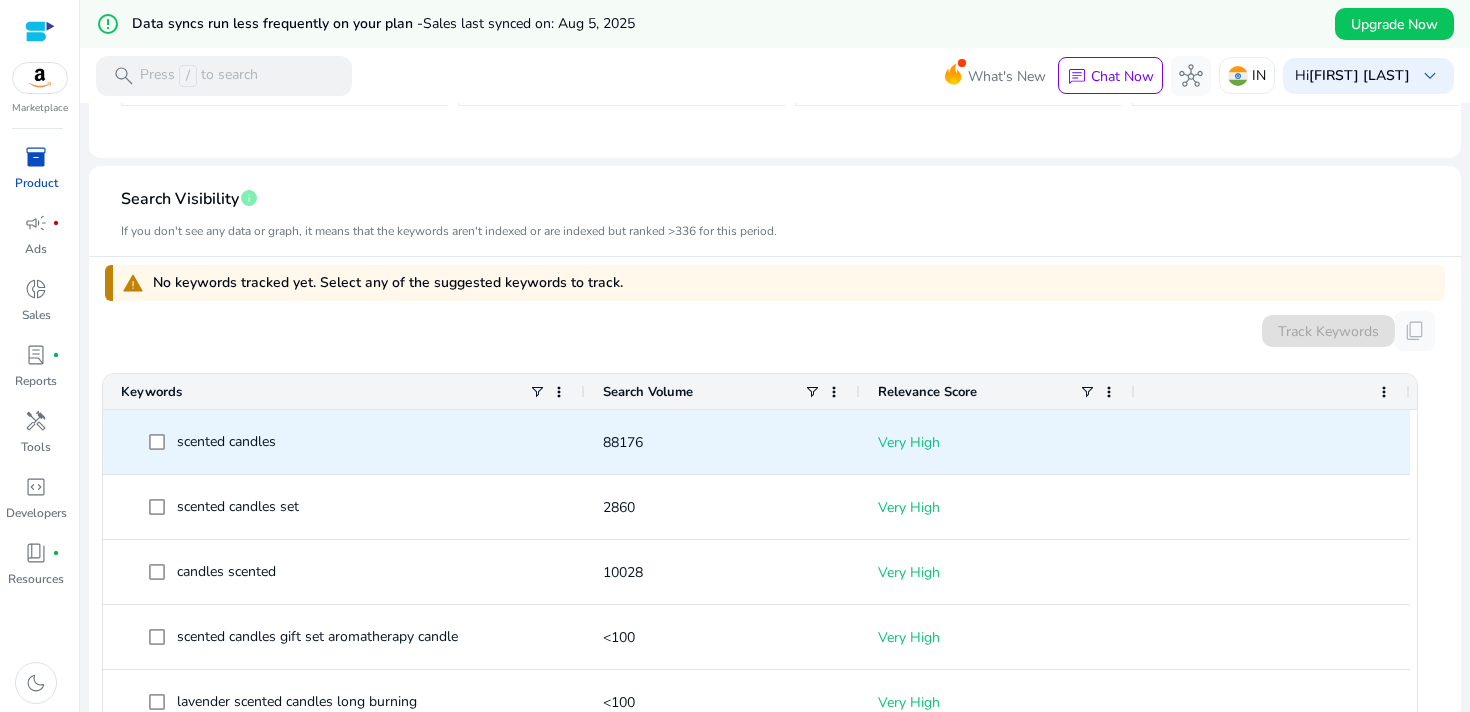 scroll, scrollTop: 529, scrollLeft: 0, axis: vertical 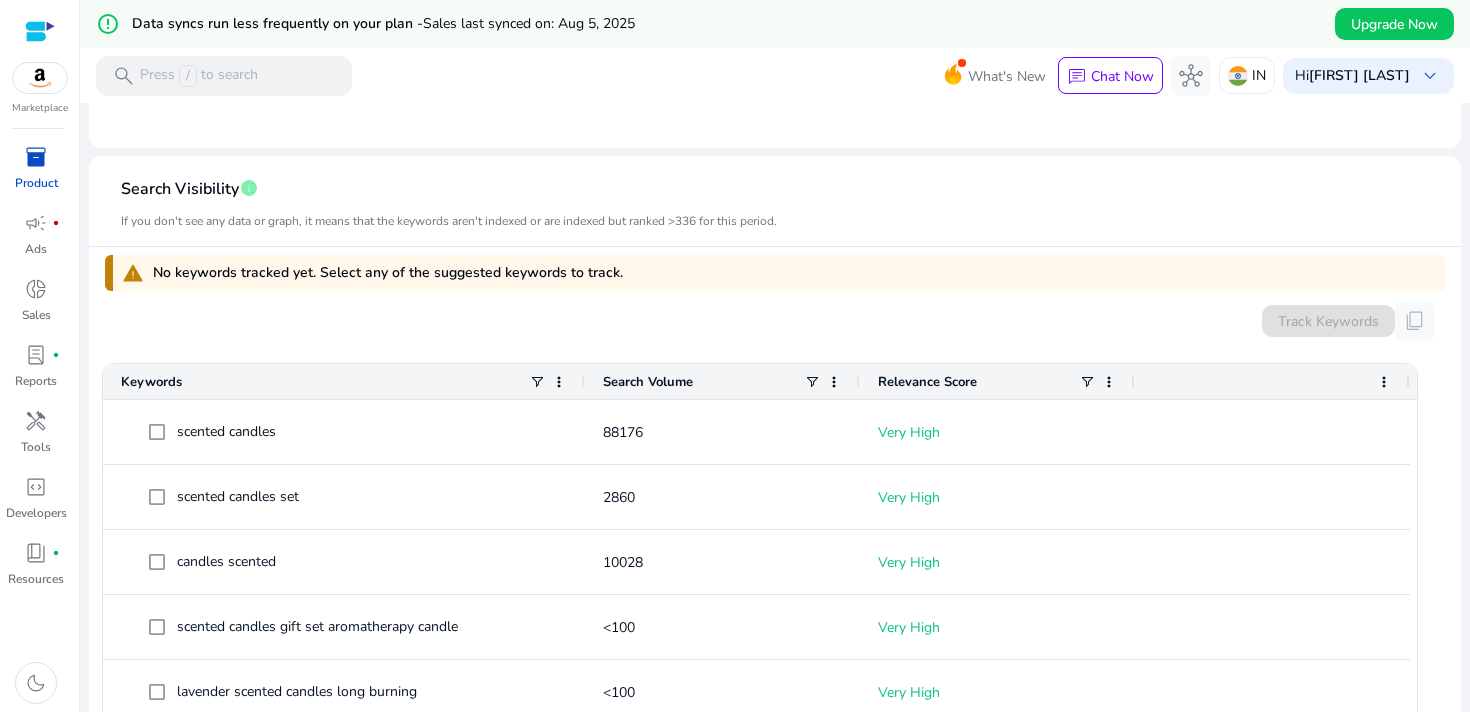 click on "Search Volume" 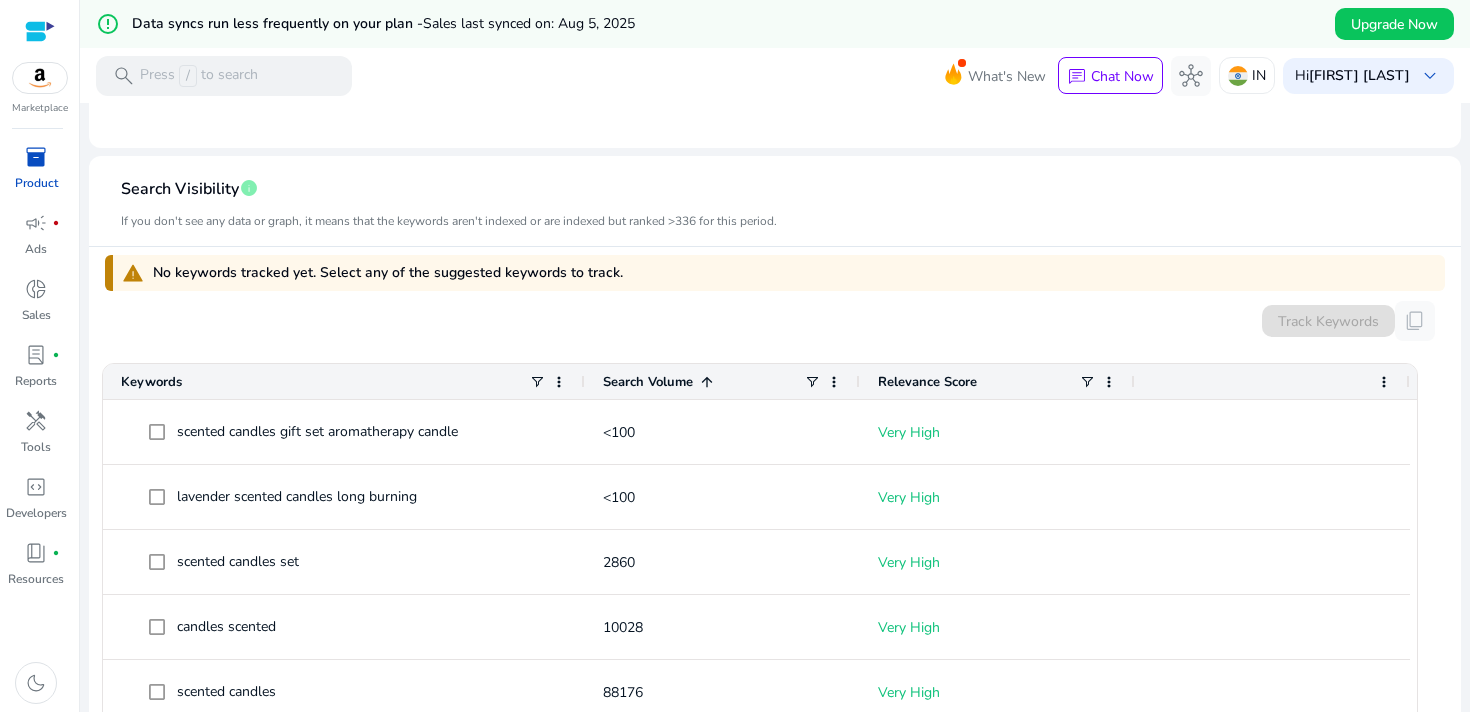 click on "Search Volume" 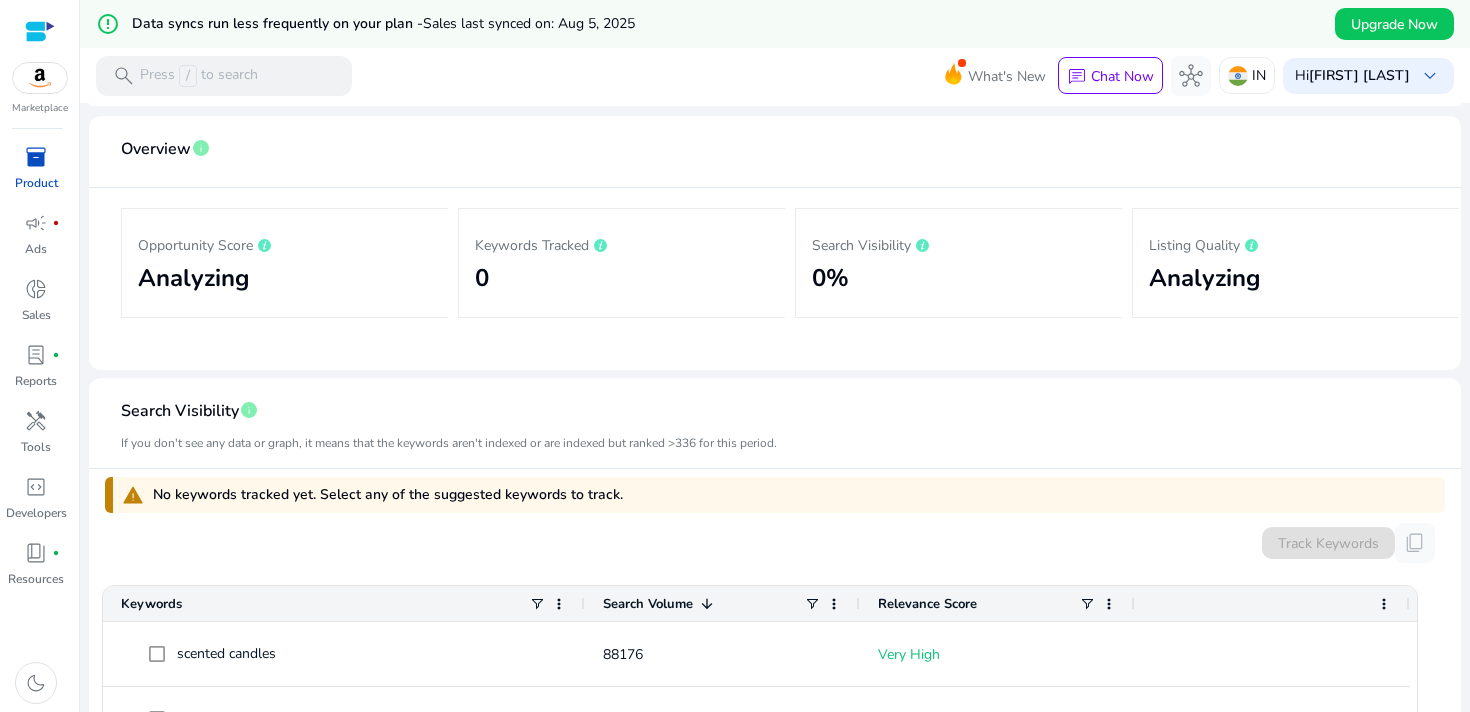 scroll, scrollTop: 290, scrollLeft: 0, axis: vertical 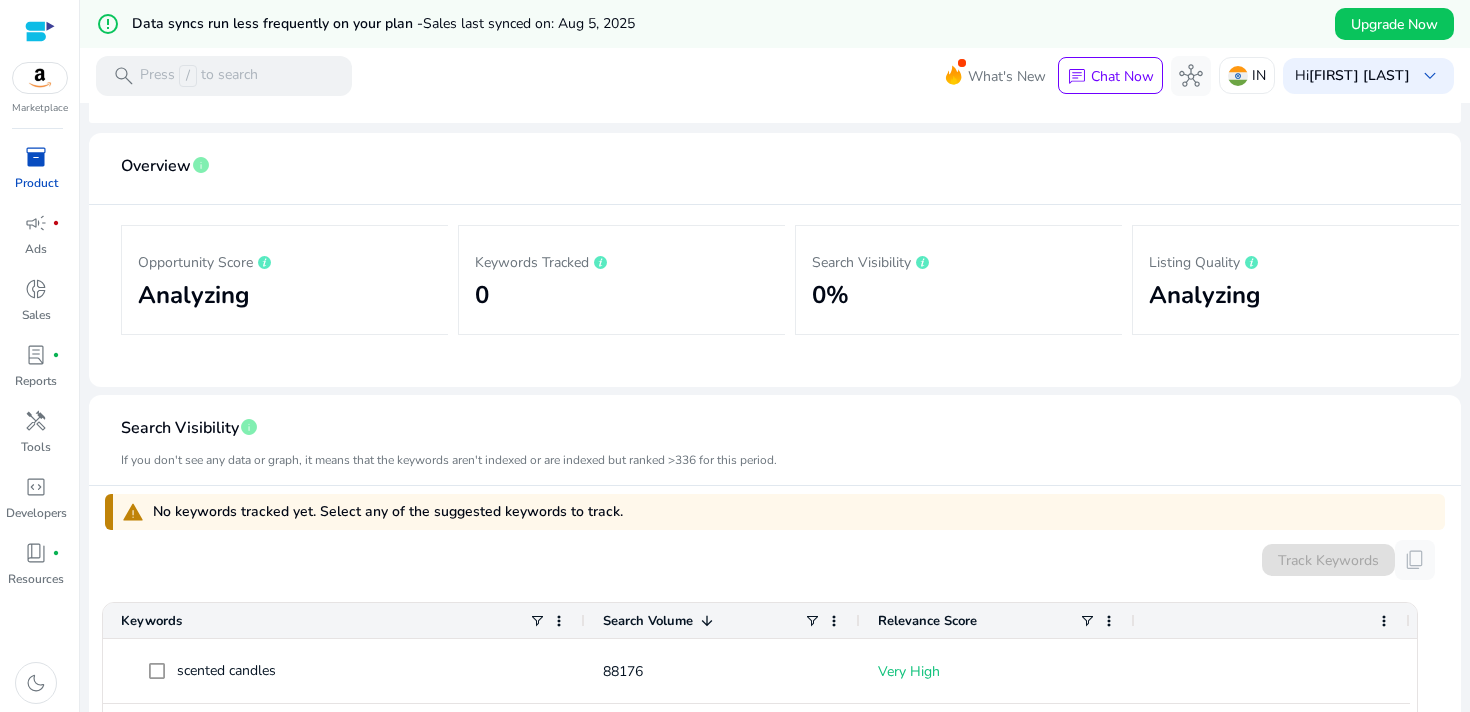 click on "Opportunity Score
Analyzing" 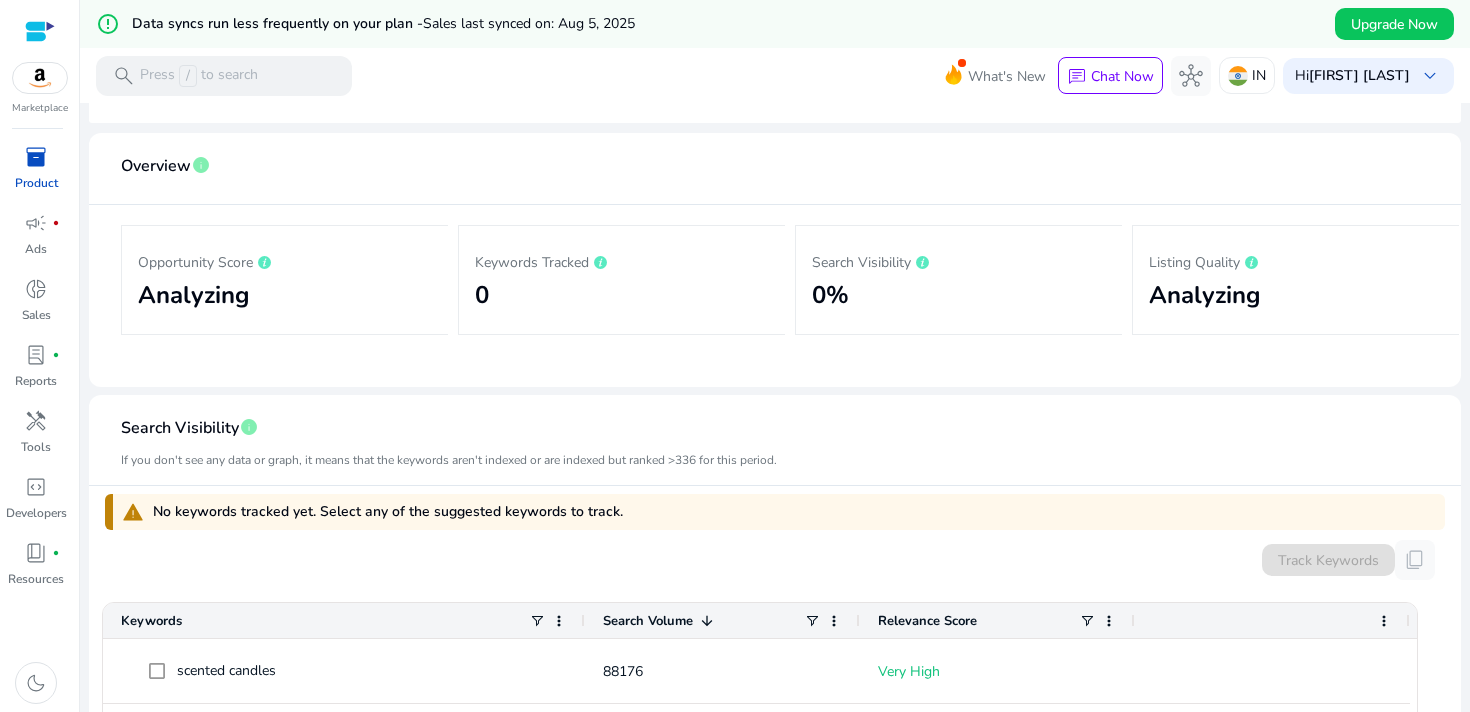 click on "Listing Quality
Analyzing" 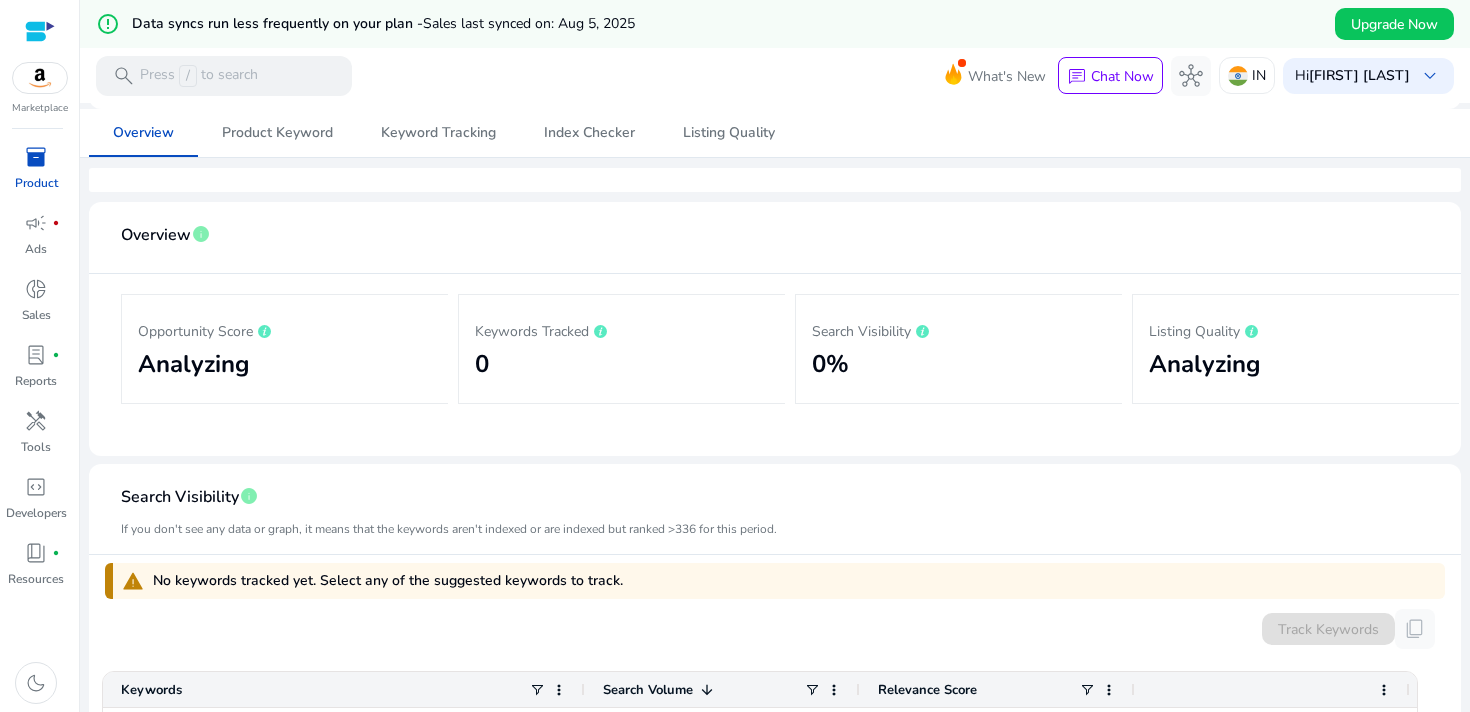scroll, scrollTop: 121, scrollLeft: 0, axis: vertical 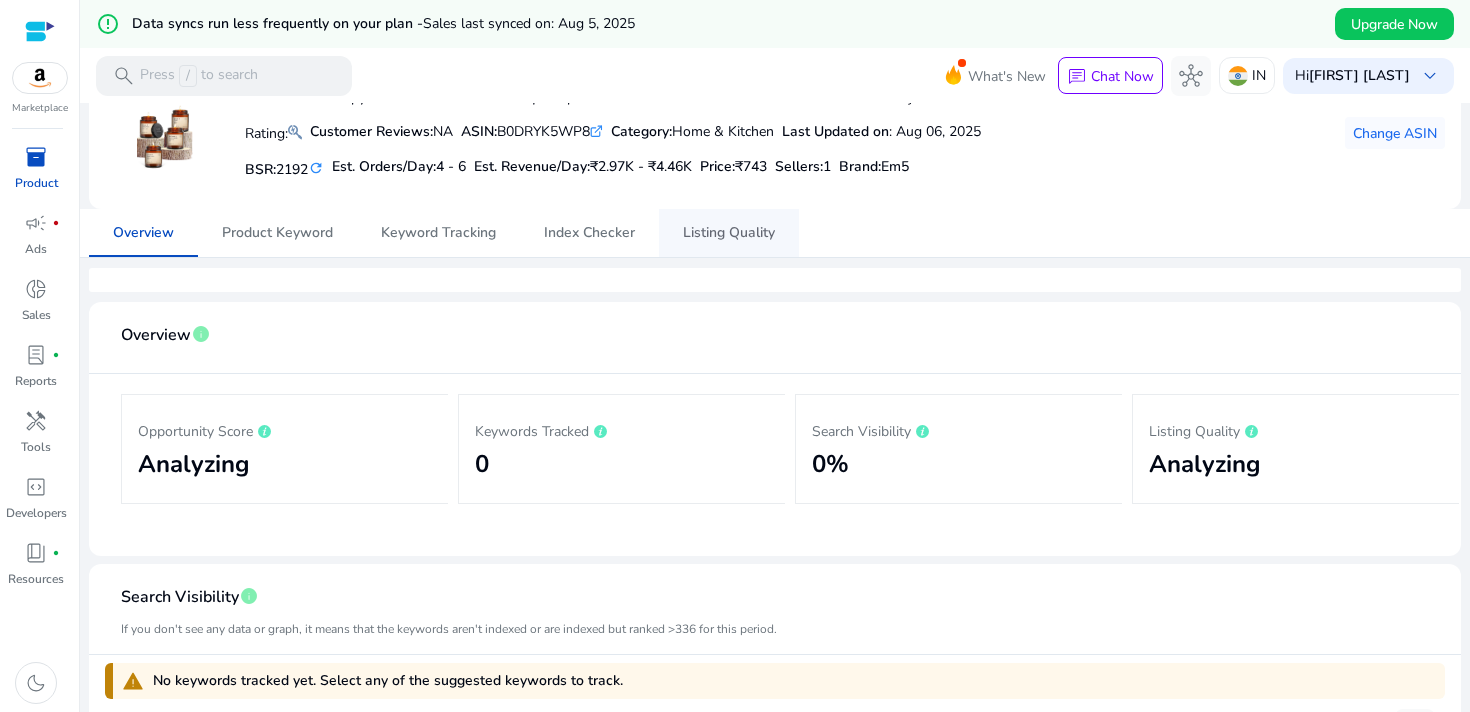 click on "Listing Quality" at bounding box center [729, 233] 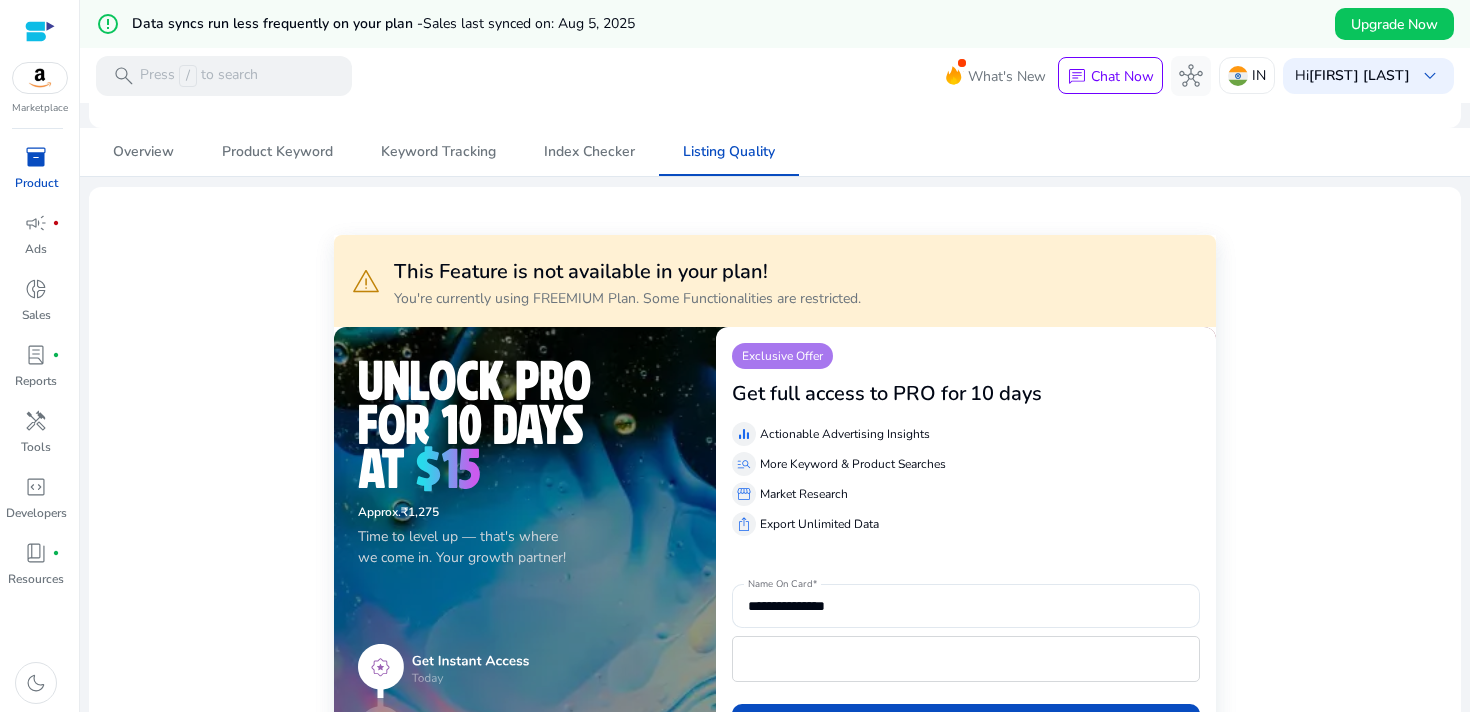 scroll, scrollTop: 198, scrollLeft: 0, axis: vertical 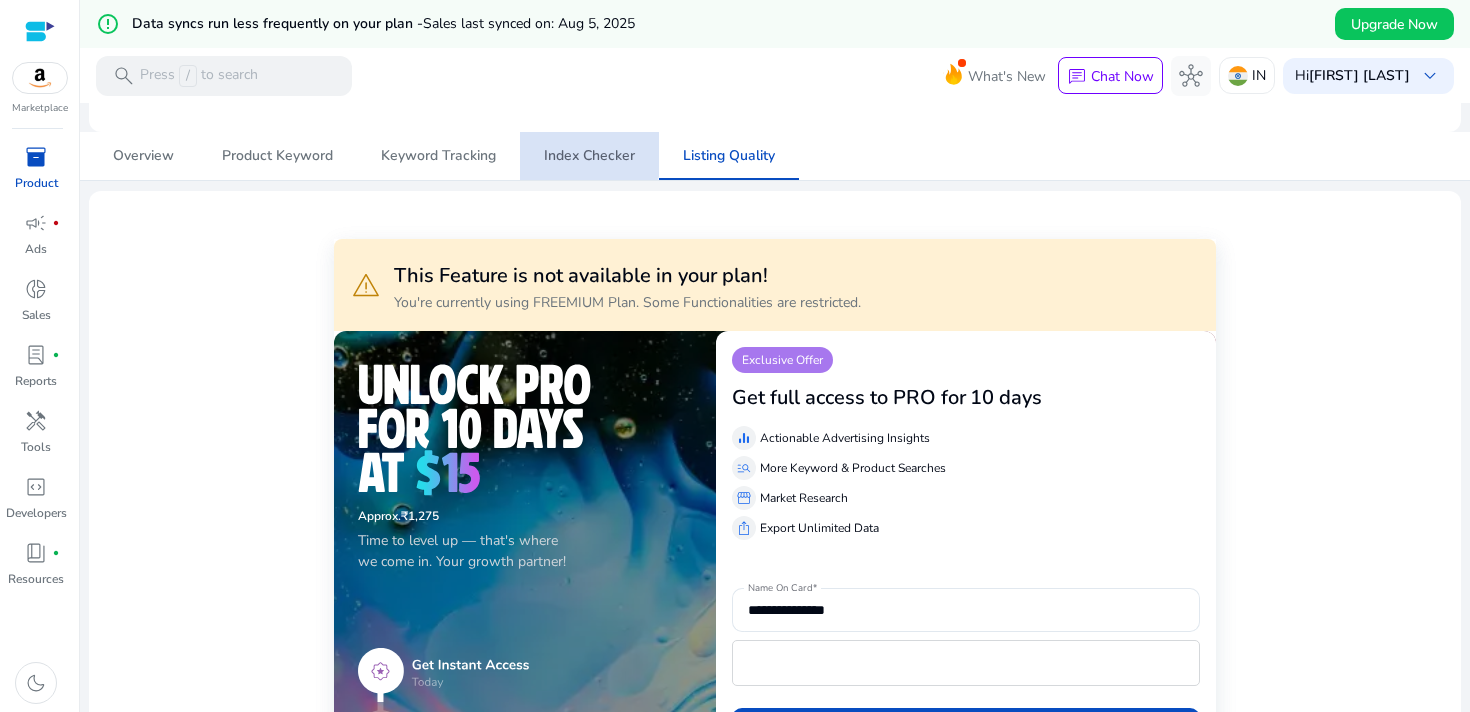 click on "Index Checker" at bounding box center [589, 156] 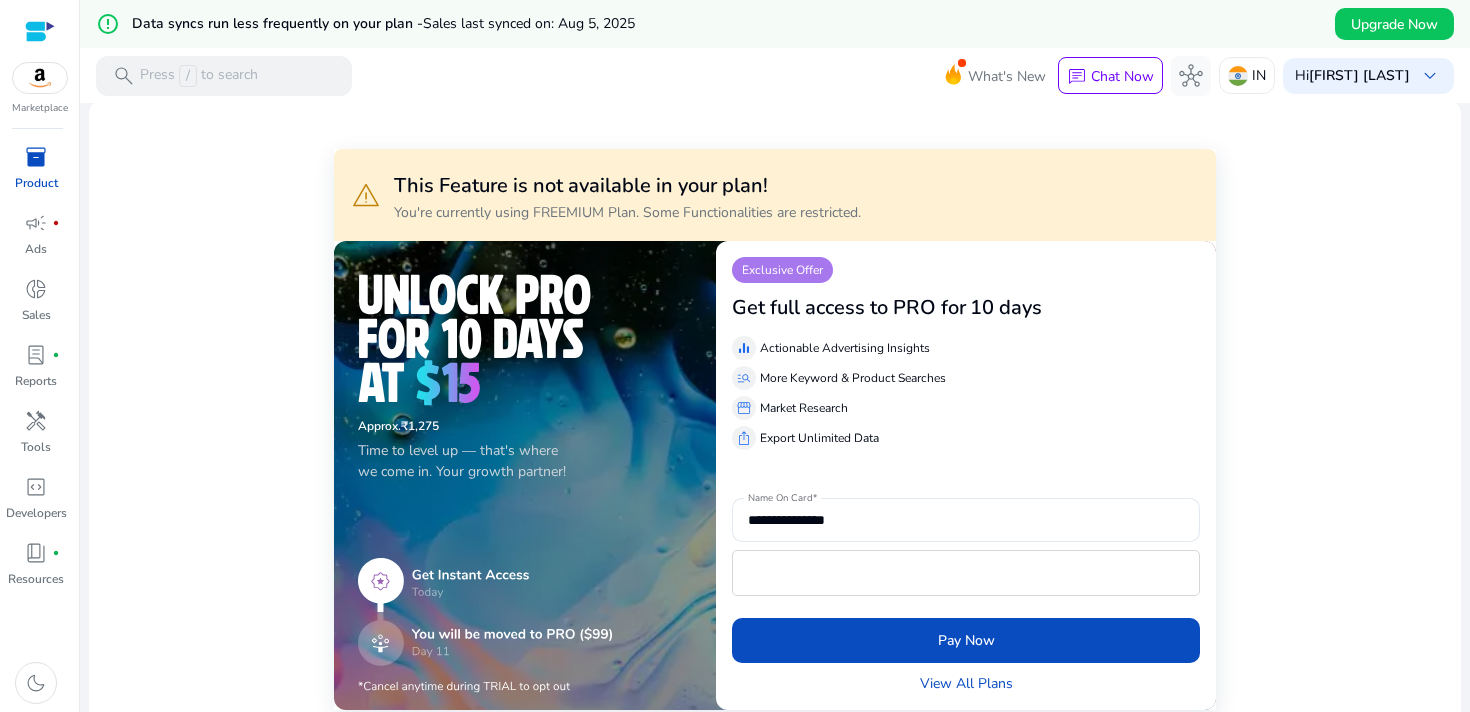 scroll, scrollTop: 0, scrollLeft: 0, axis: both 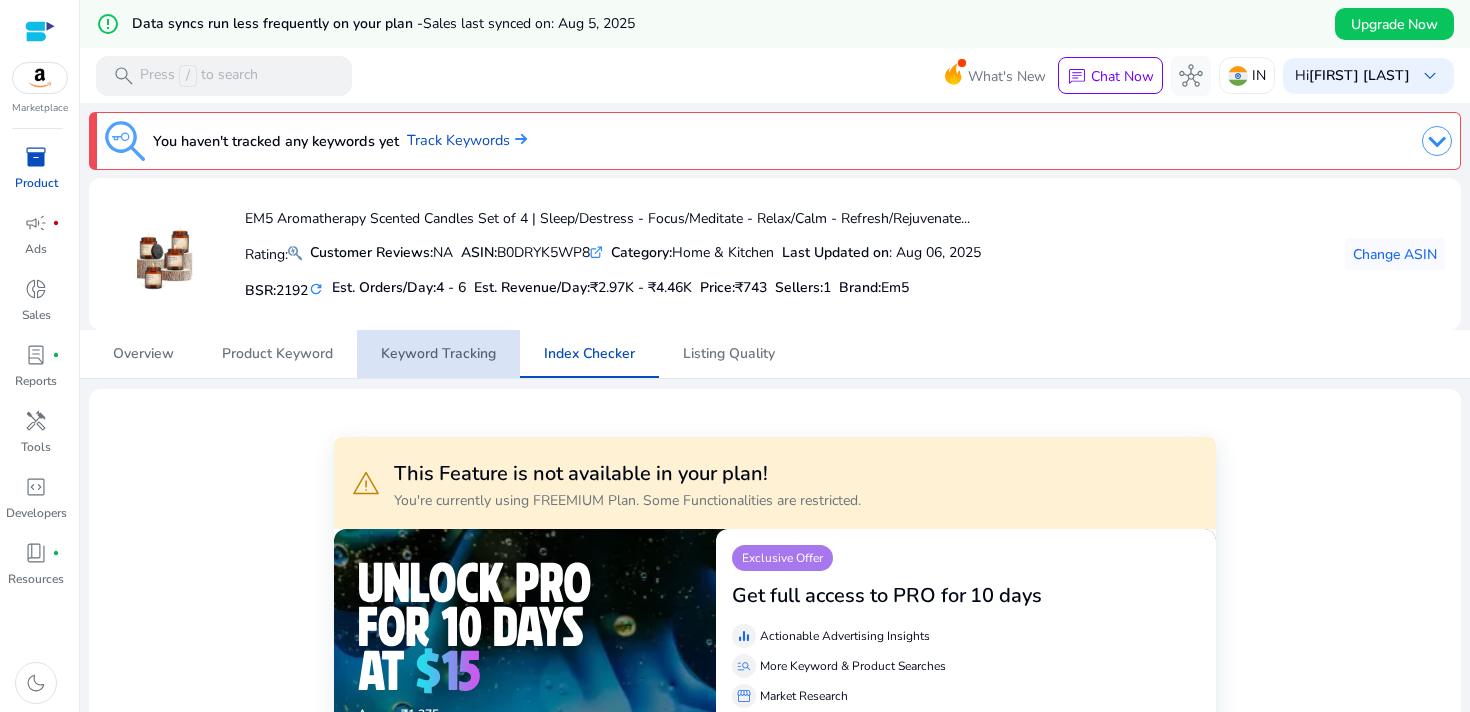 click on "Keyword Tracking" at bounding box center (438, 354) 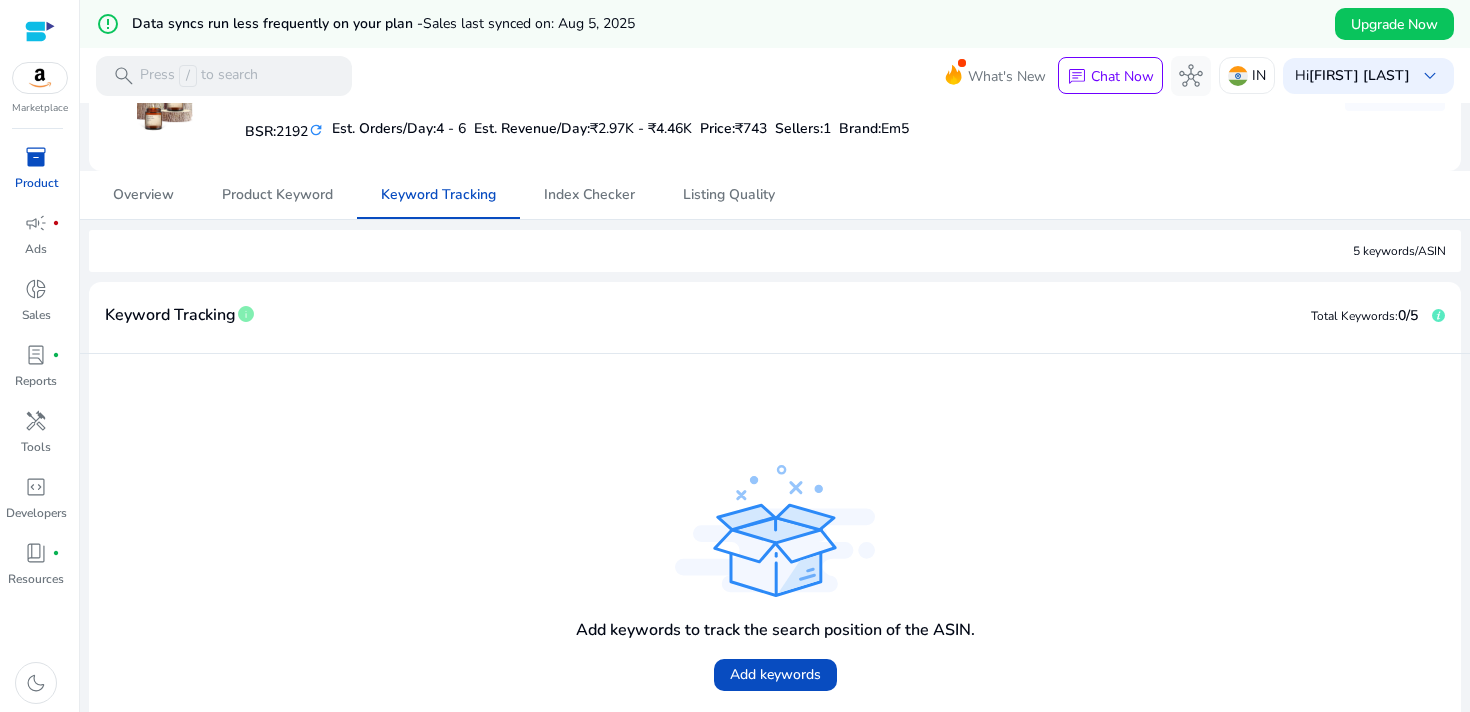 scroll, scrollTop: 0, scrollLeft: 0, axis: both 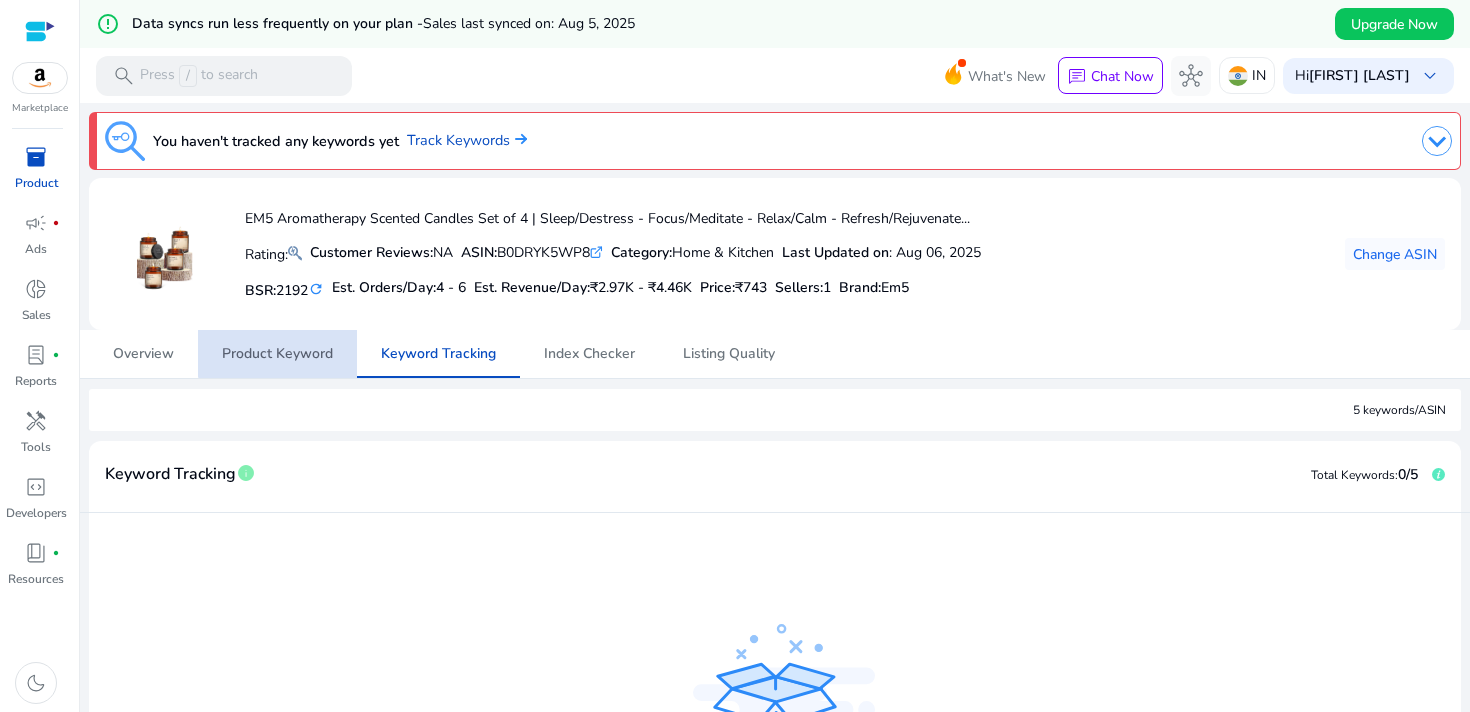 click on "Product Keyword" at bounding box center [277, 354] 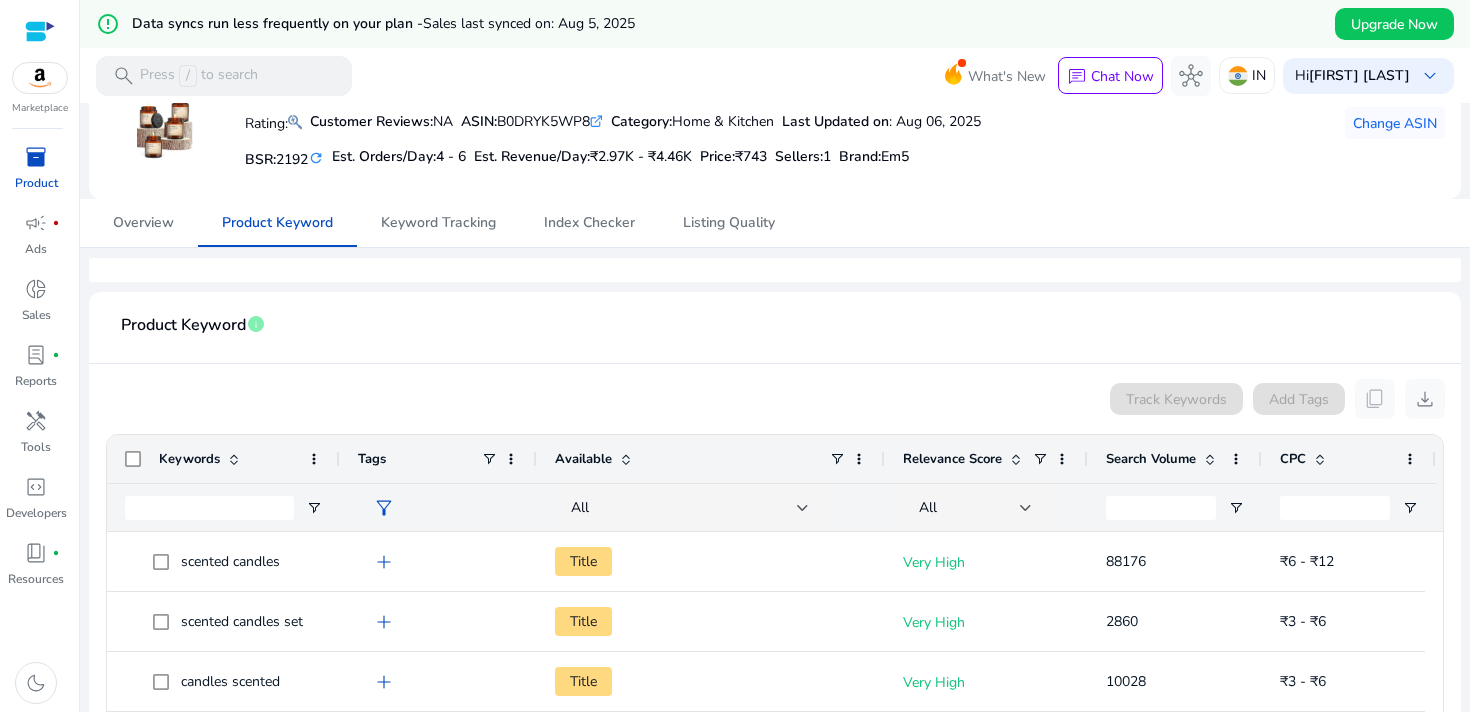 scroll, scrollTop: 0, scrollLeft: 0, axis: both 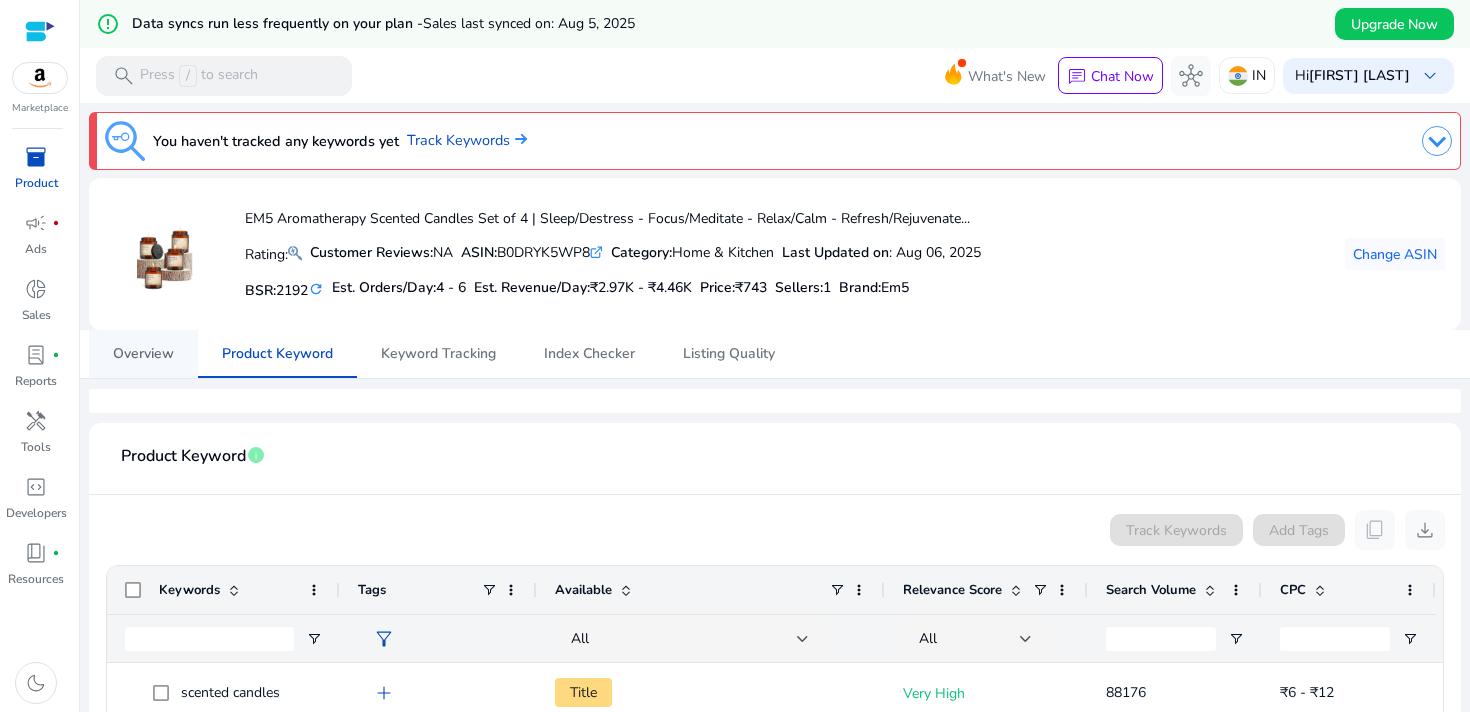 click on "Overview" at bounding box center [143, 354] 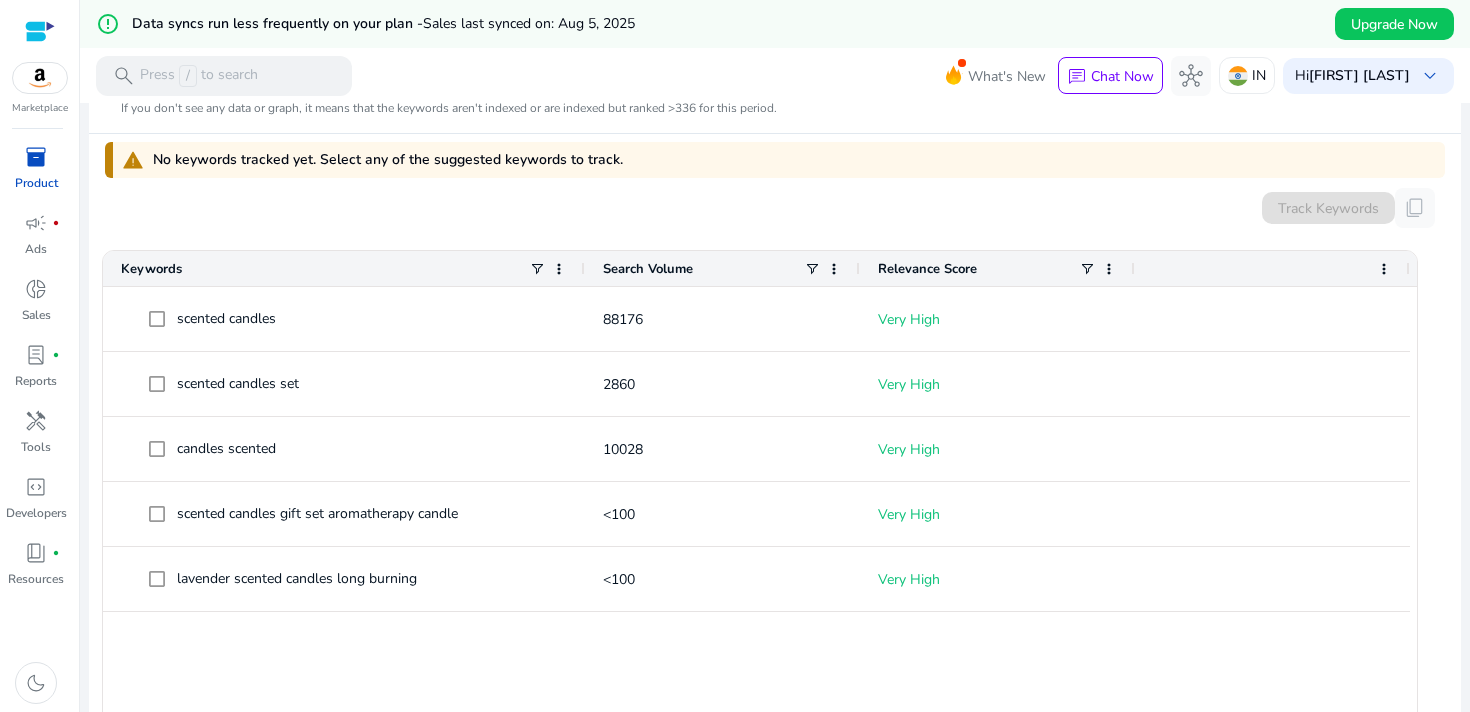 scroll, scrollTop: 735, scrollLeft: 0, axis: vertical 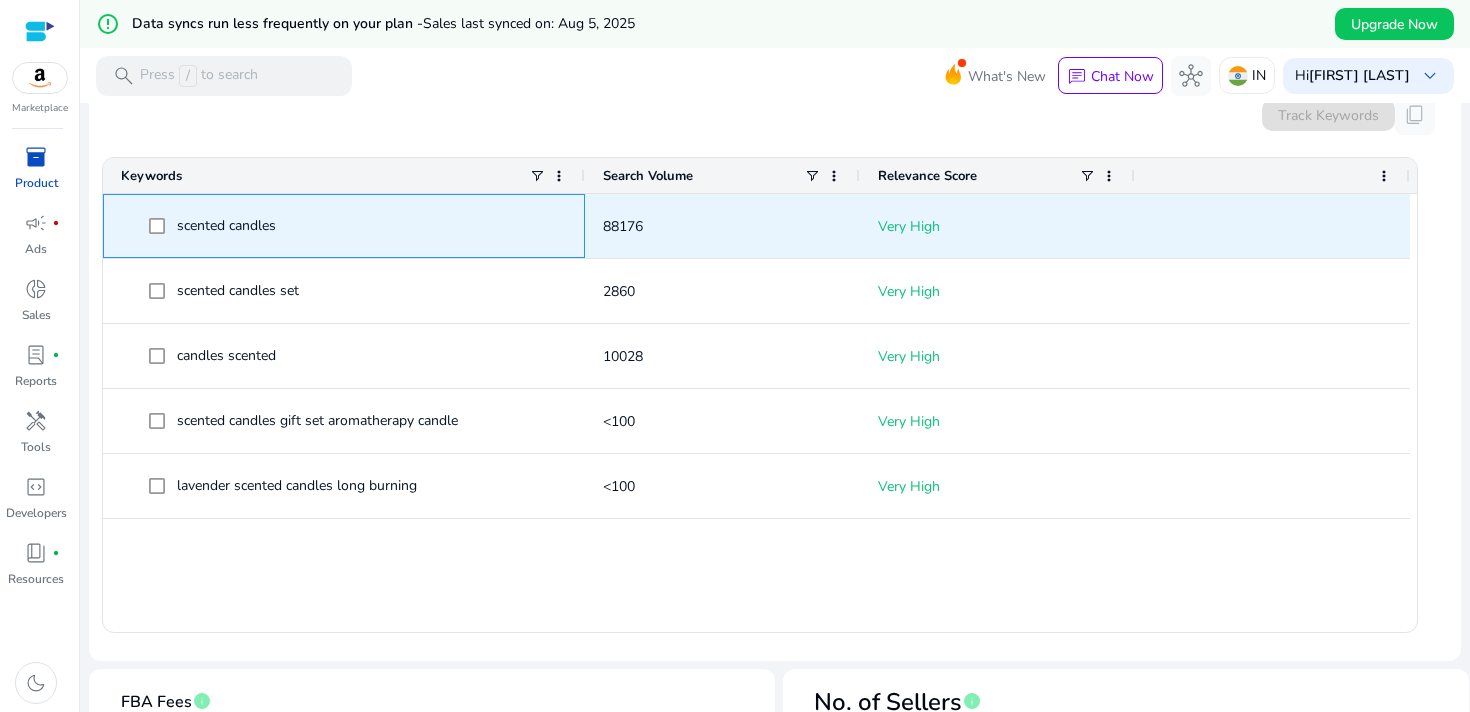click 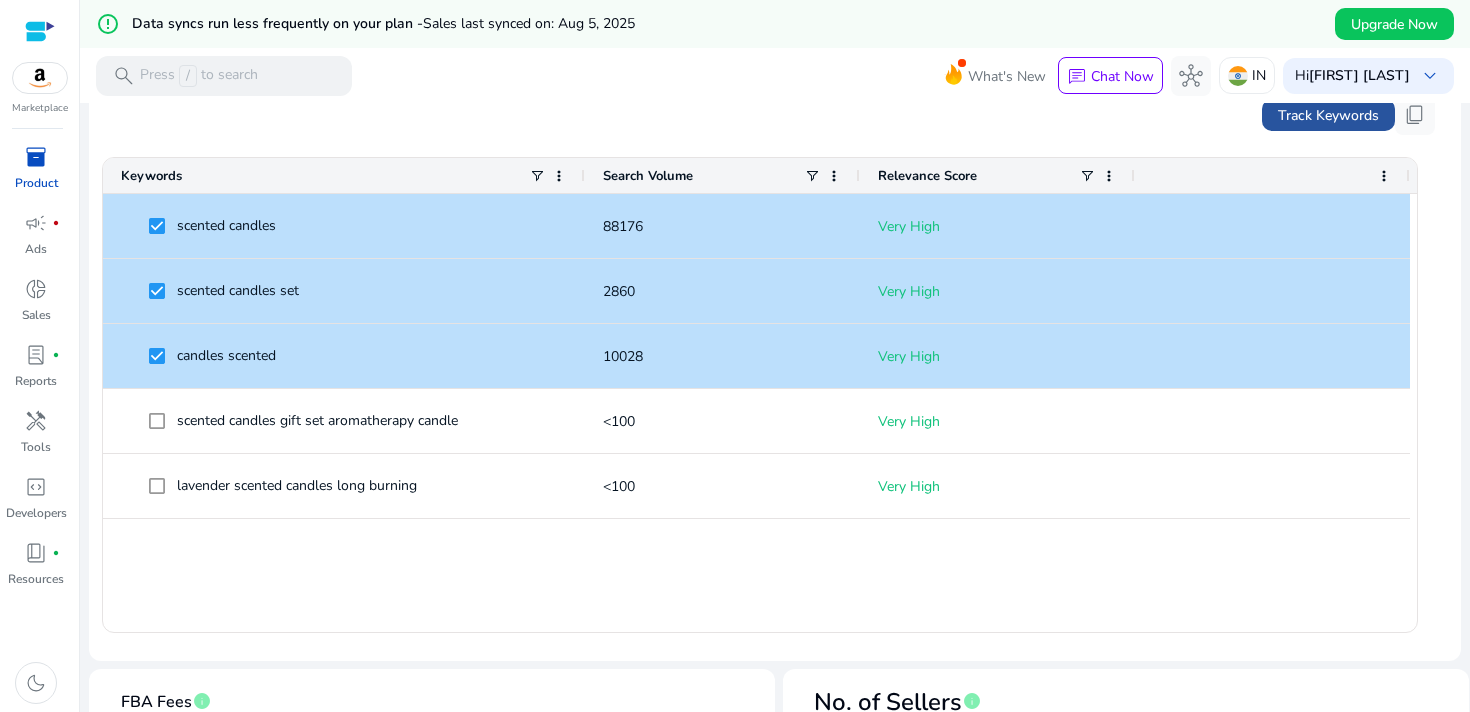 click 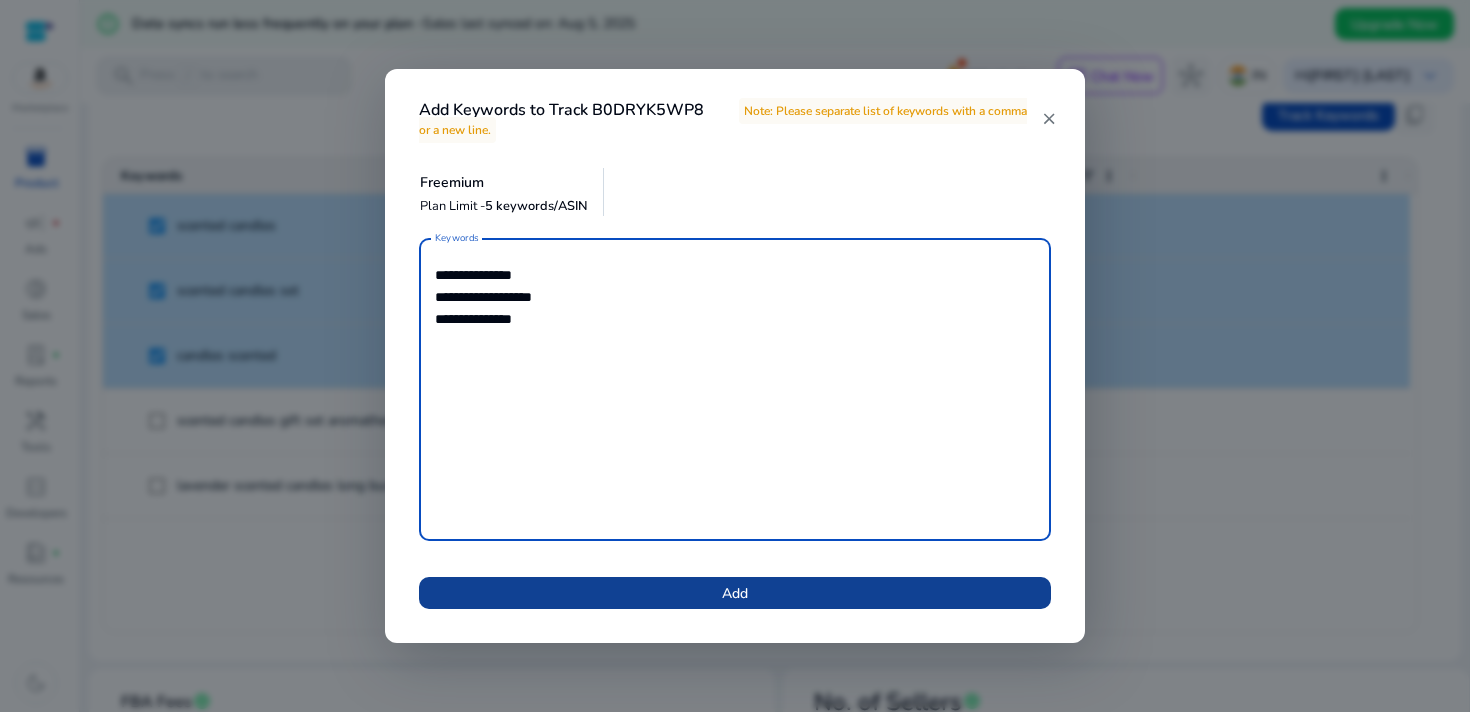 click at bounding box center (735, 593) 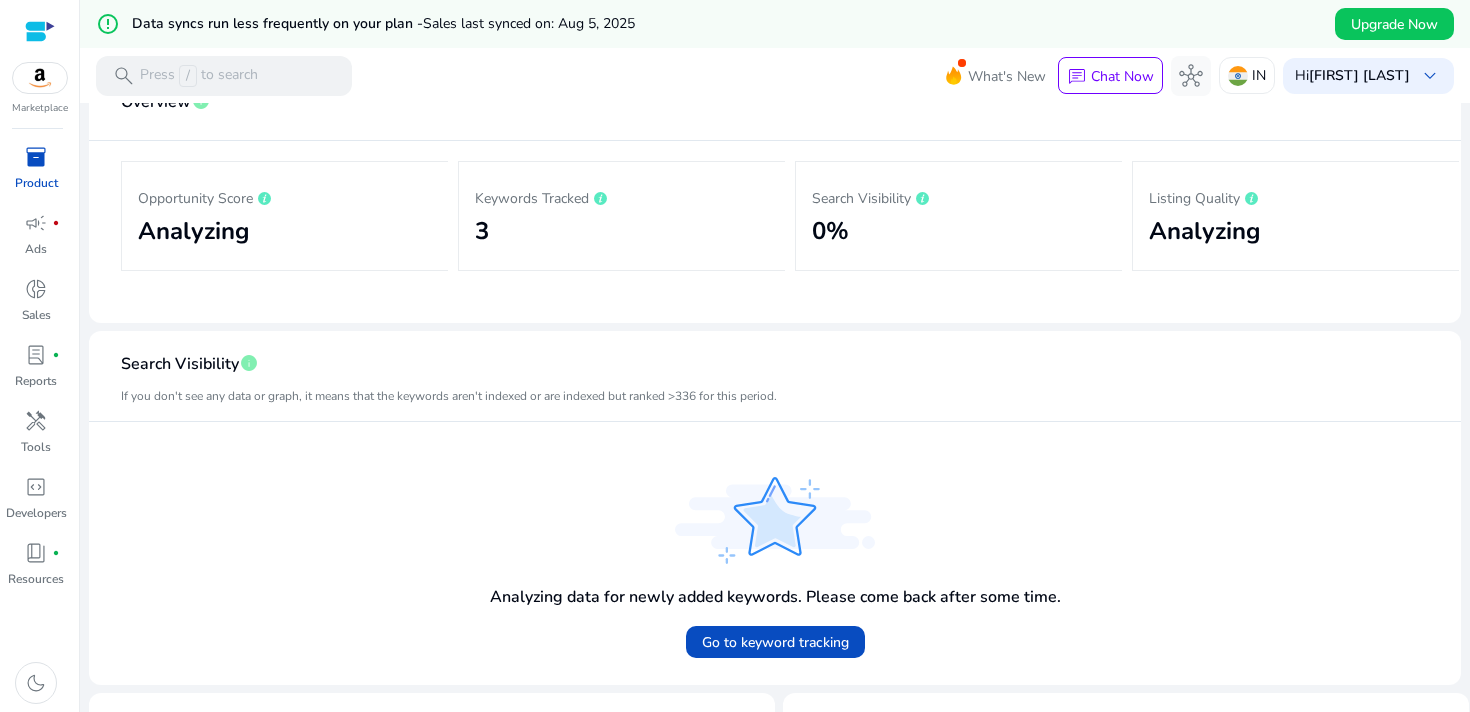 scroll, scrollTop: 0, scrollLeft: 0, axis: both 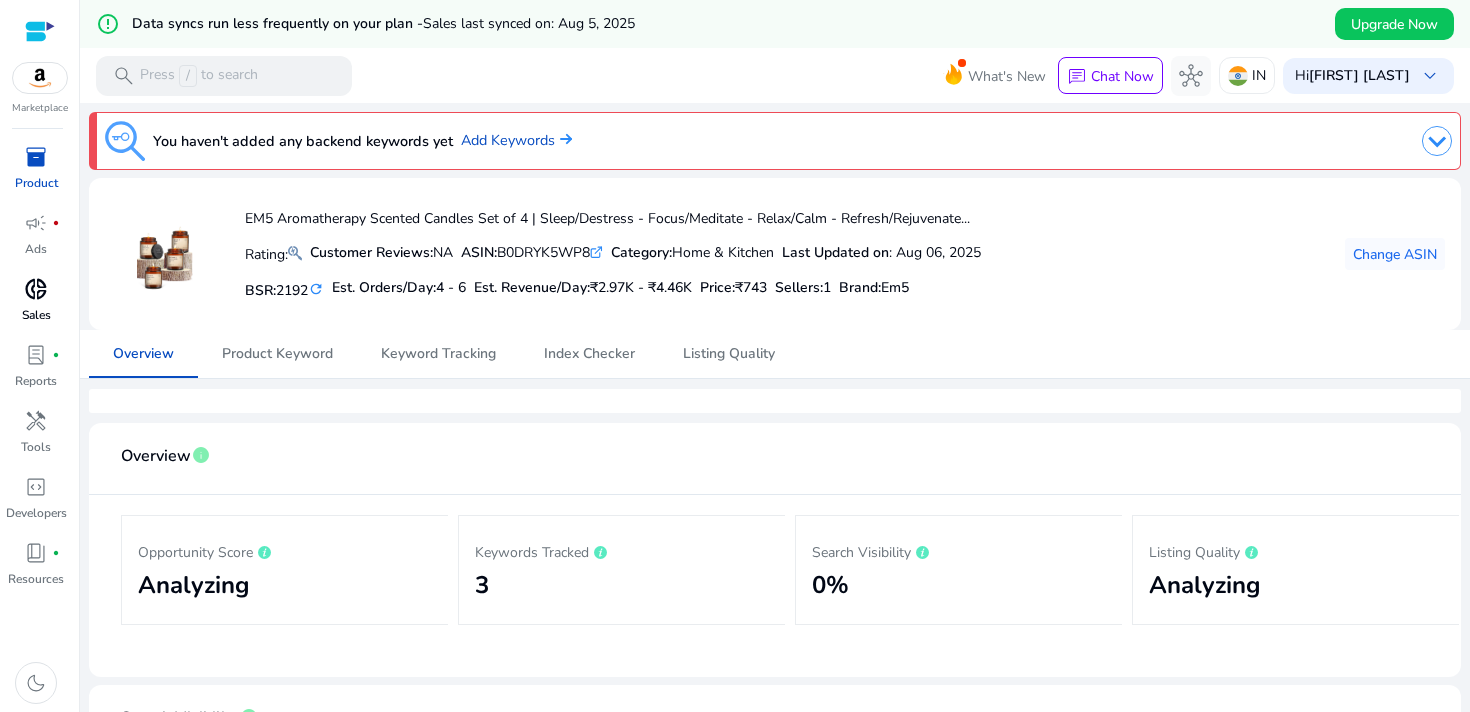 click on "donut_small" at bounding box center (36, 289) 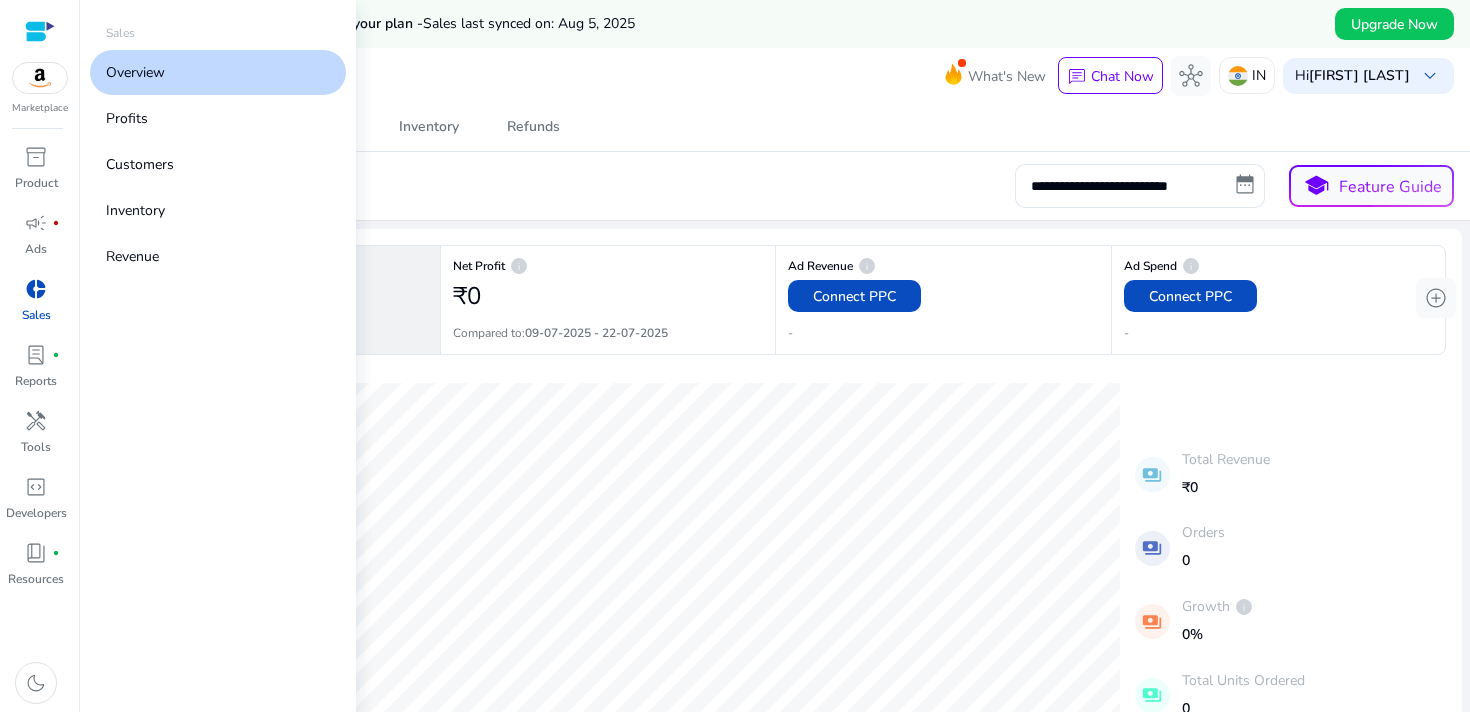 click at bounding box center [40, 78] 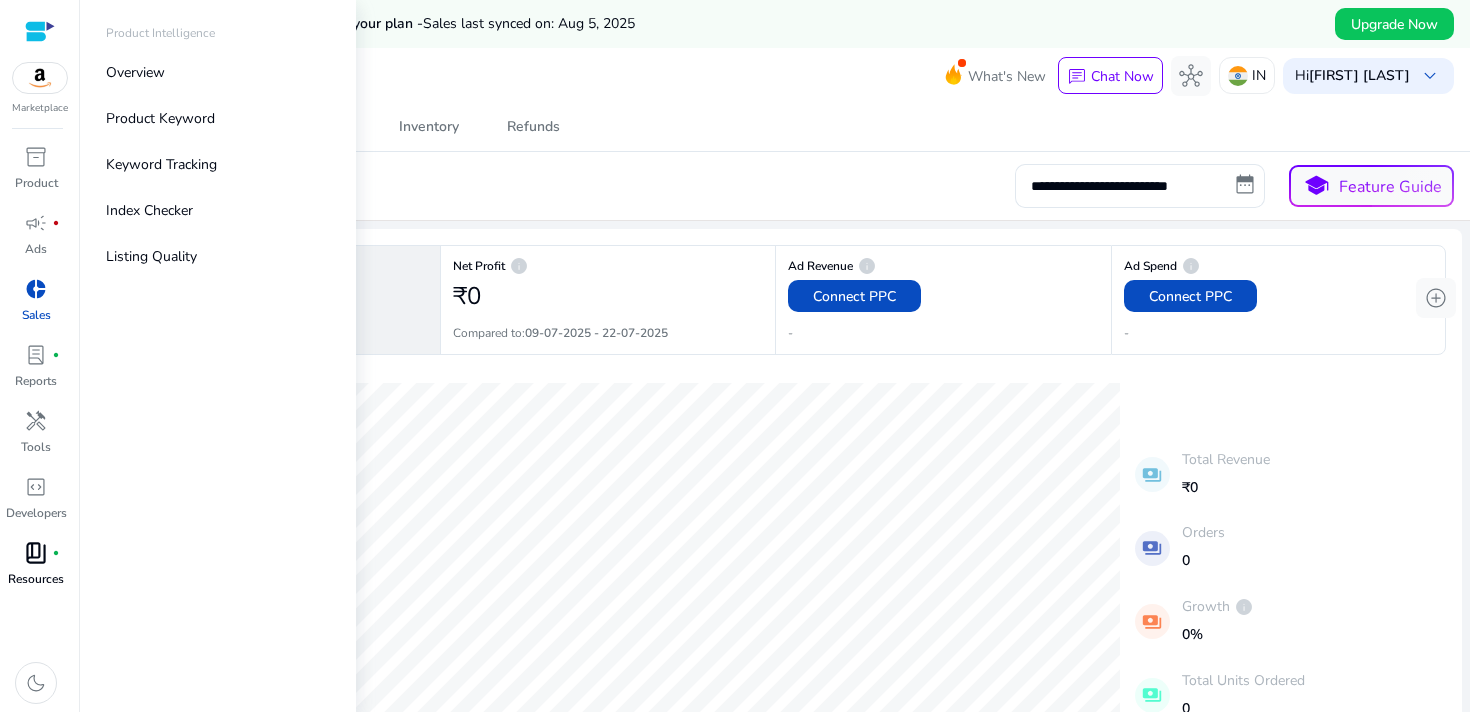 click on "book_4   fiber_manual_record" at bounding box center [36, 553] 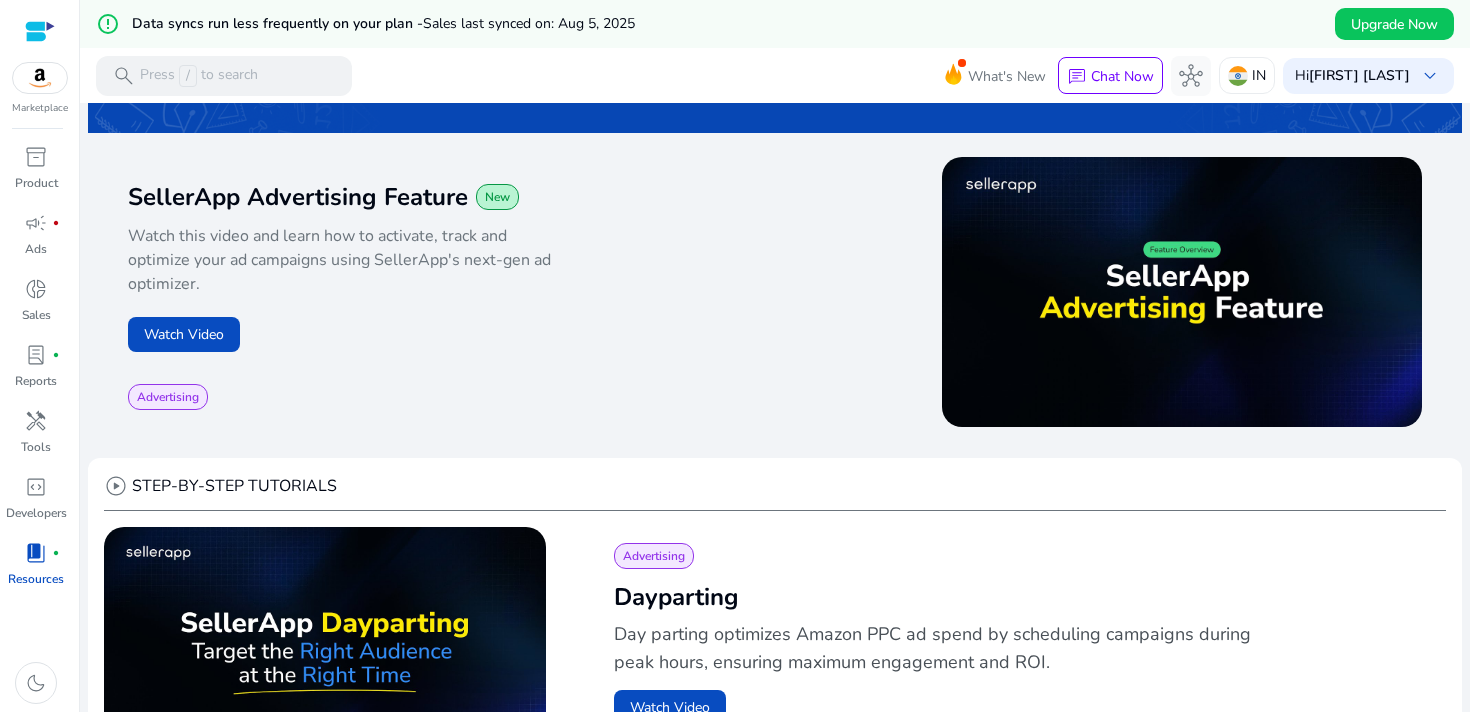 scroll, scrollTop: 272, scrollLeft: 0, axis: vertical 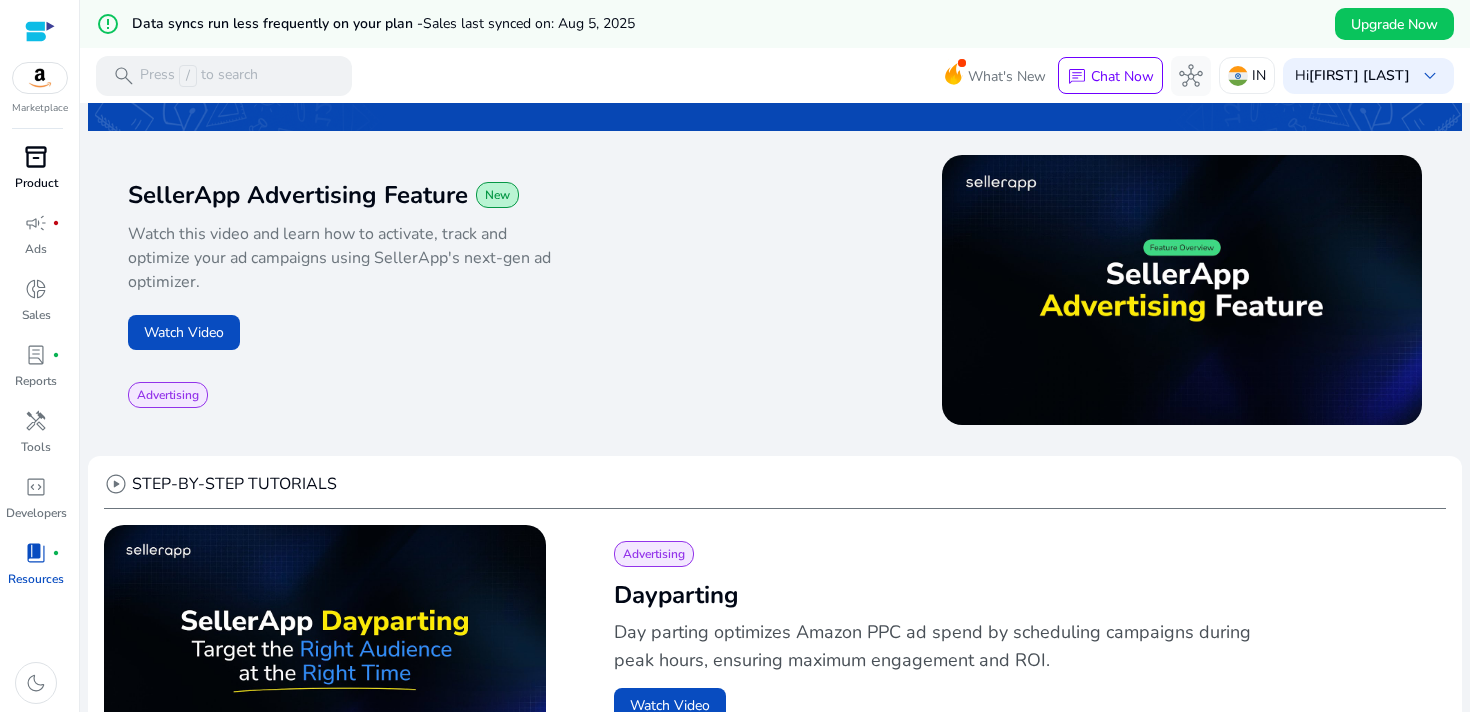 click on "Product" at bounding box center (36, 183) 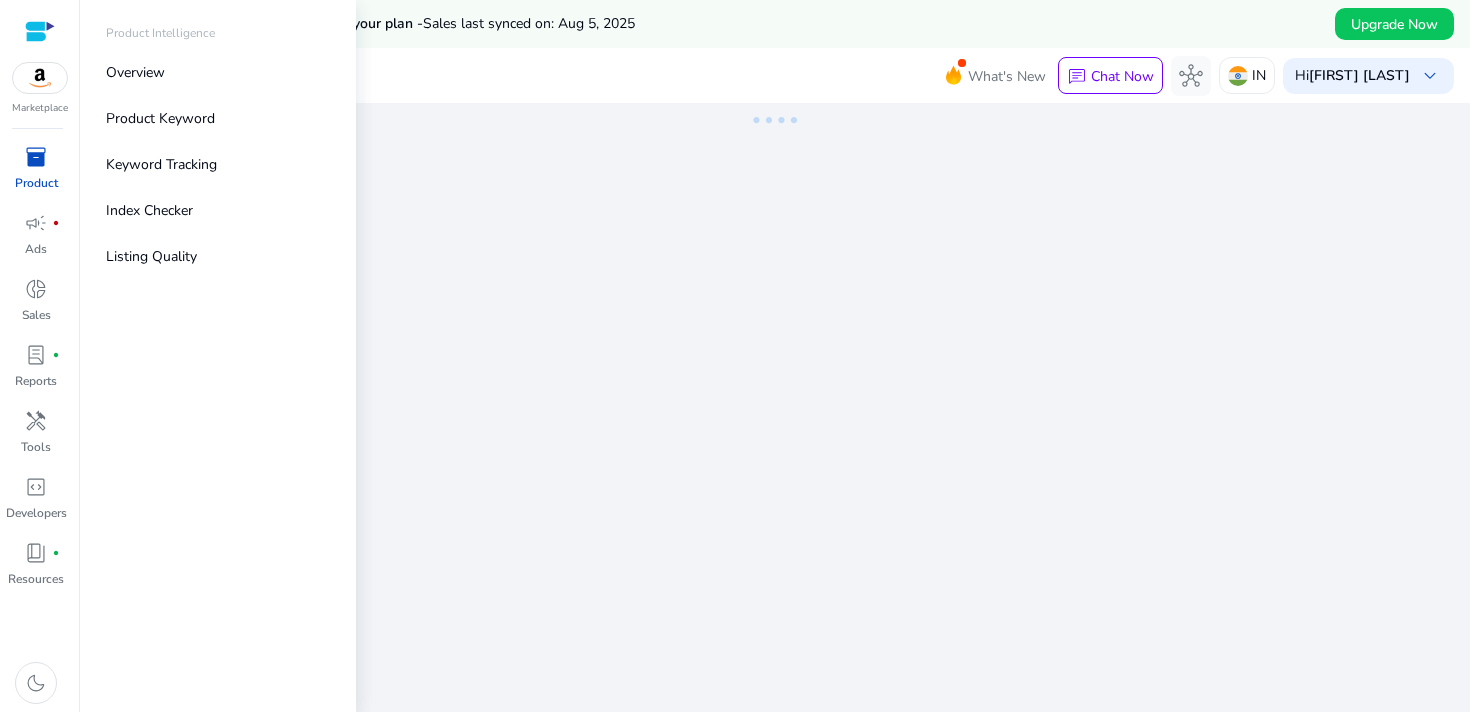 scroll, scrollTop: 0, scrollLeft: 0, axis: both 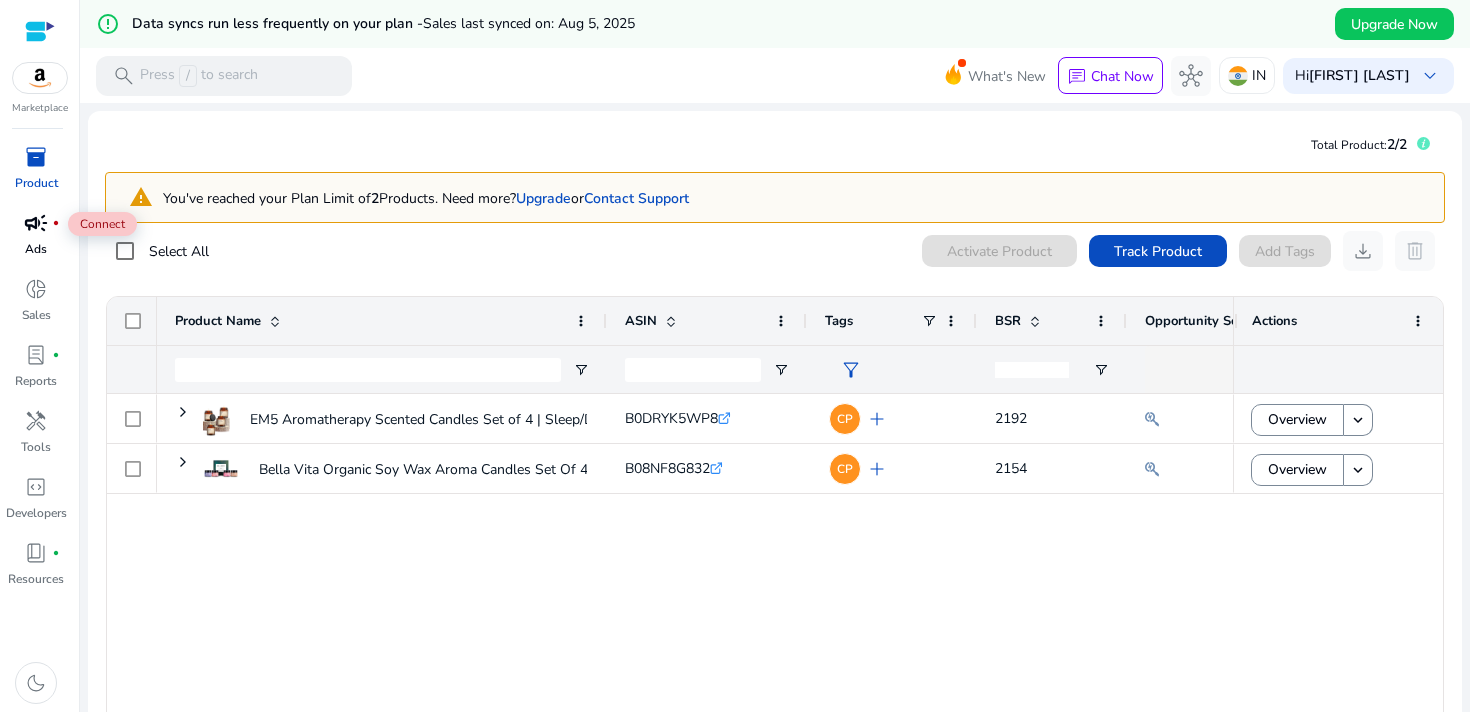 click on "campaign" at bounding box center (36, 223) 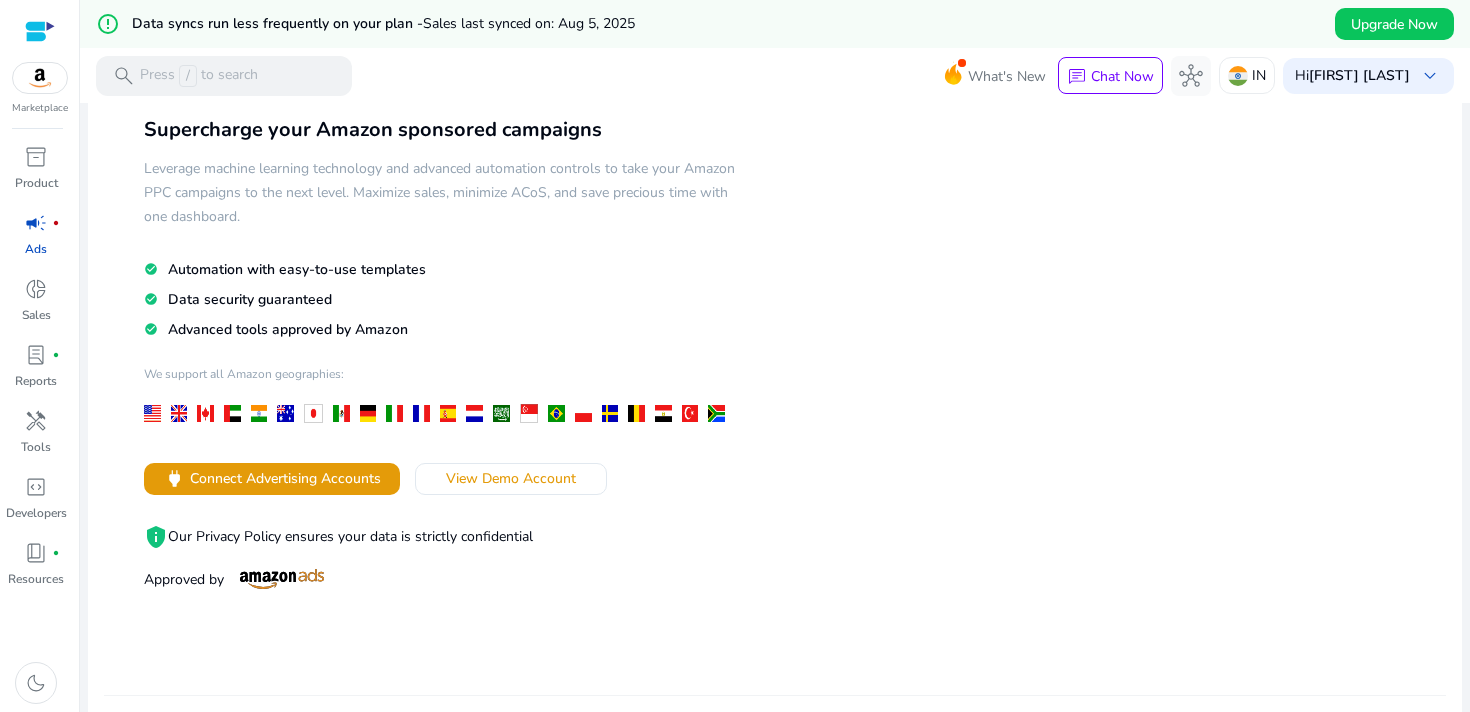 scroll, scrollTop: 128, scrollLeft: 0, axis: vertical 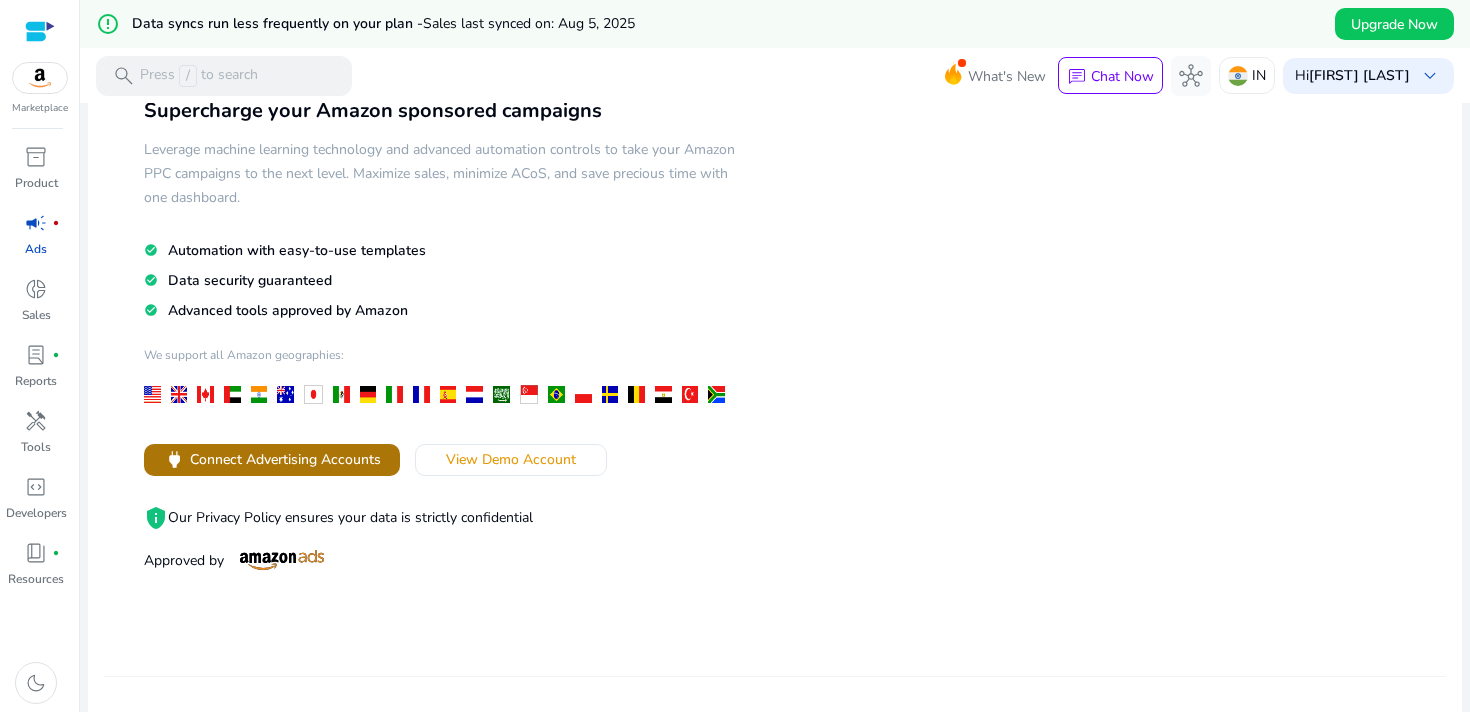 click on "Connect Advertising Accounts" 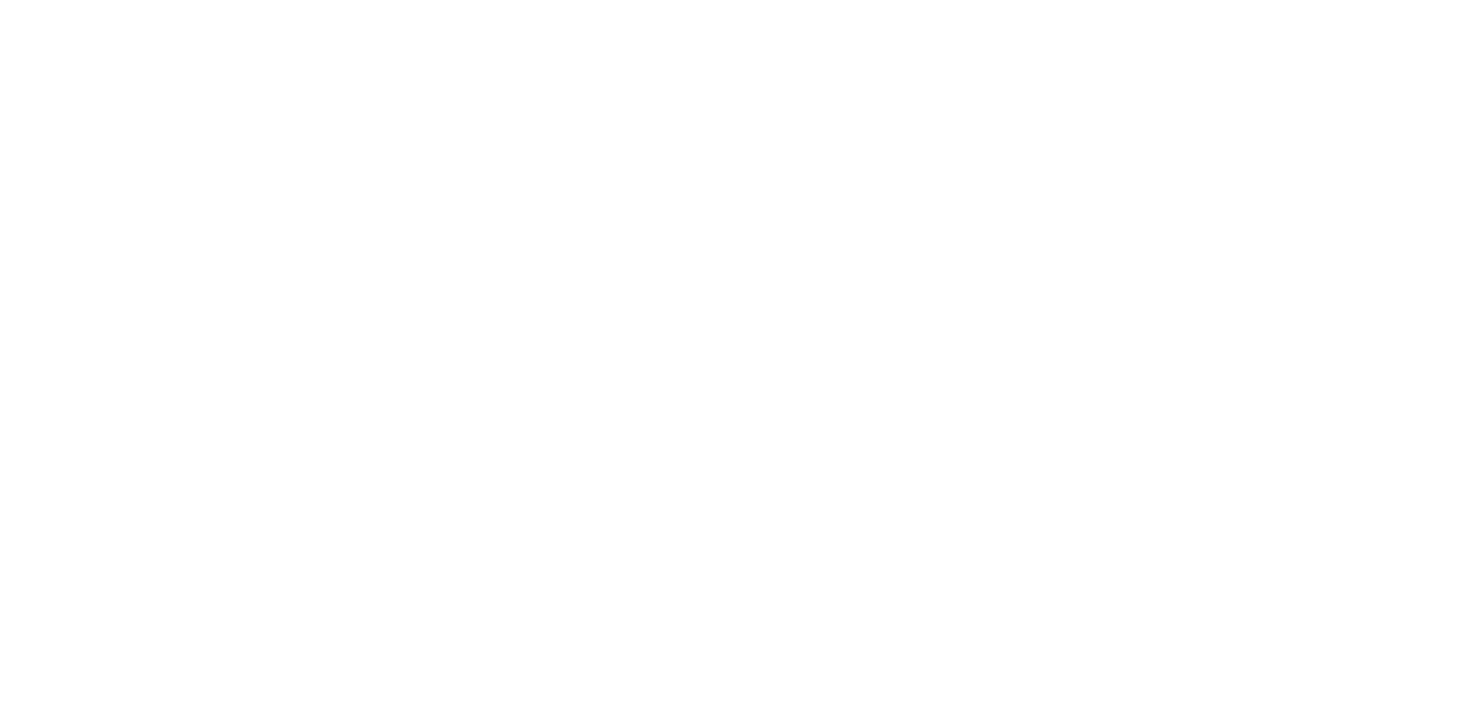 scroll, scrollTop: 0, scrollLeft: 0, axis: both 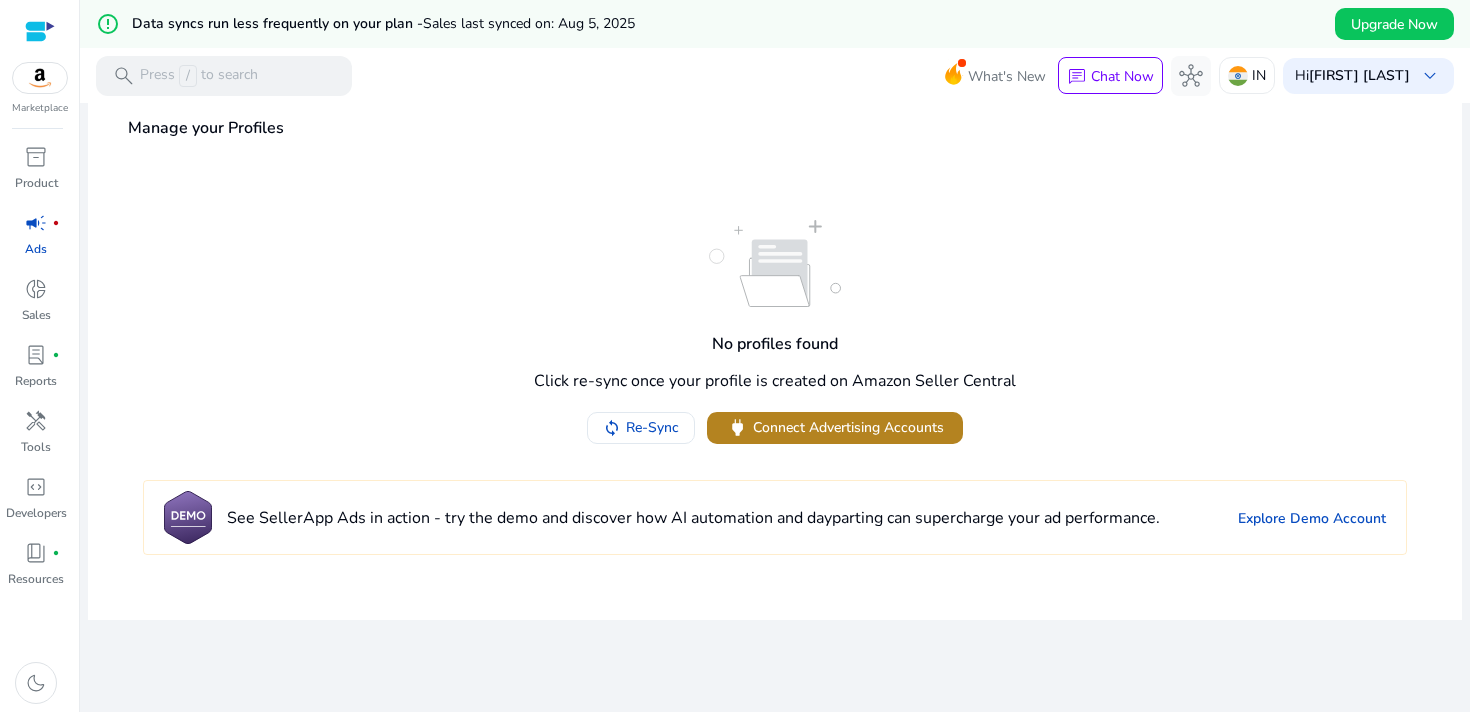 click on "Connect Advertising Accounts" 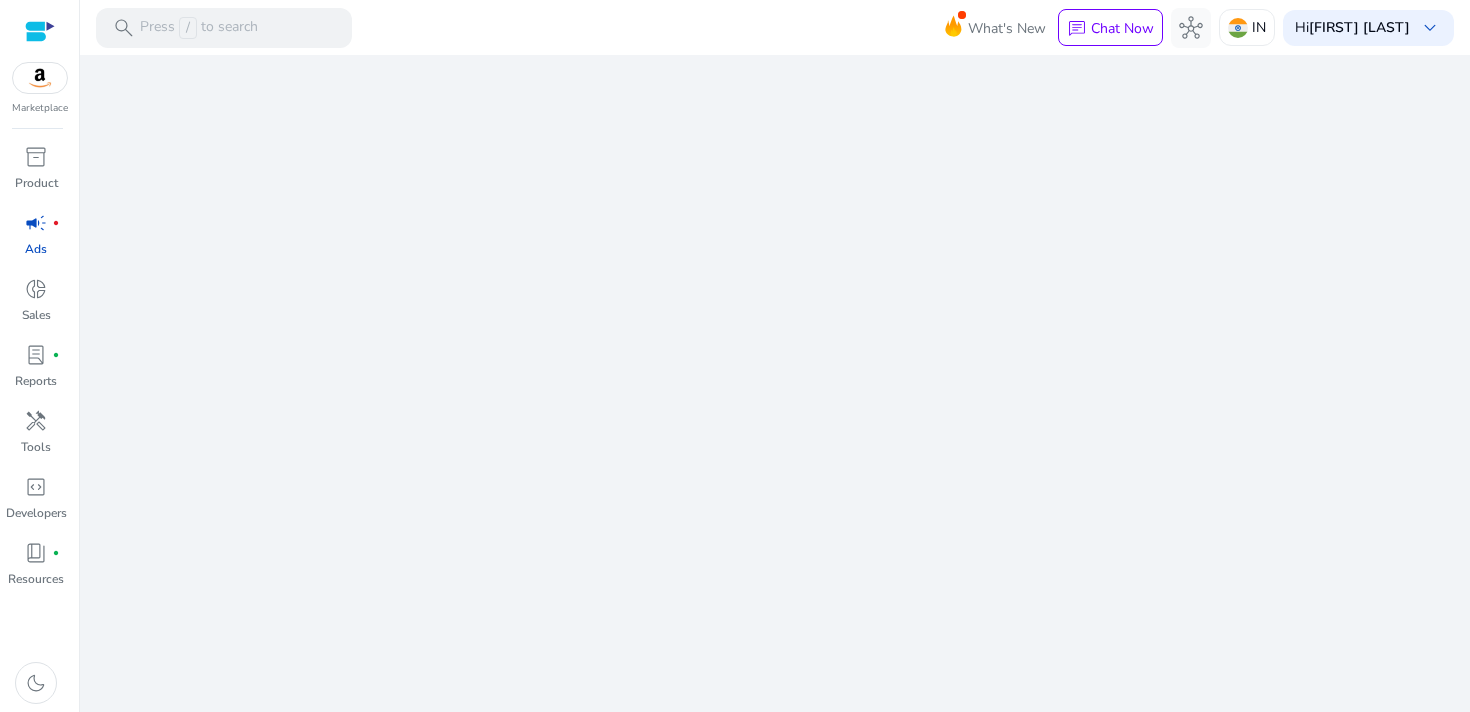 scroll, scrollTop: 0, scrollLeft: 0, axis: both 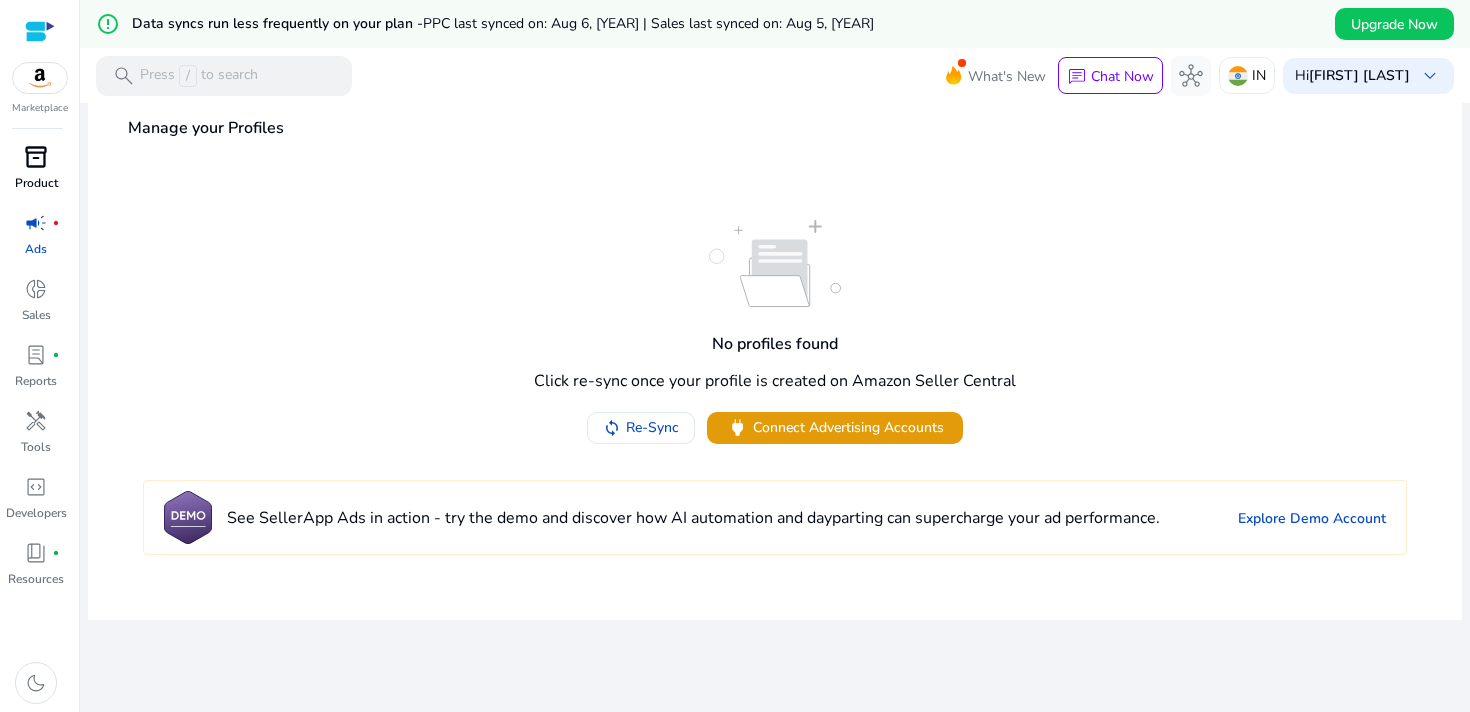 click on "Product" at bounding box center (36, 183) 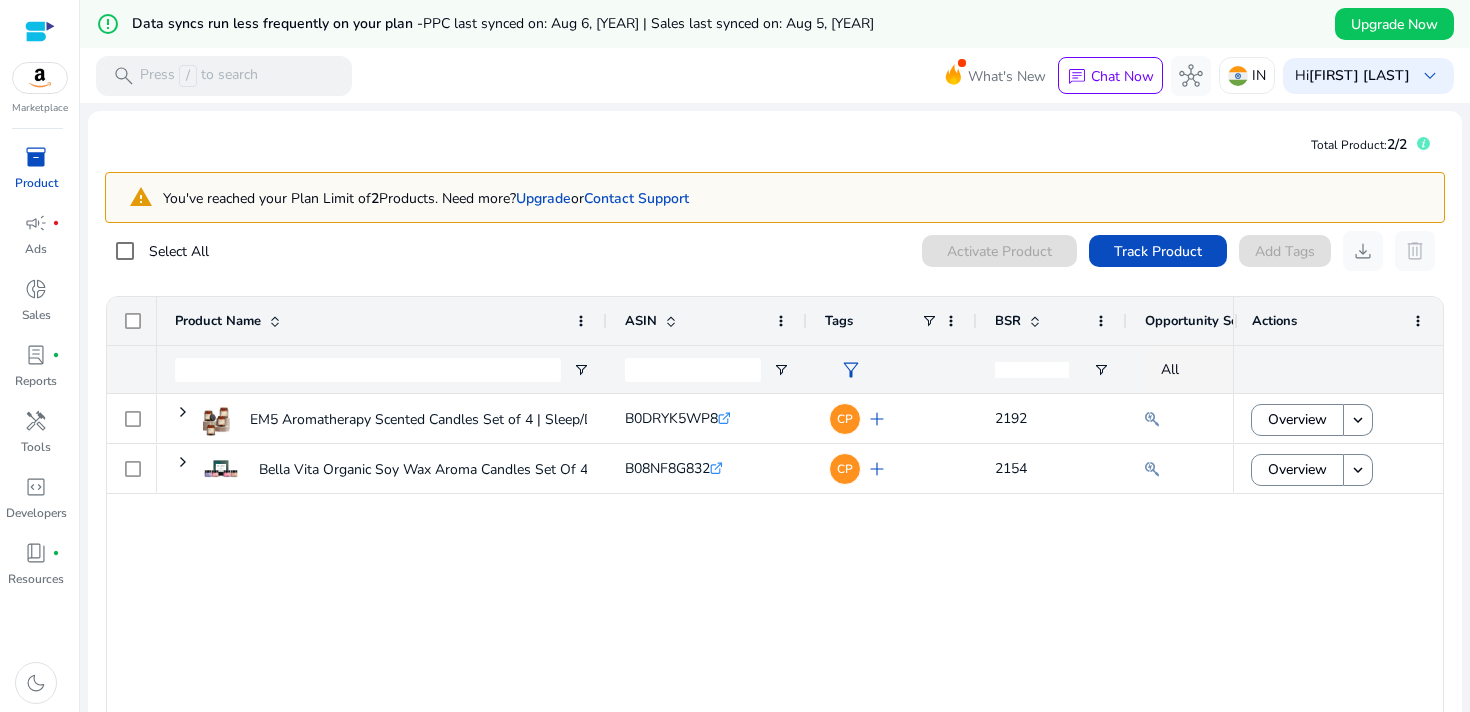 drag, startPoint x: 1228, startPoint y: 308, endPoint x: 1279, endPoint y: 291, distance: 53.75872 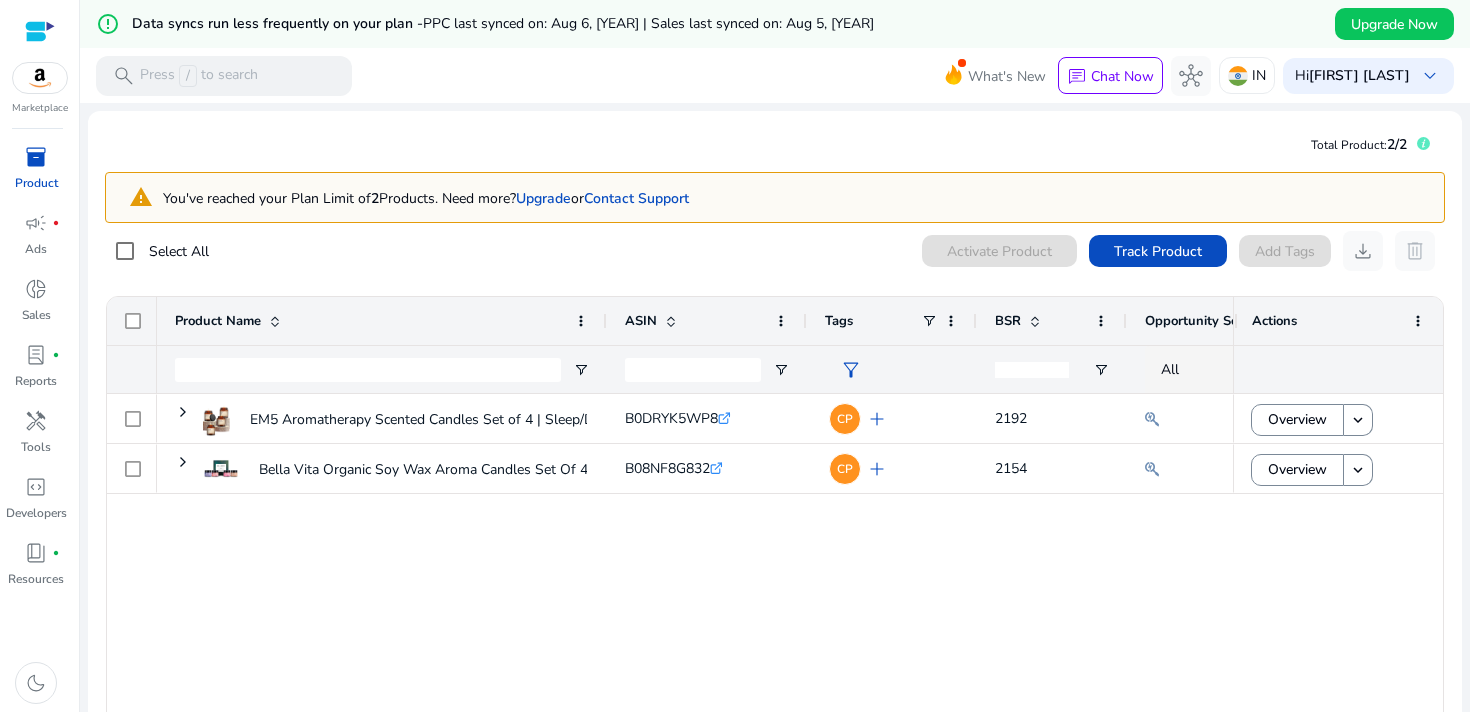 scroll, scrollTop: 0, scrollLeft: 93, axis: horizontal 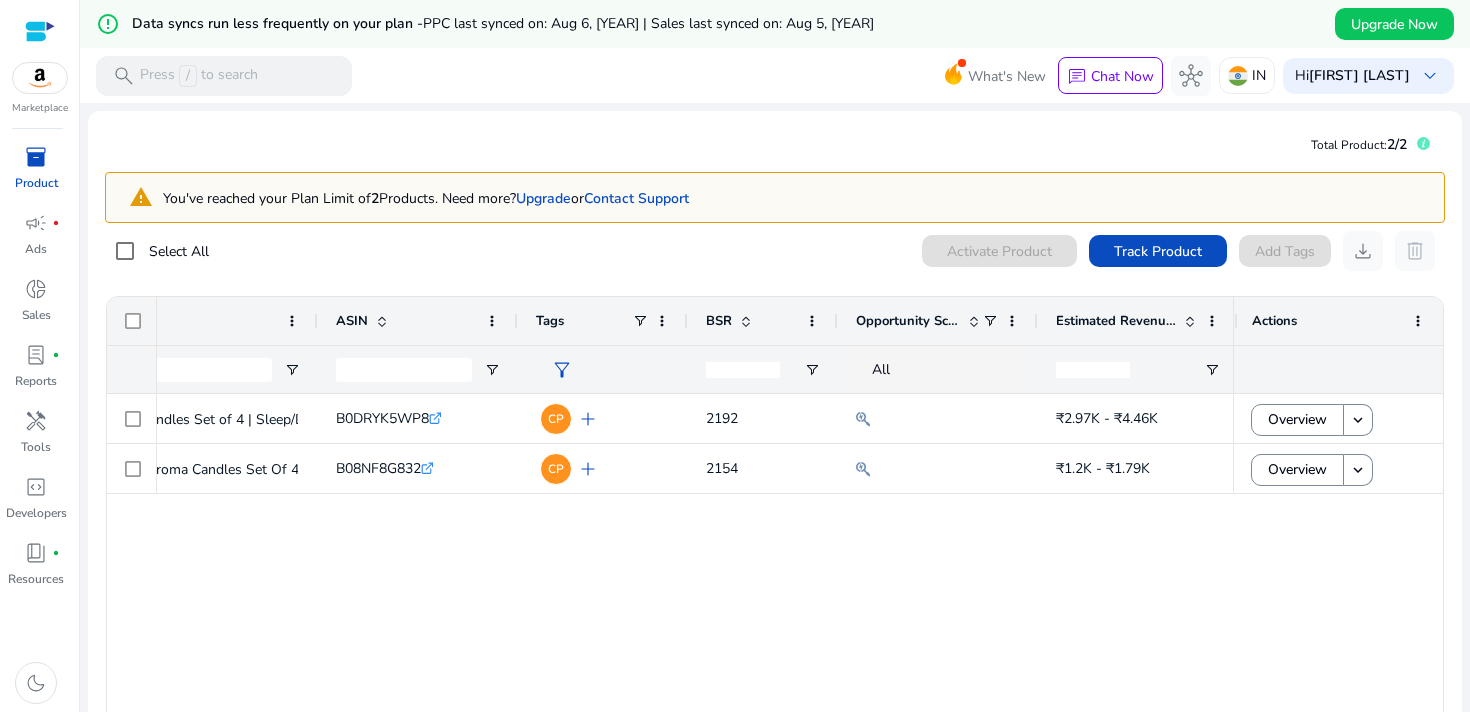 click on "Opportunity Score" 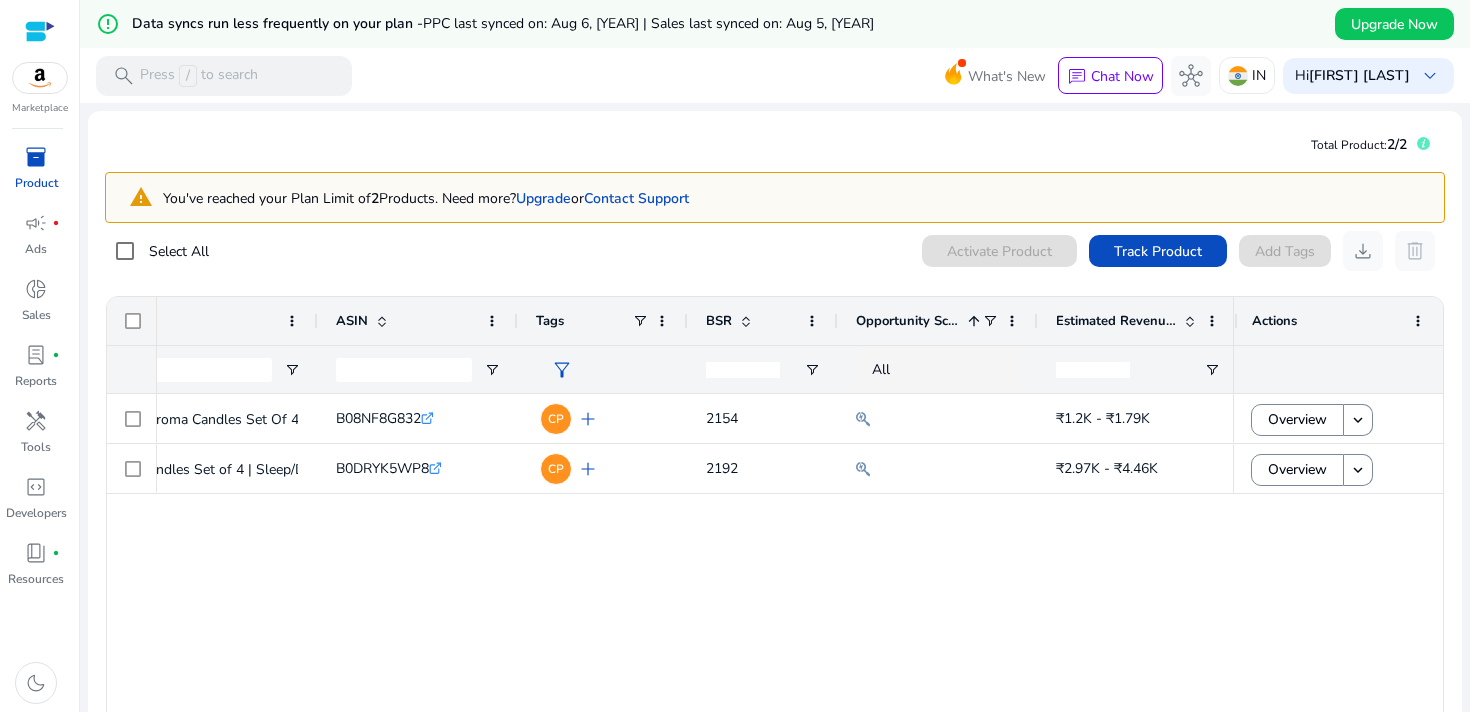scroll, scrollTop: 0, scrollLeft: 0, axis: both 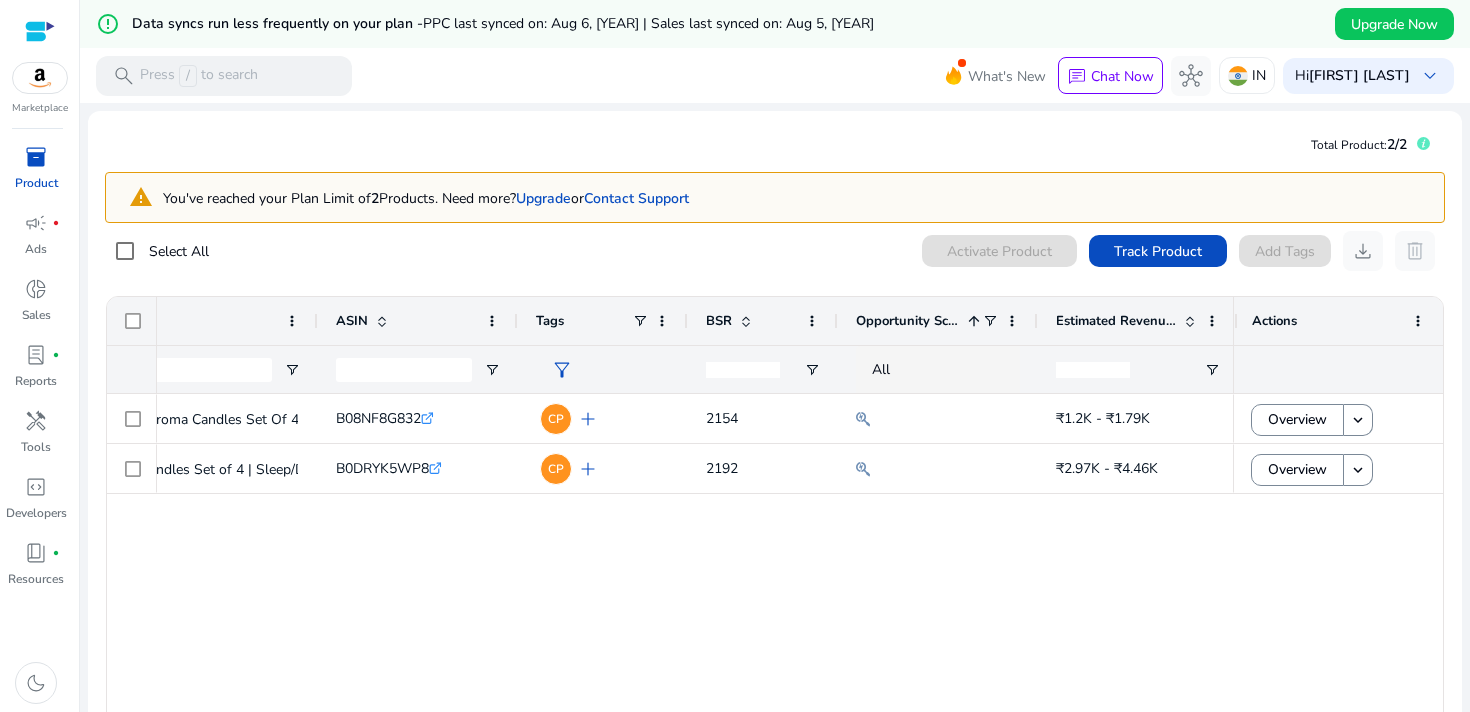 click on "Opportunity Score" 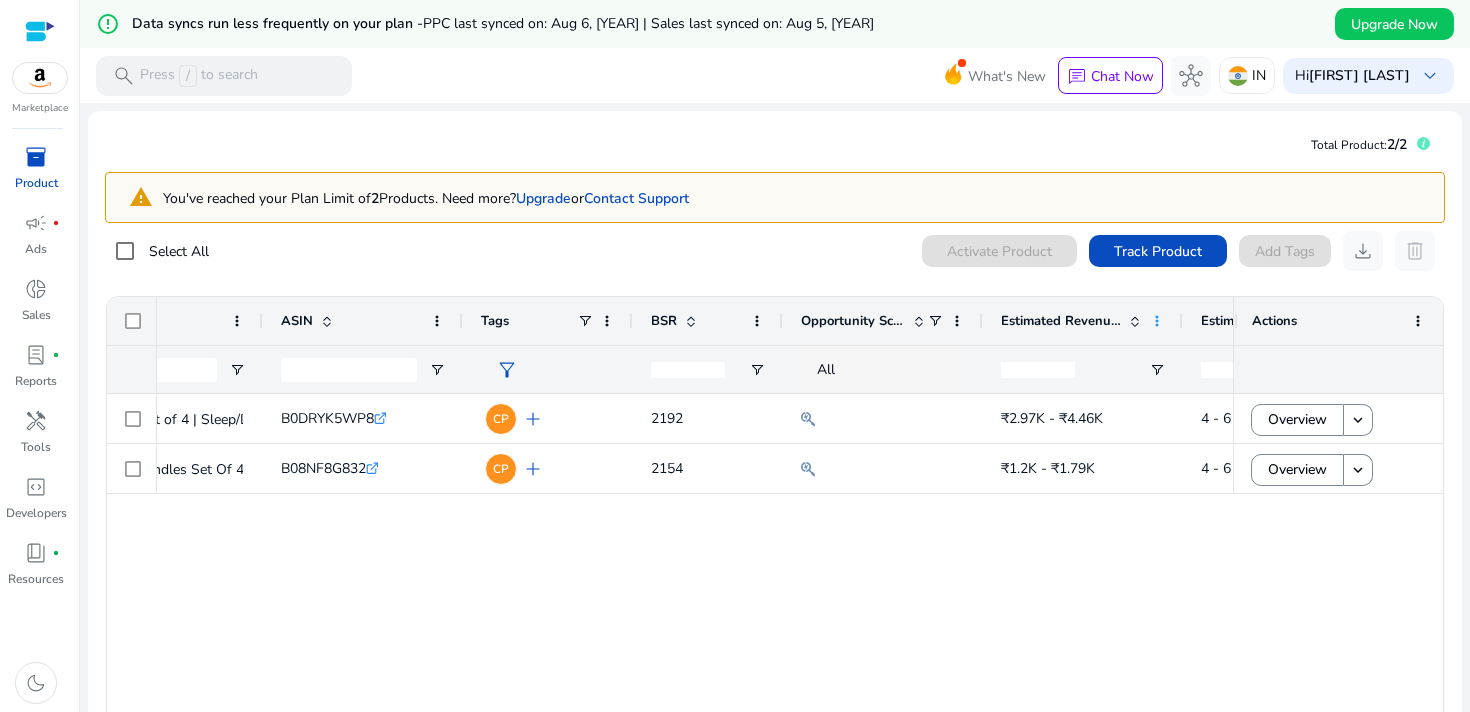 click 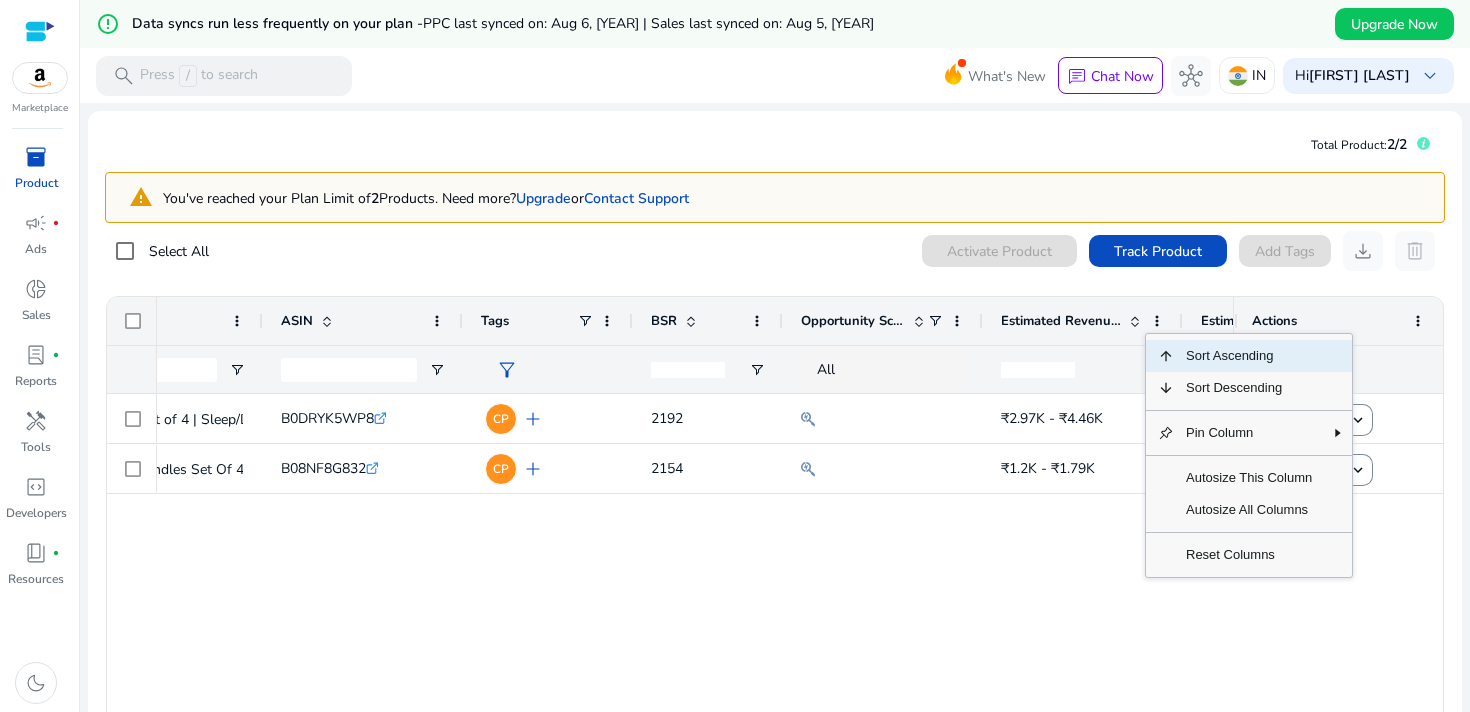 click on "Estimated Revenue/Day" 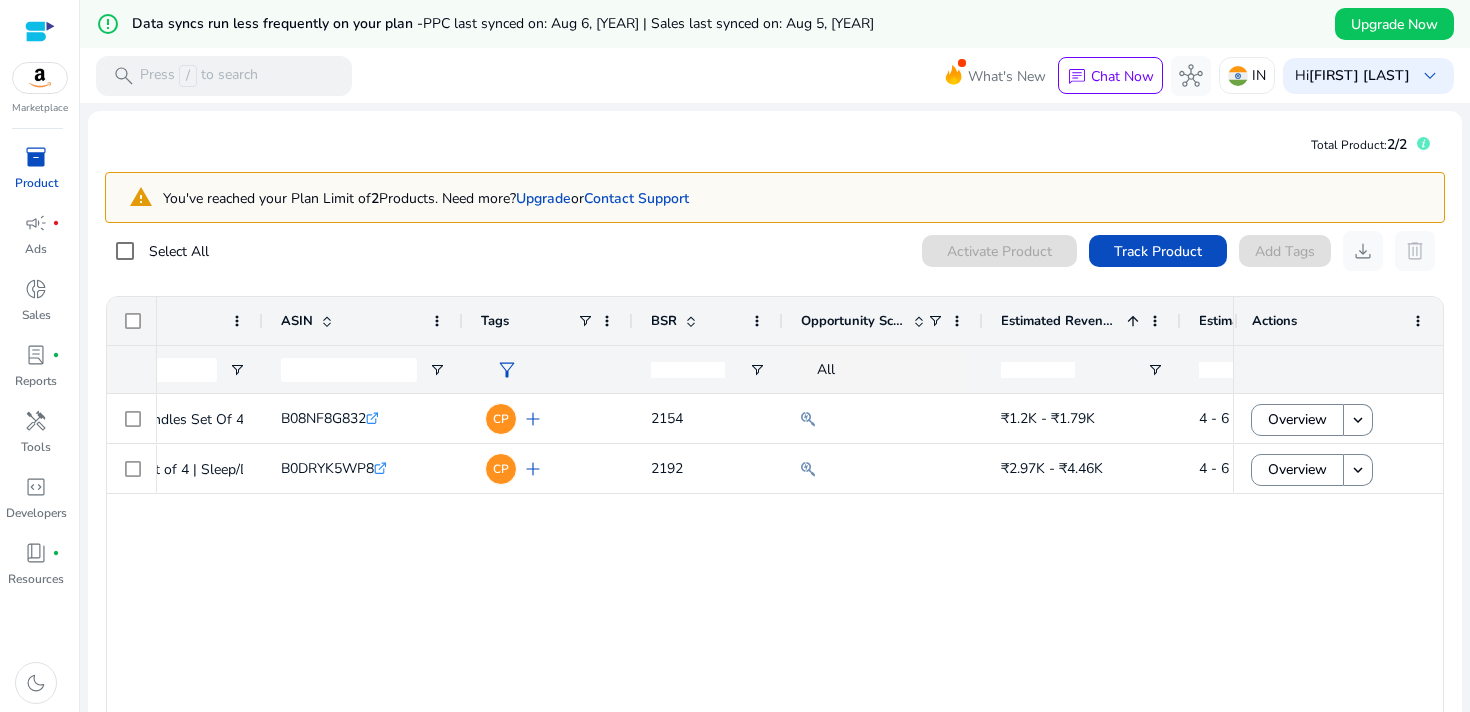 click 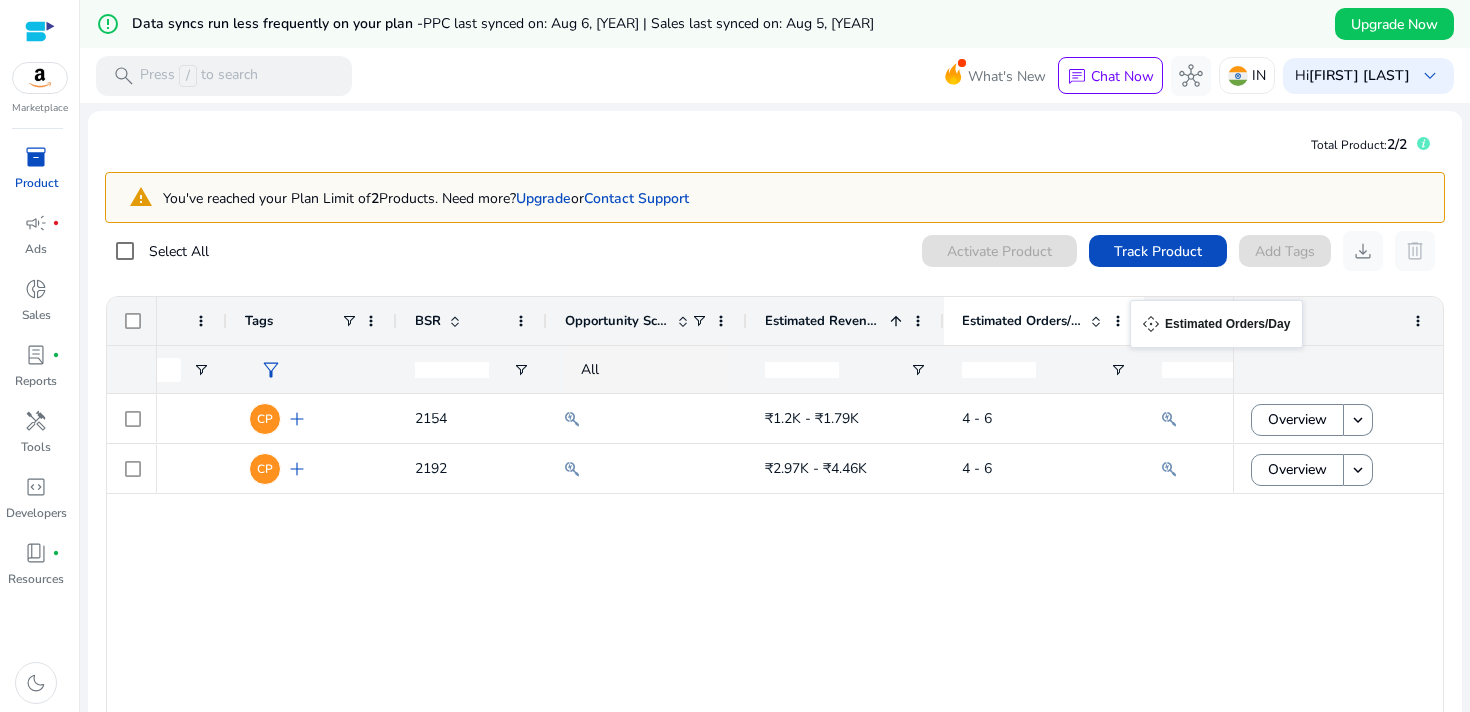 drag, startPoint x: 1116, startPoint y: 315, endPoint x: 1140, endPoint y: 312, distance: 24.186773 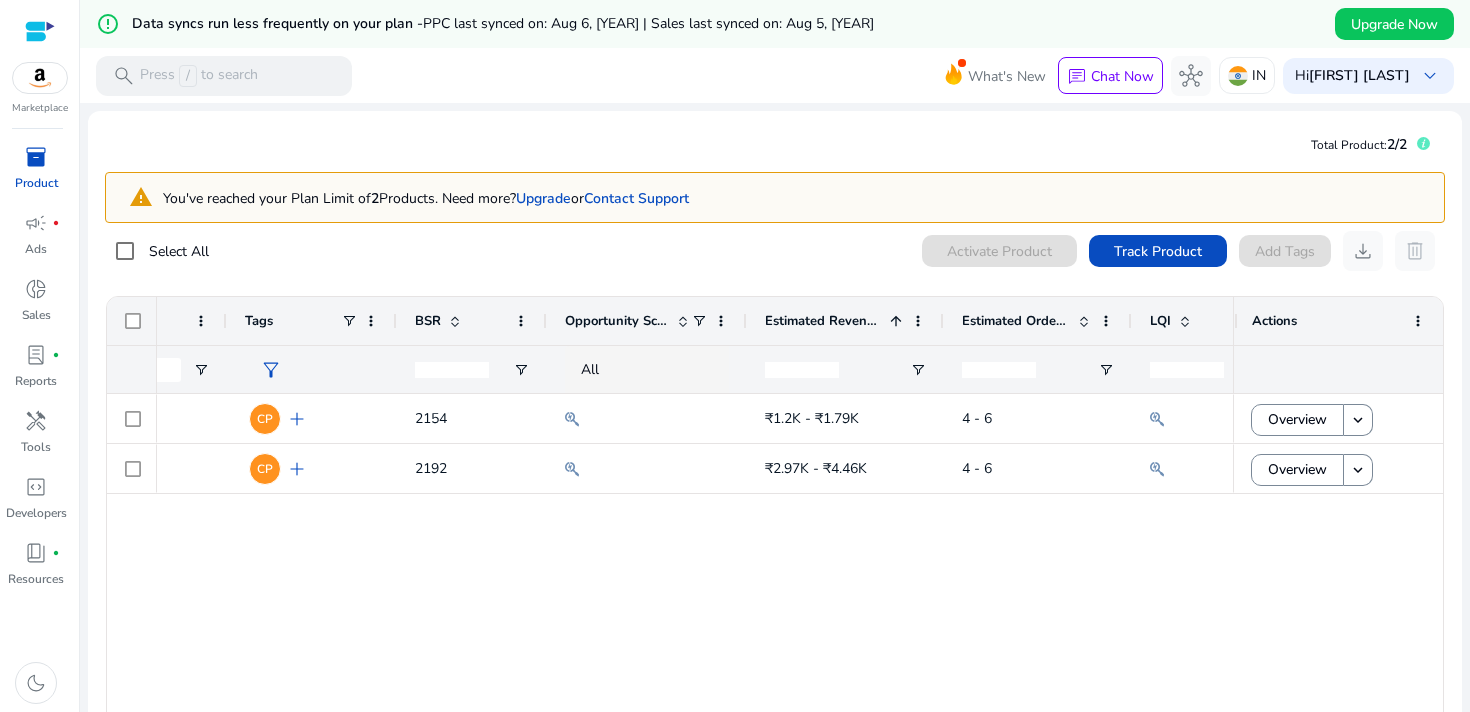 drag, startPoint x: 1140, startPoint y: 312, endPoint x: 1128, endPoint y: 314, distance: 12.165525 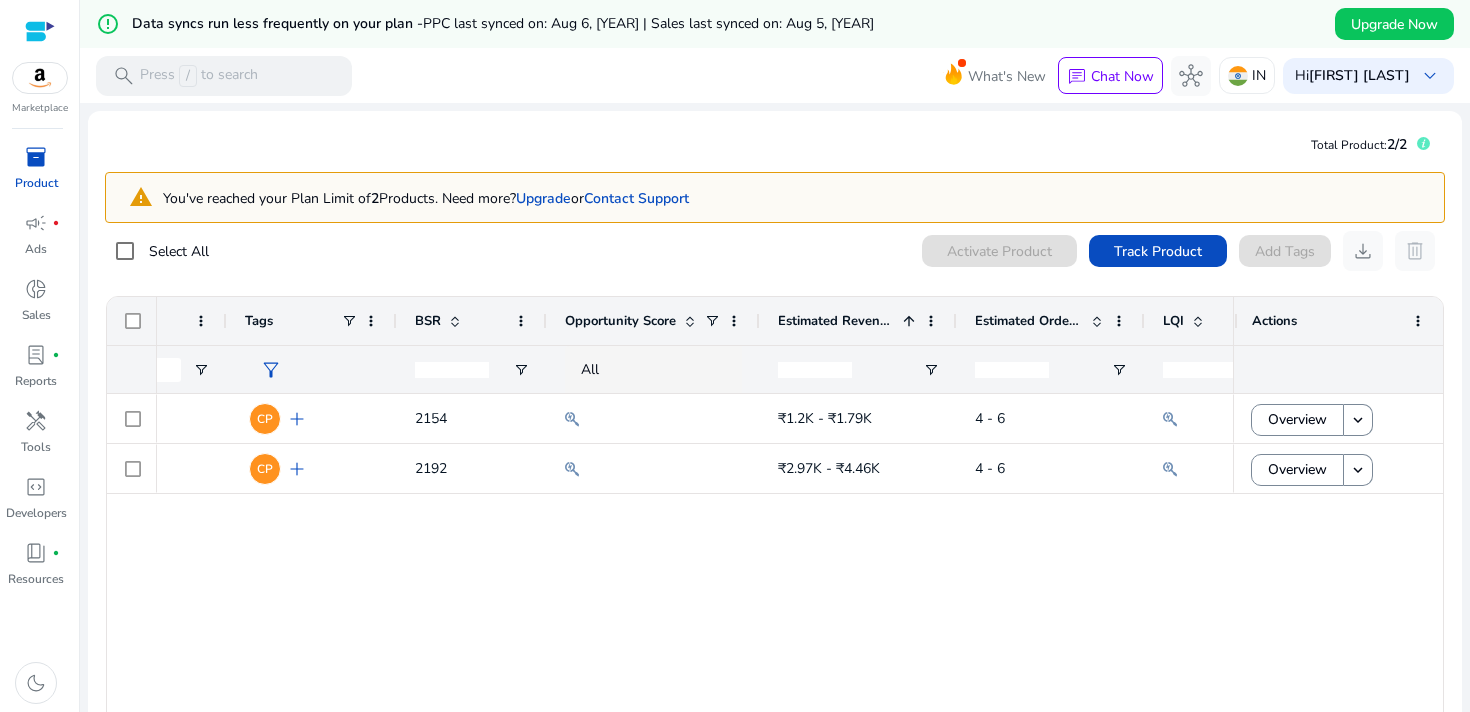 drag, startPoint x: 745, startPoint y: 316, endPoint x: 757, endPoint y: 316, distance: 12 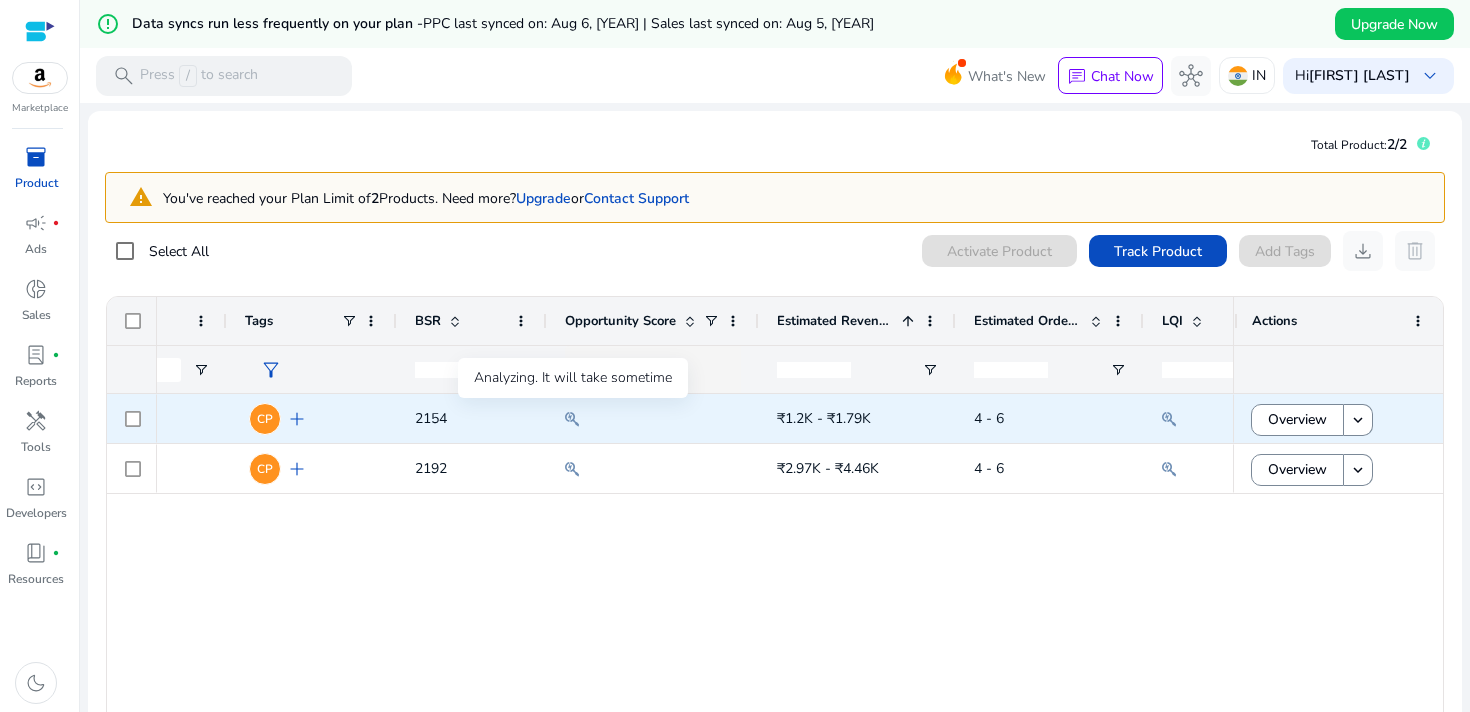 click 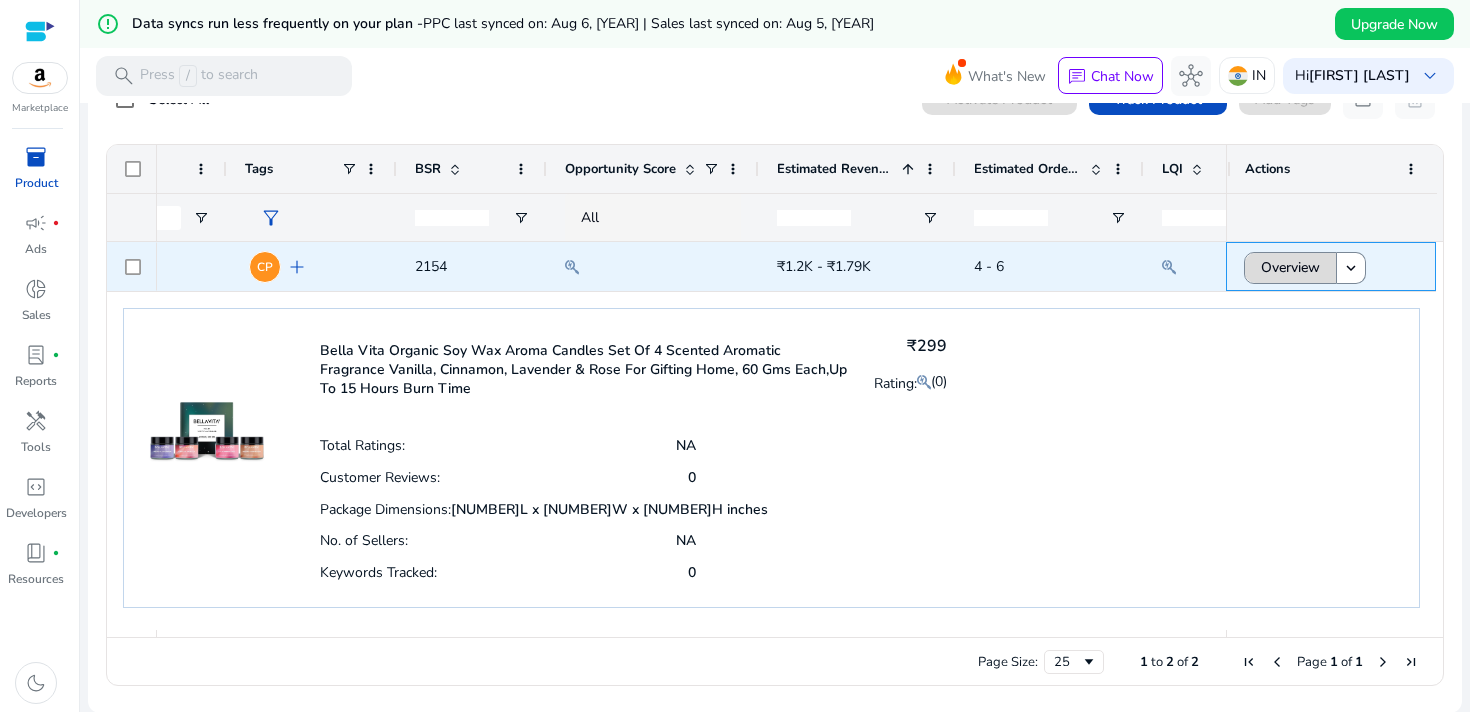 click on "Overview" 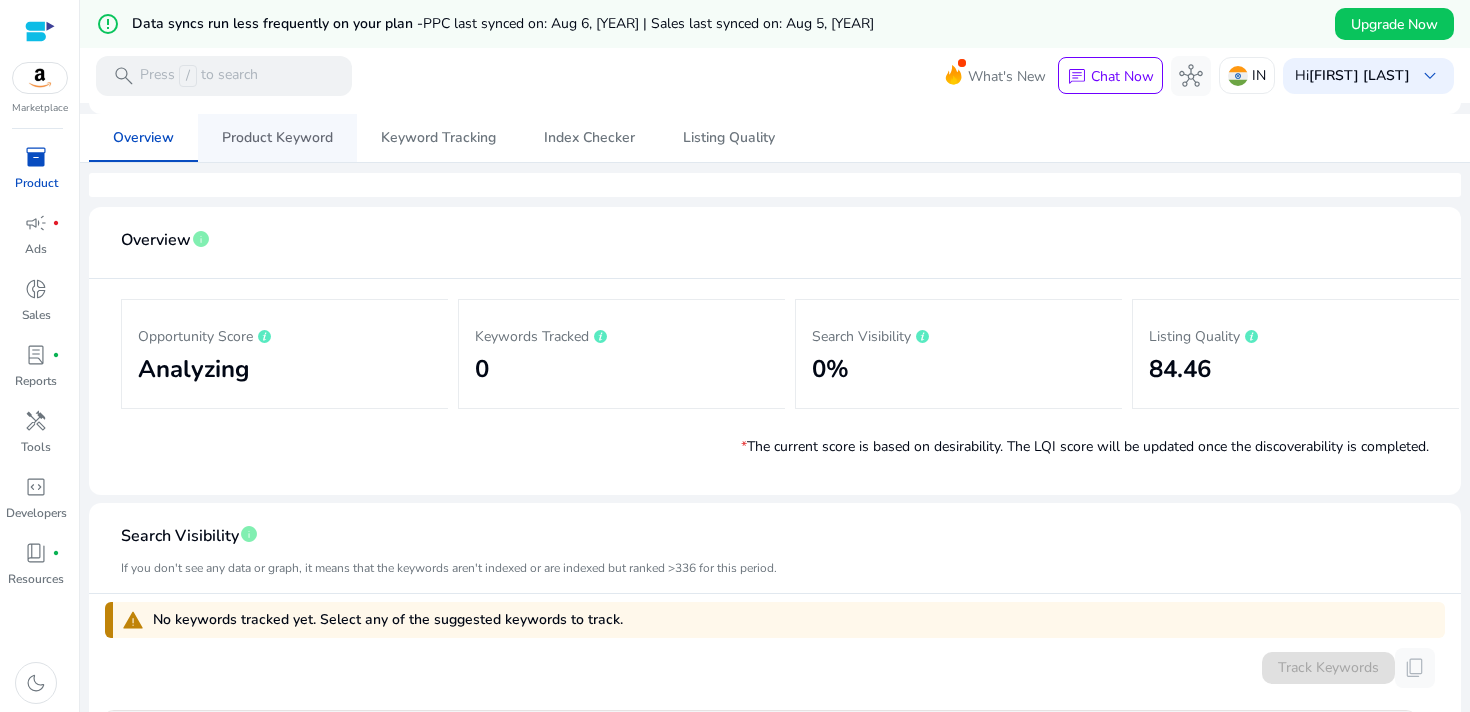 click on "Product Keyword" at bounding box center [277, 138] 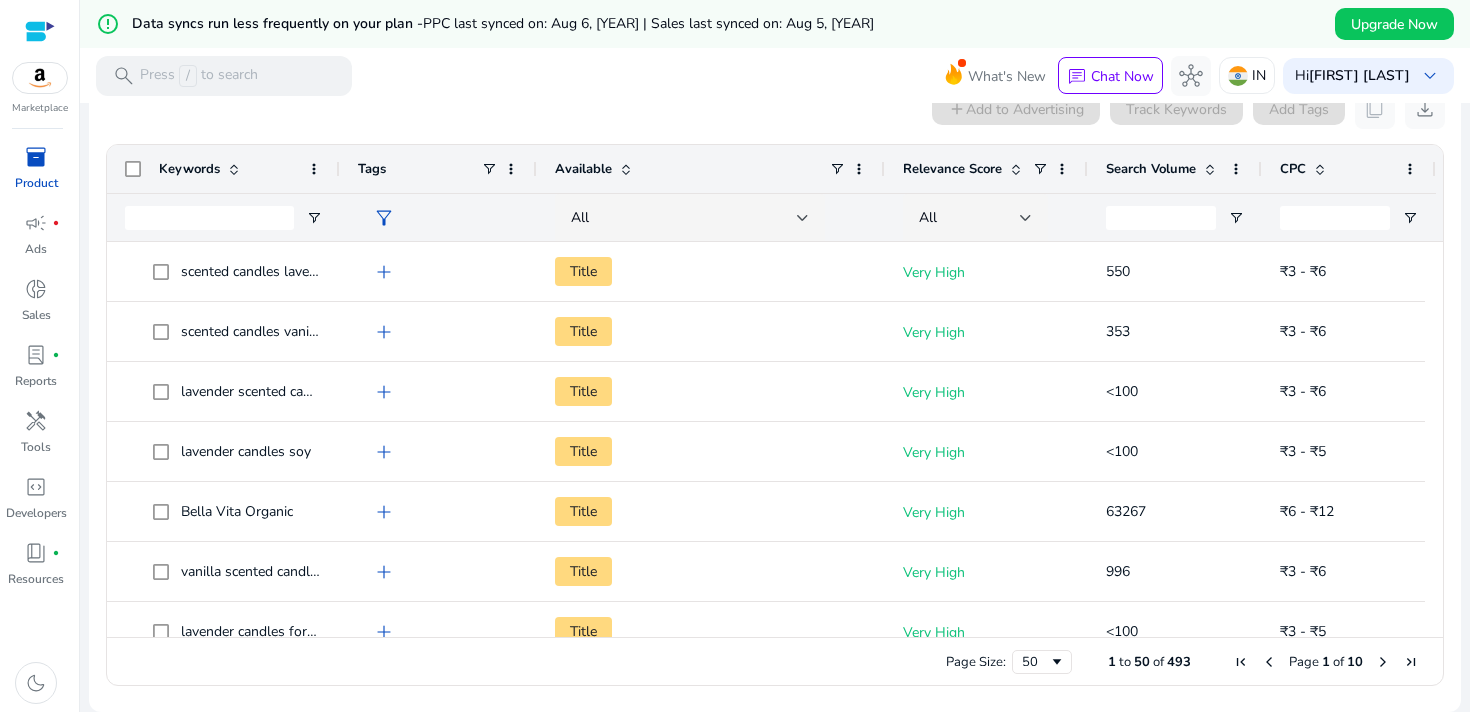 click on "Search Volume" 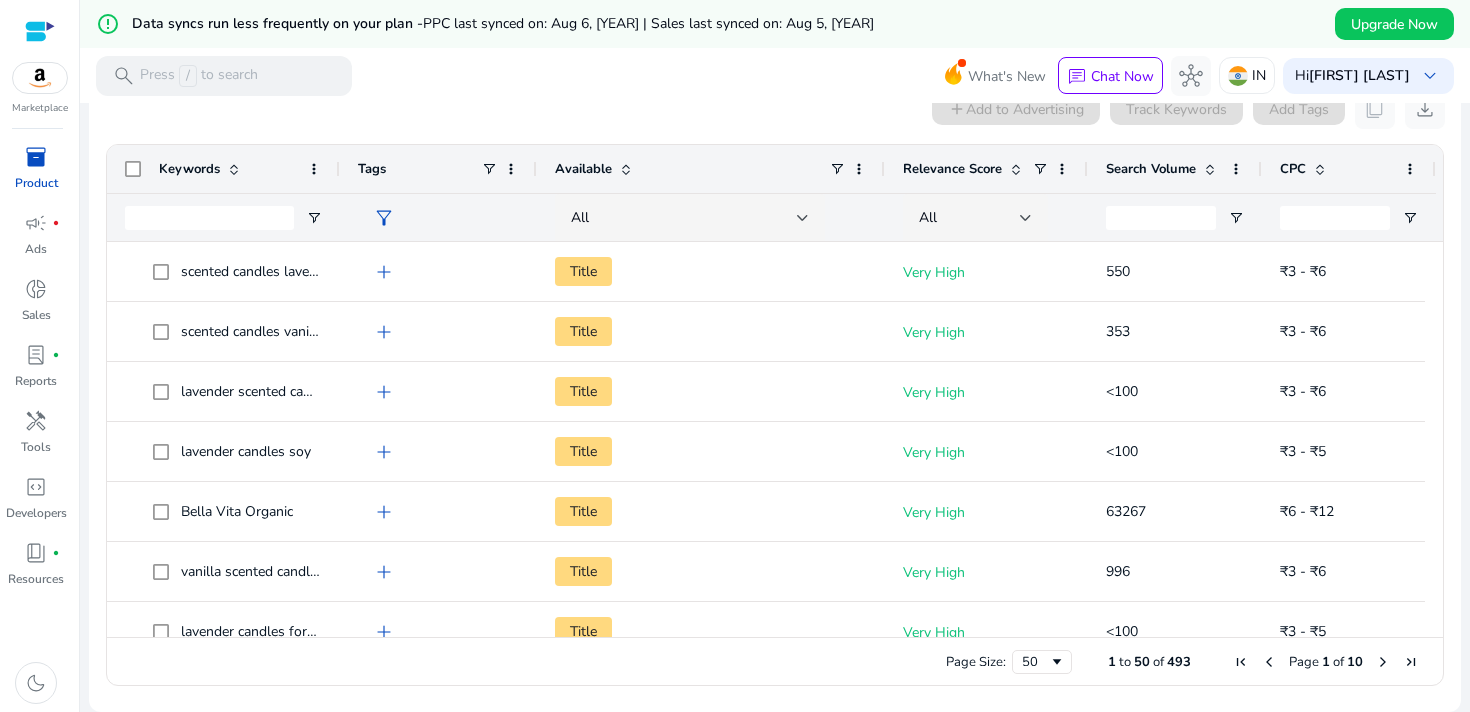 click on "Search Volume" 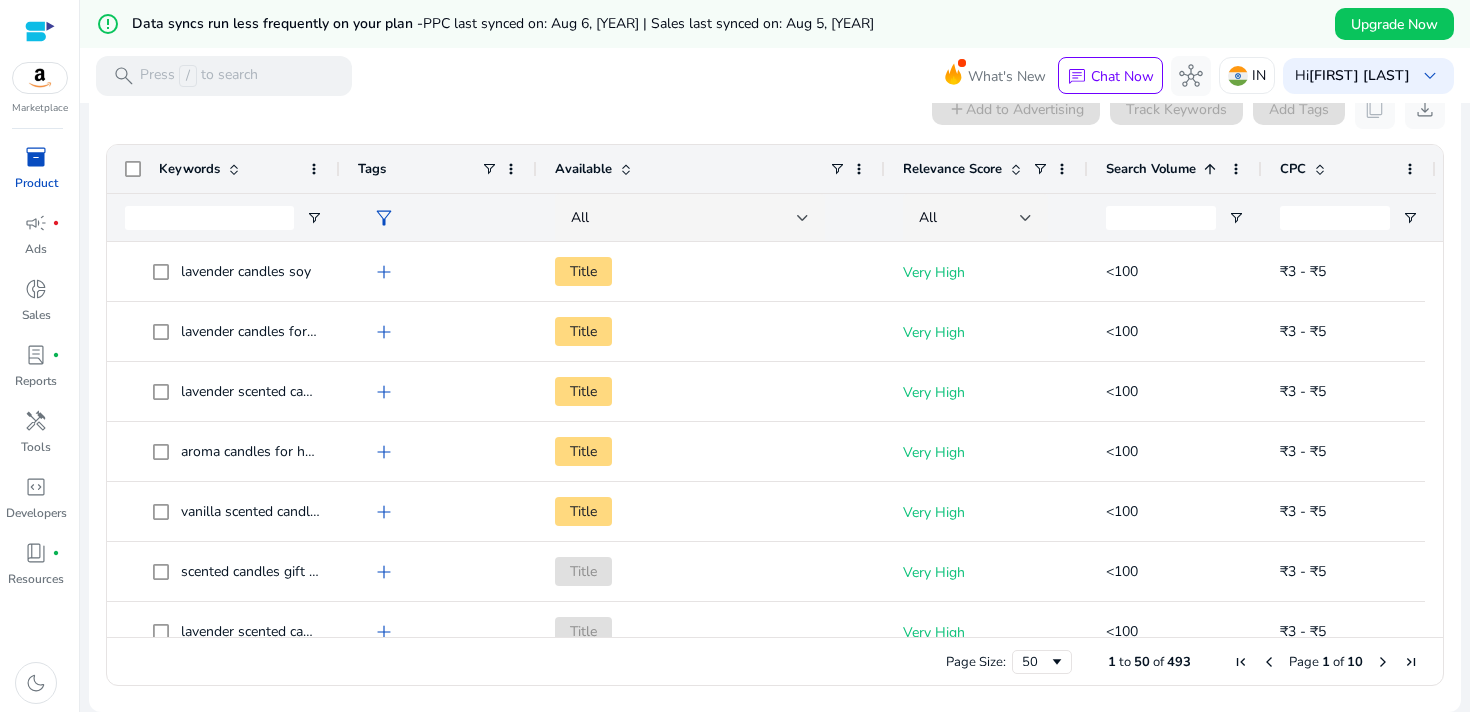 click on "Search Volume" 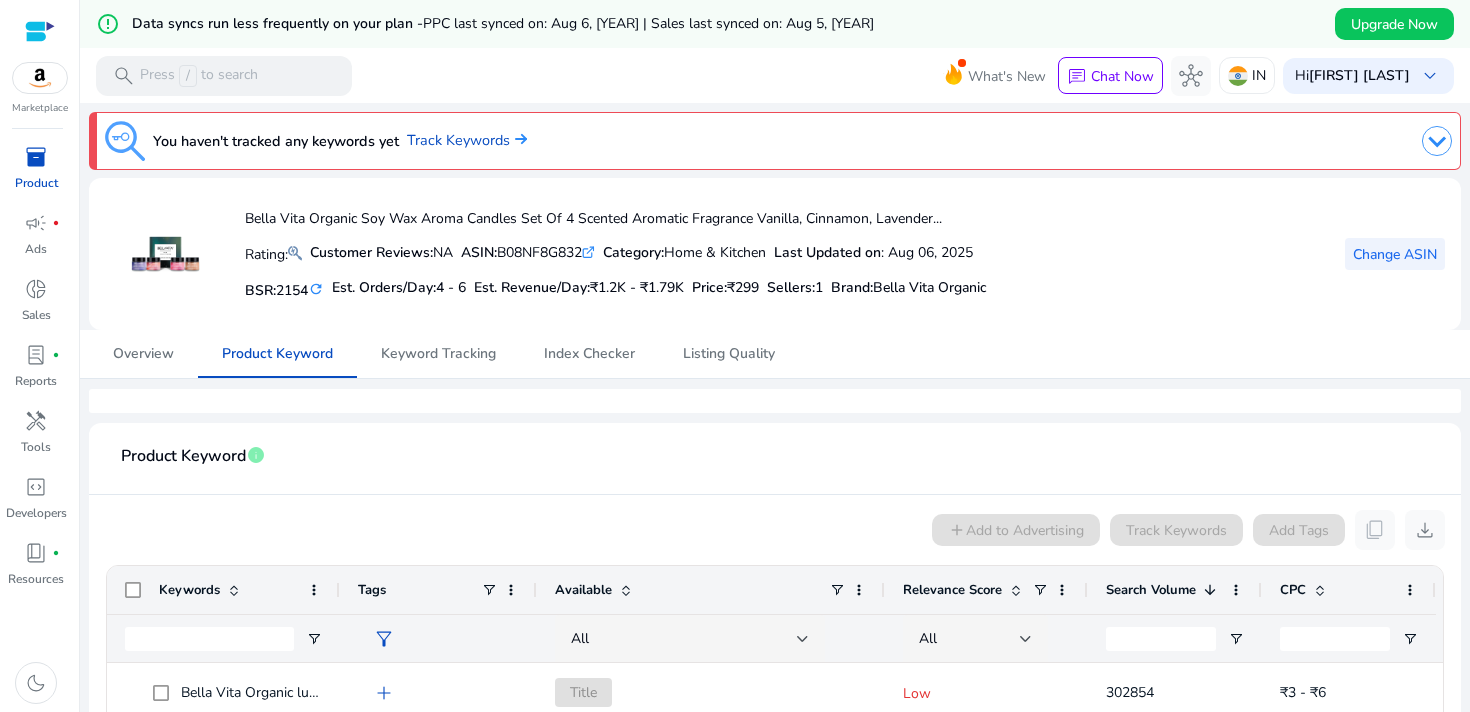 click on "Change ASIN" 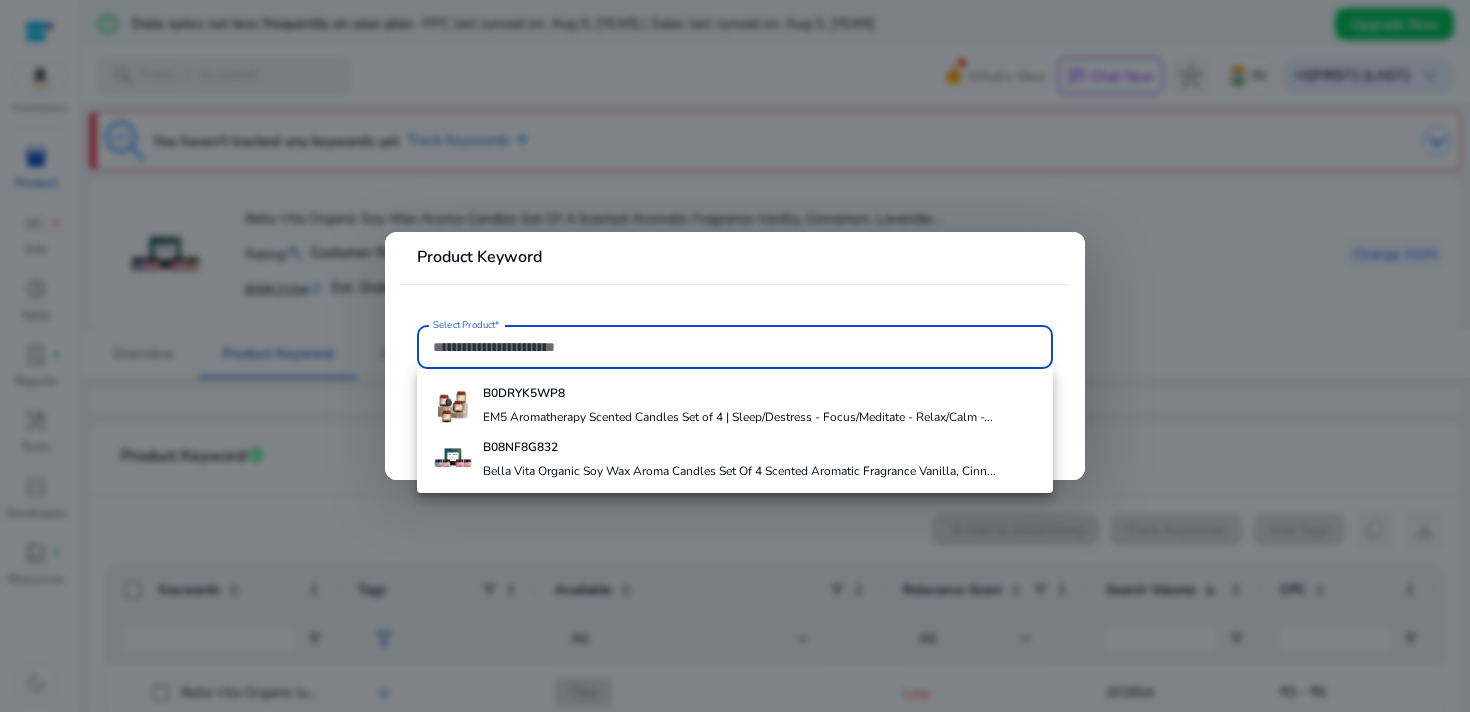 paste on "**********" 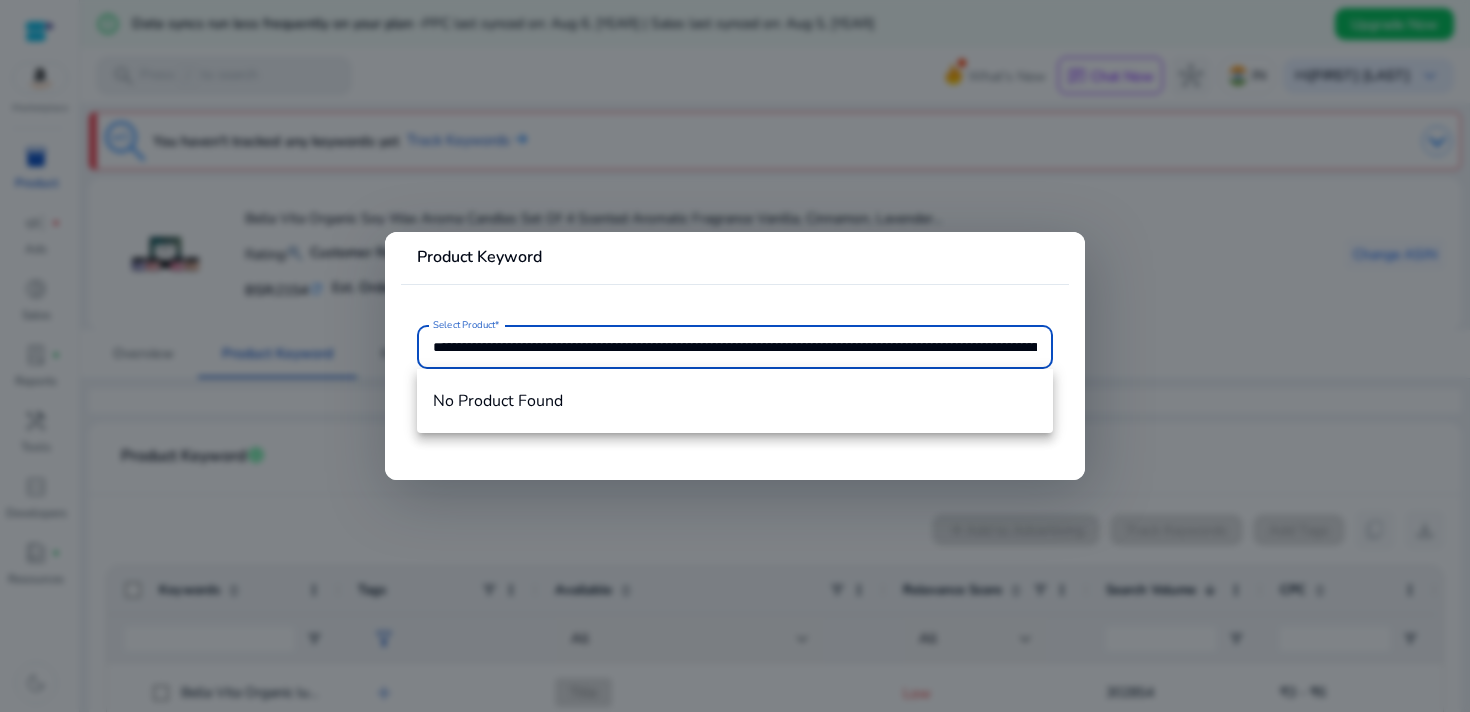 scroll, scrollTop: 0, scrollLeft: 3855, axis: horizontal 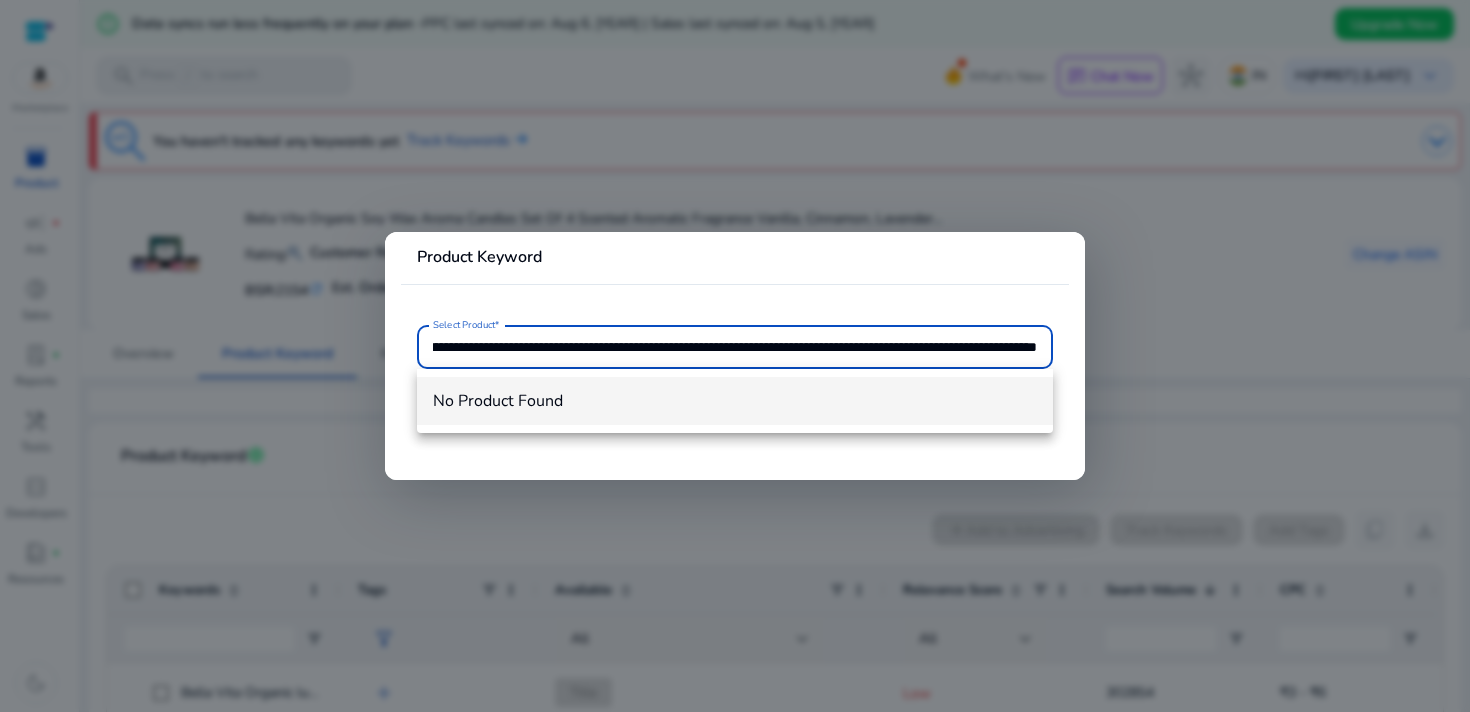 type on "**********" 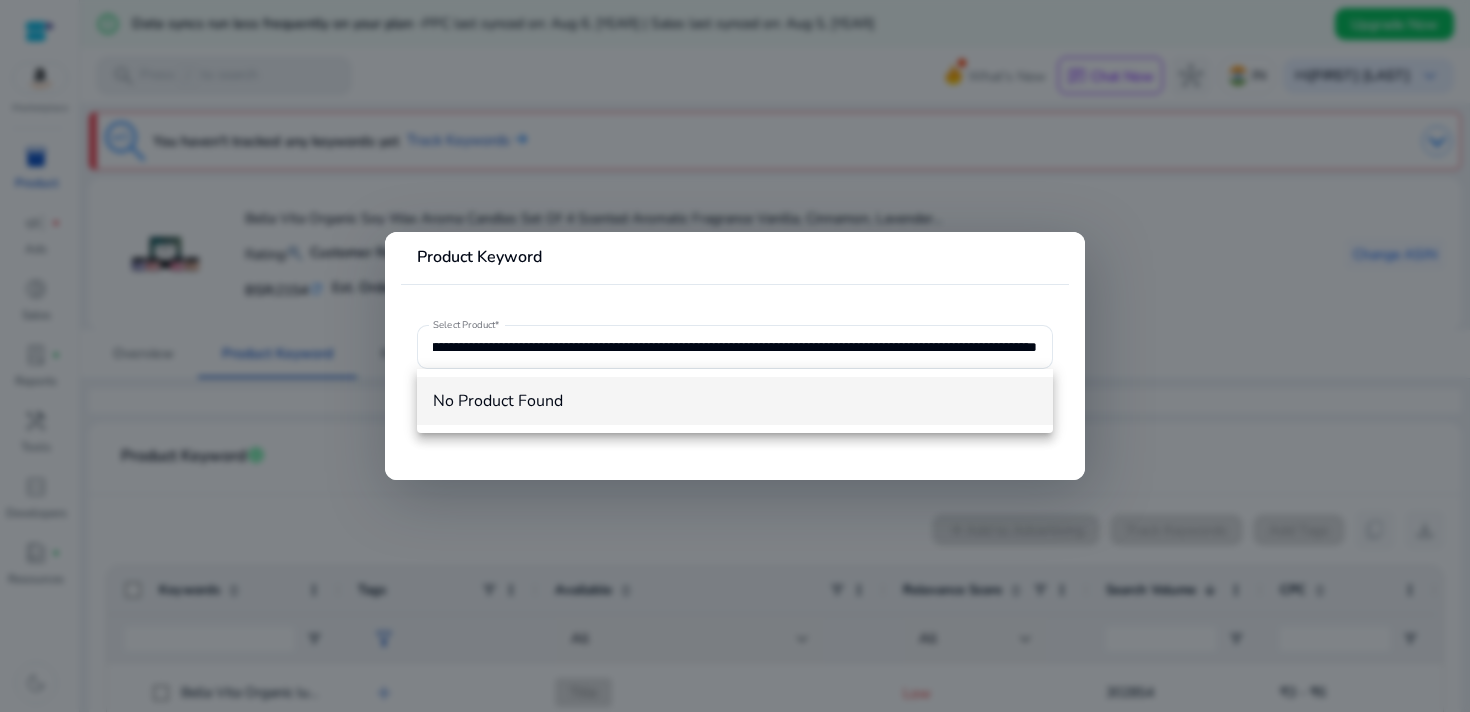 scroll, scrollTop: 0, scrollLeft: 0, axis: both 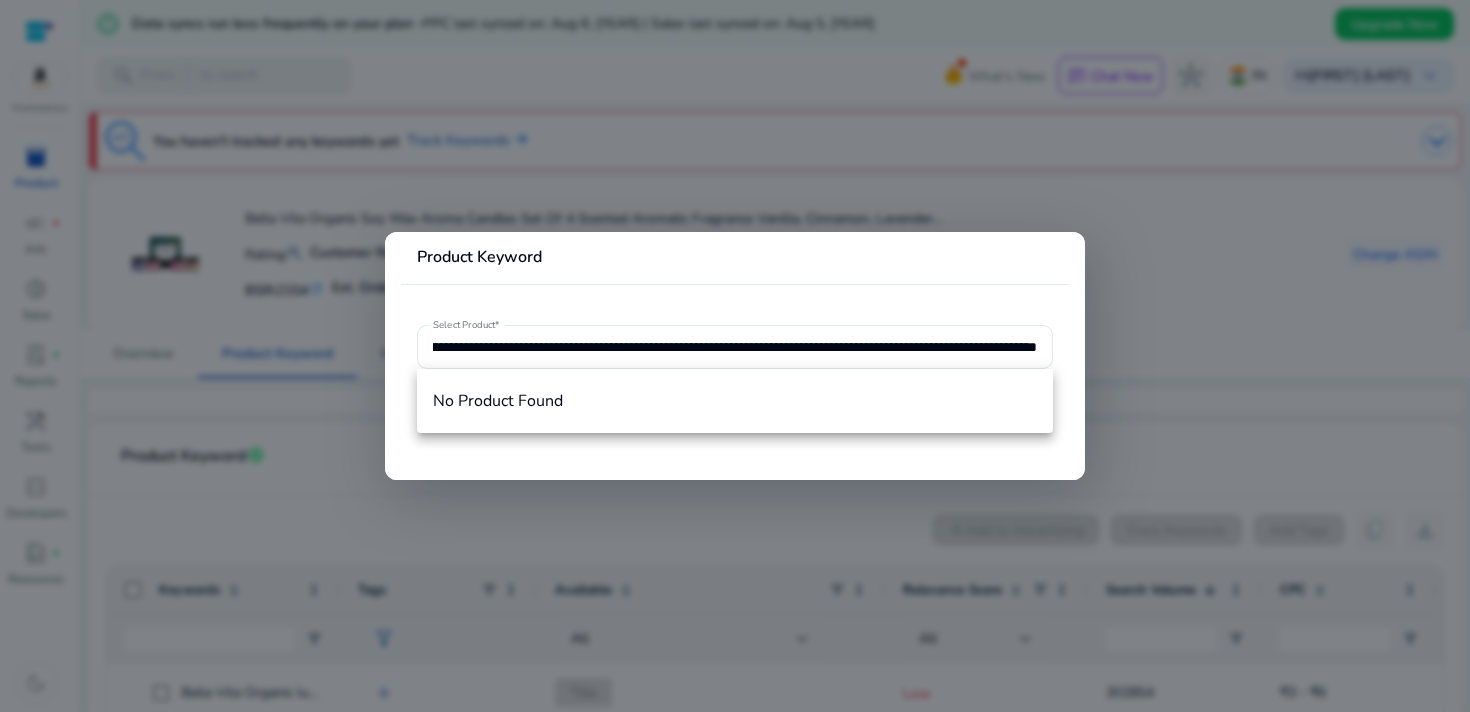 click at bounding box center [735, 356] 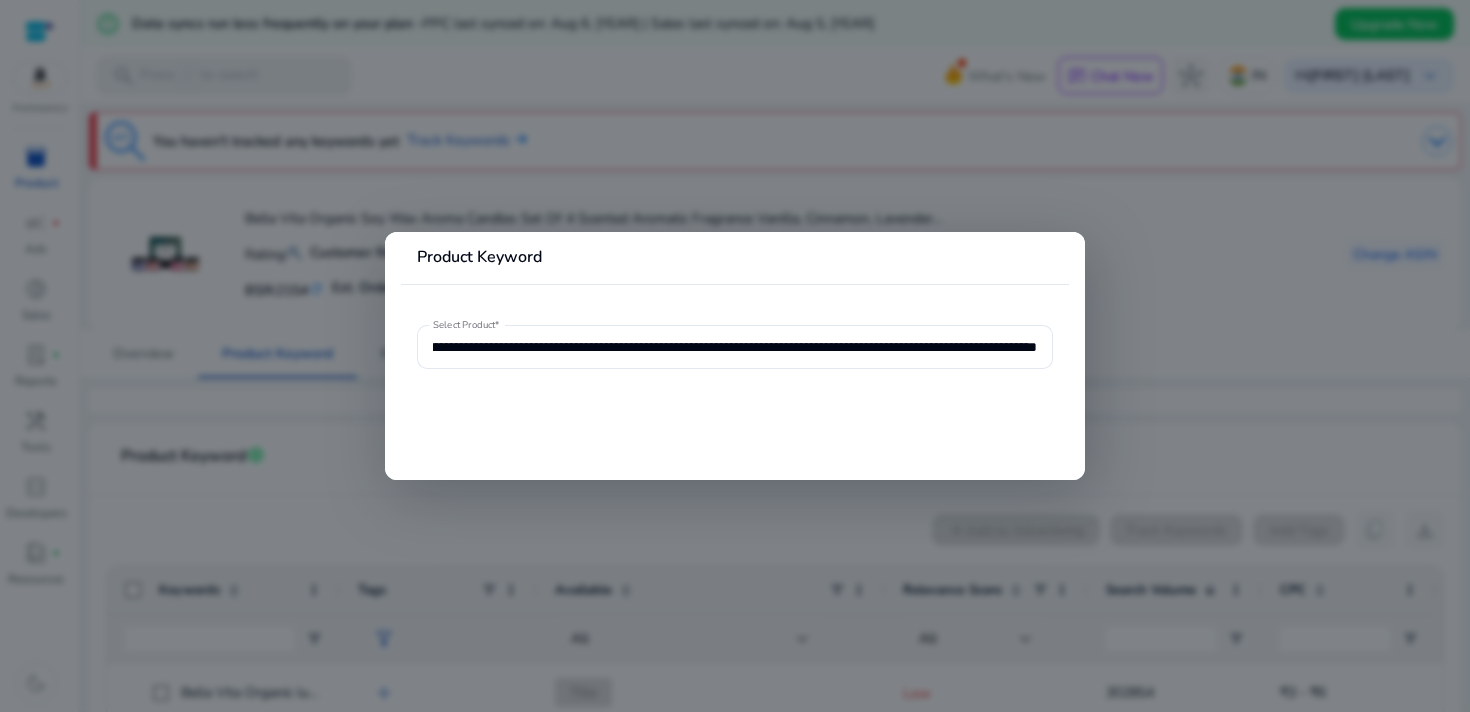 scroll, scrollTop: 0, scrollLeft: 0, axis: both 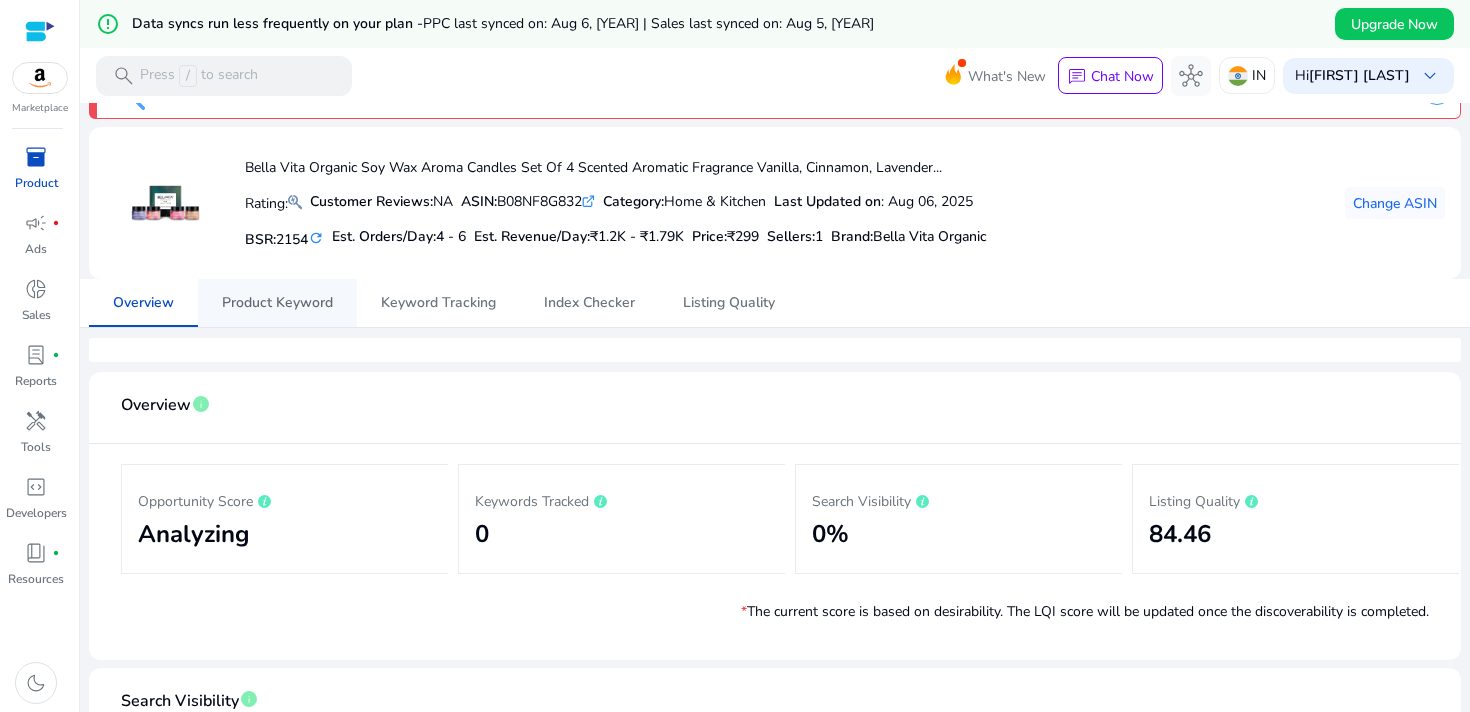 click on "Product Keyword" at bounding box center [277, 303] 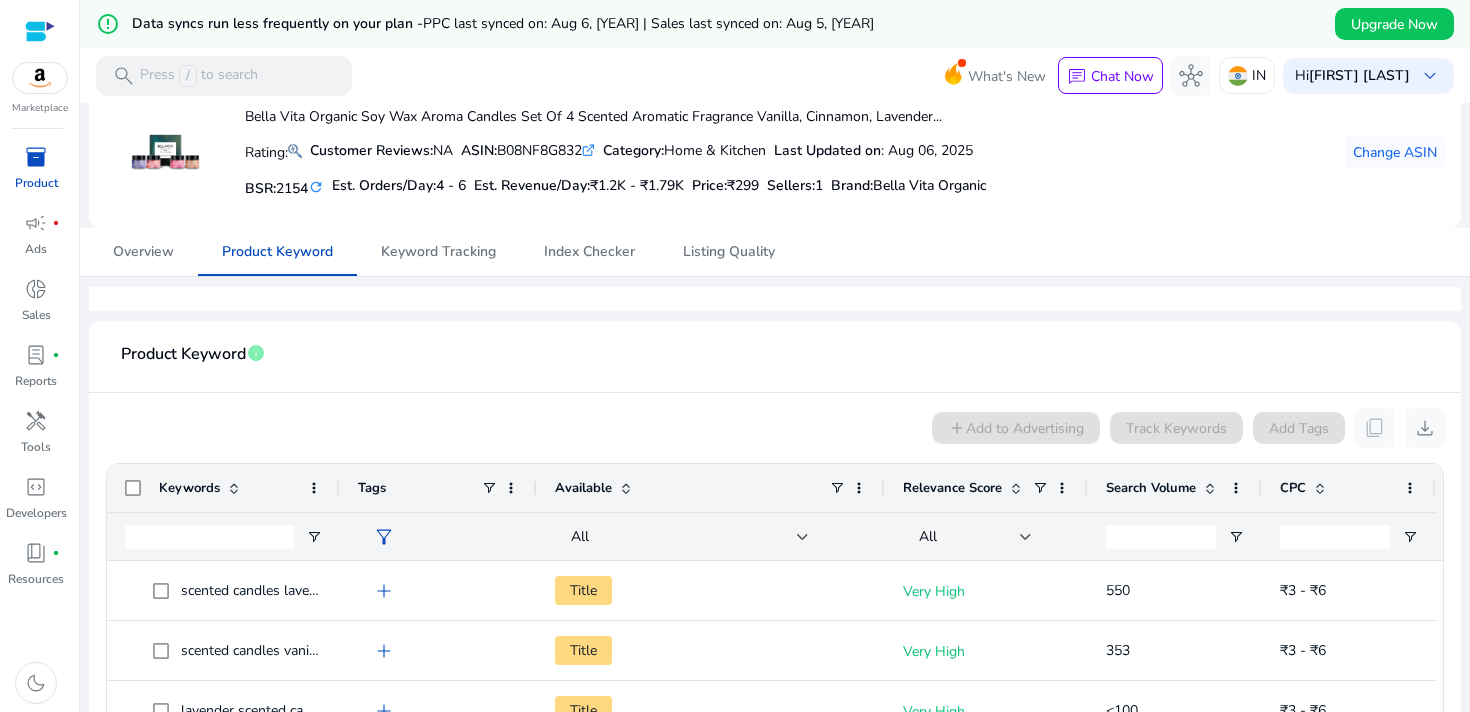 scroll, scrollTop: 0, scrollLeft: 0, axis: both 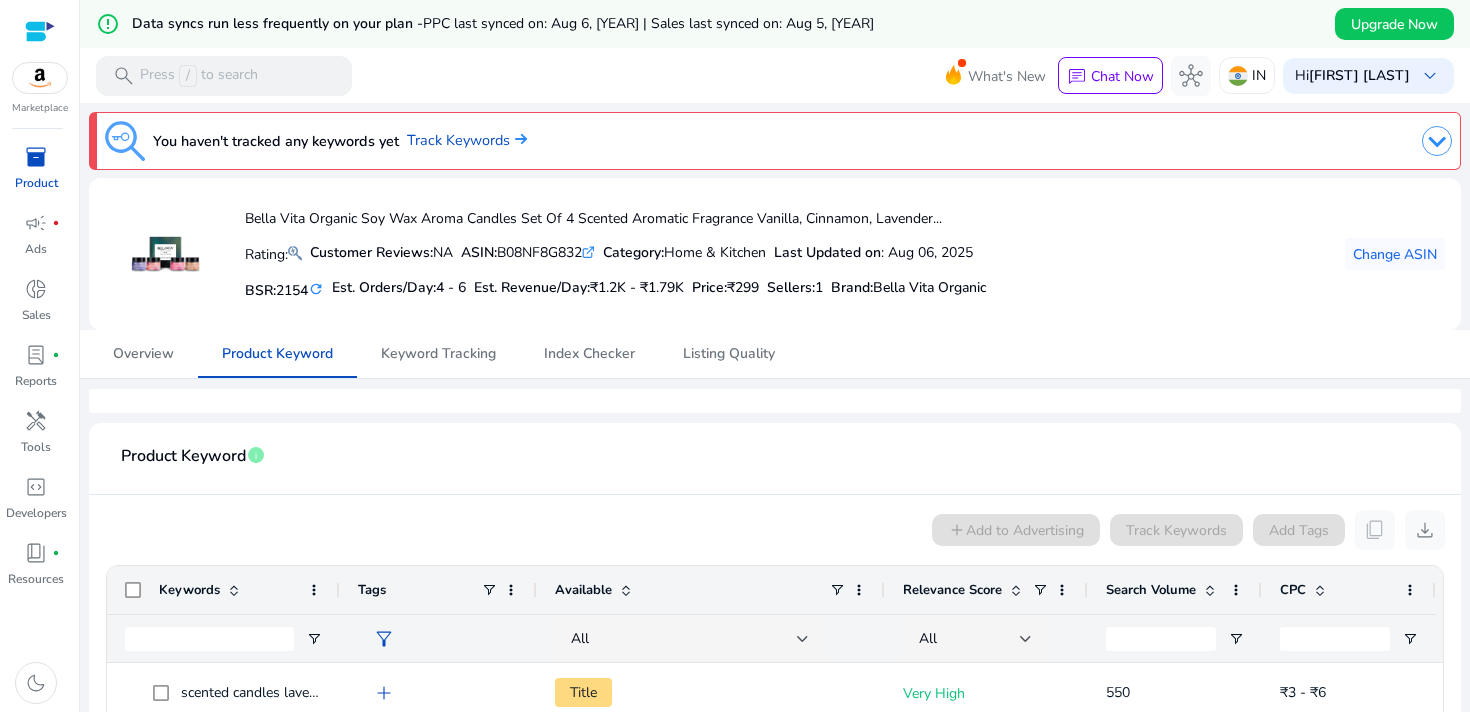 click on "inventory_2" at bounding box center [36, 157] 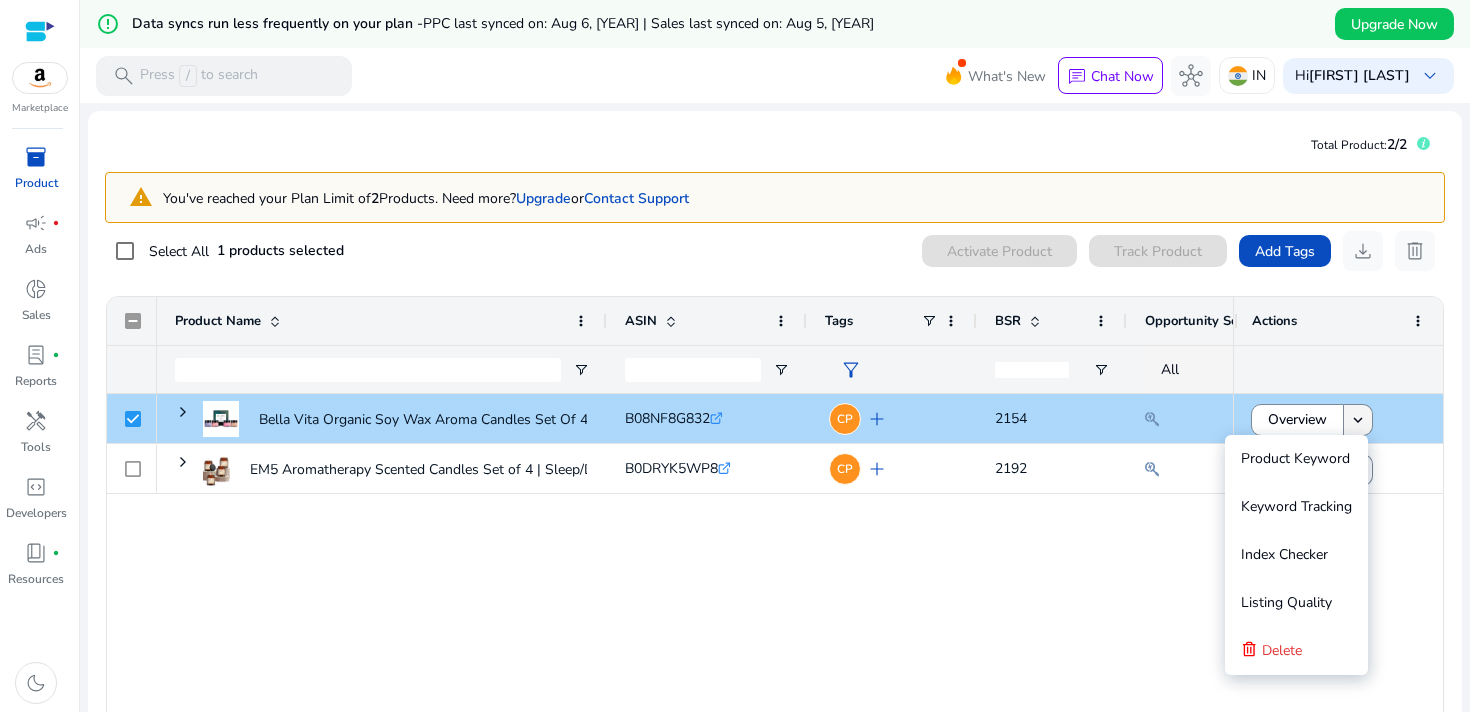 click 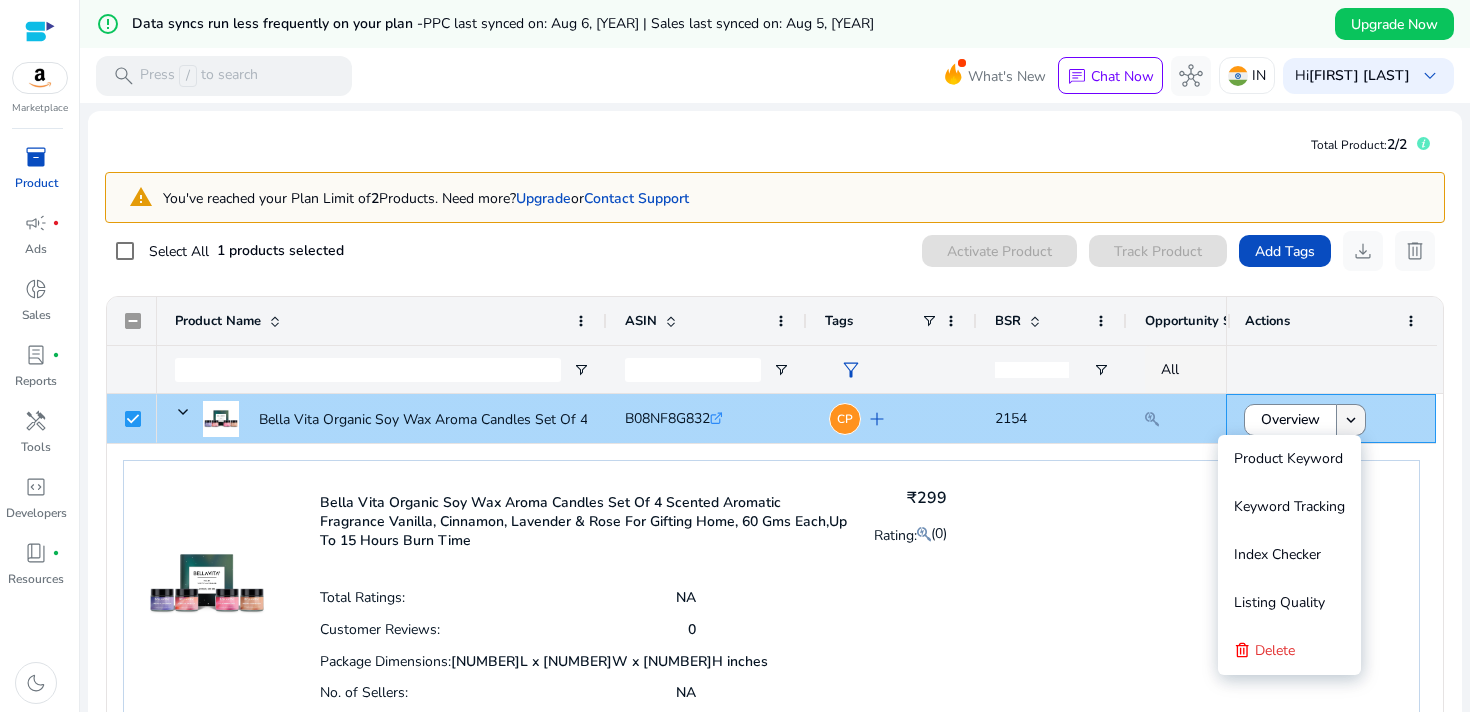 click on "keyboard_arrow_down" 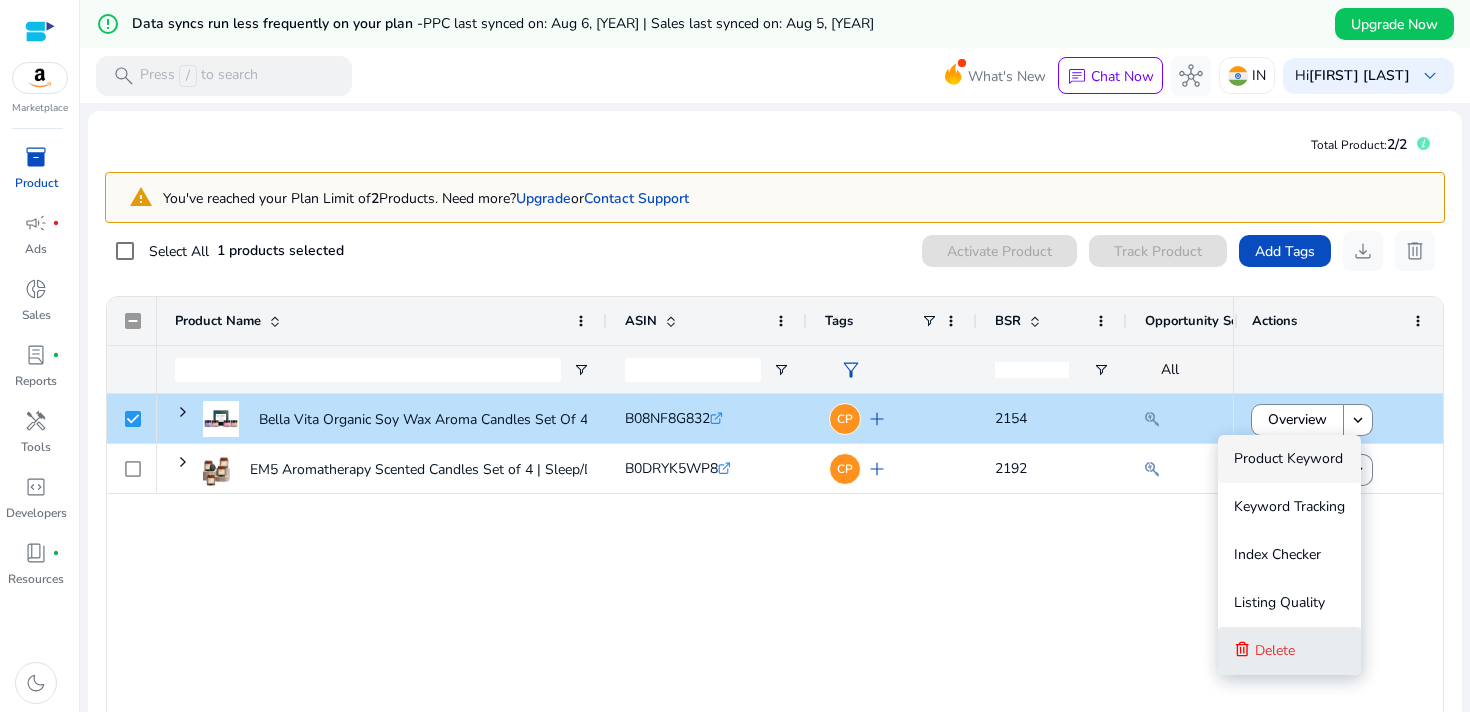 click on "Delete" at bounding box center (1275, 650) 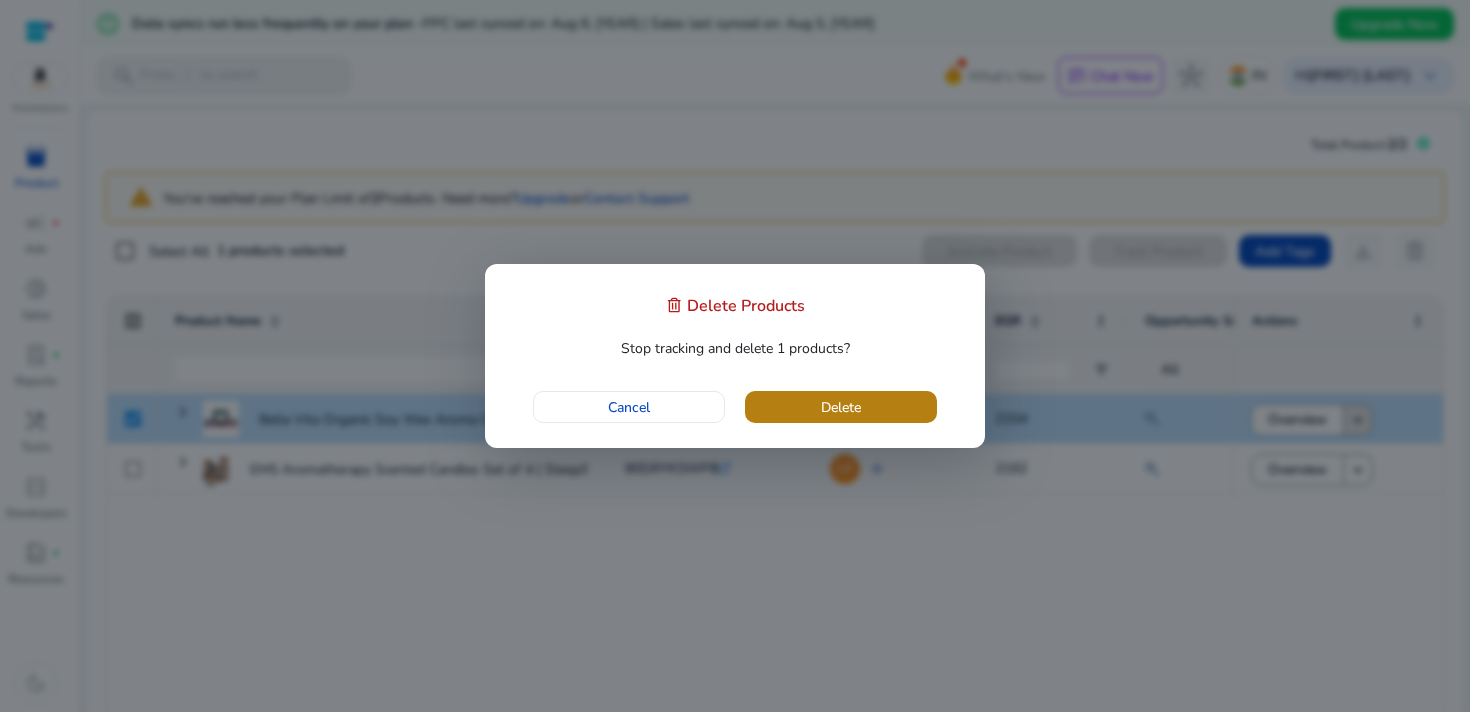 click on "Delete" at bounding box center (841, 407) 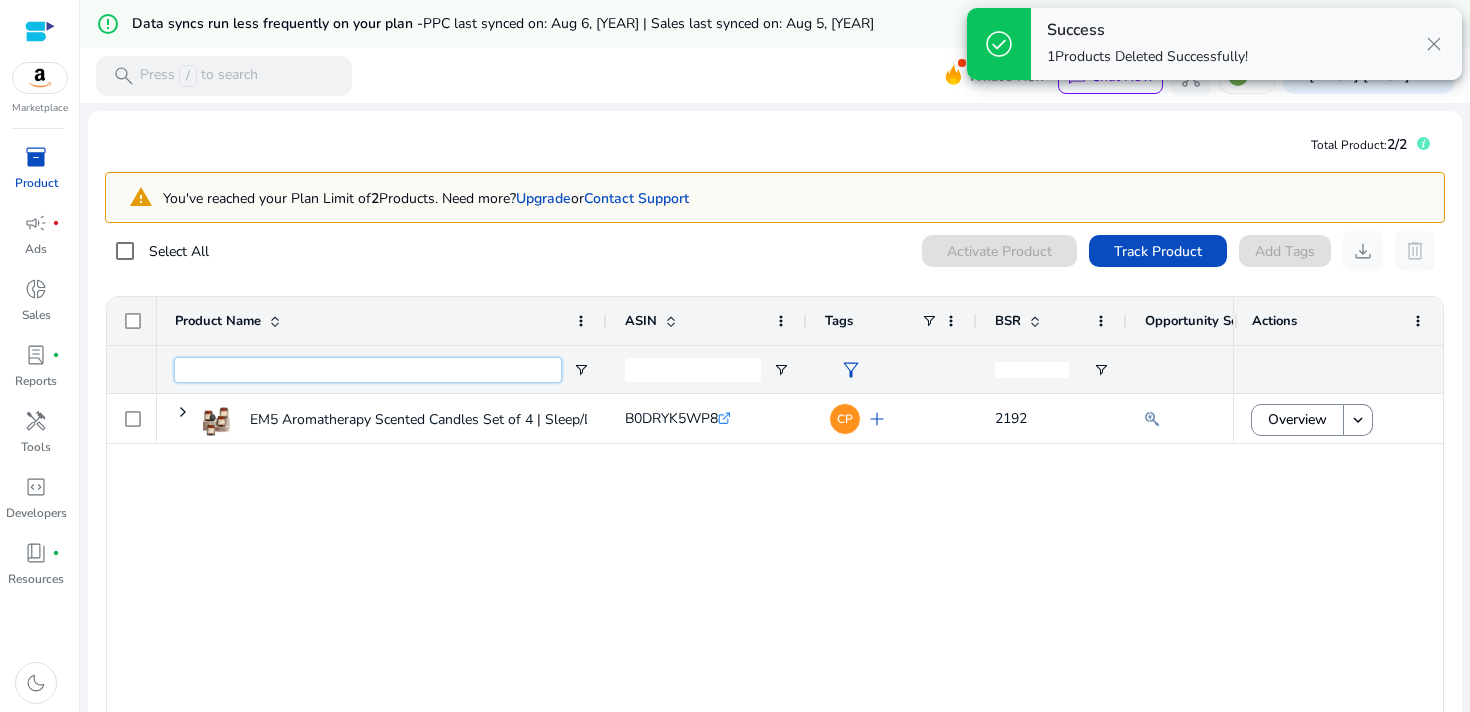 click at bounding box center [368, 370] 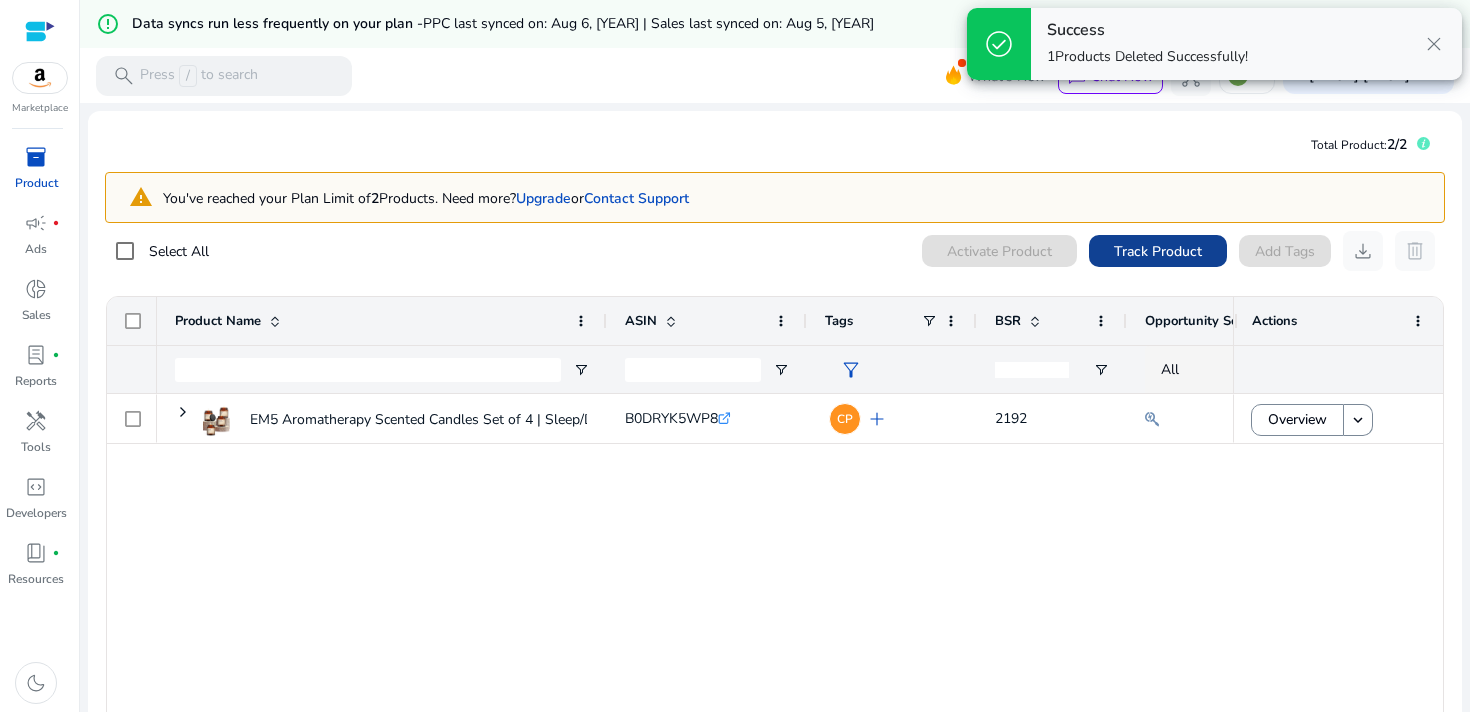 click on "Track Product" 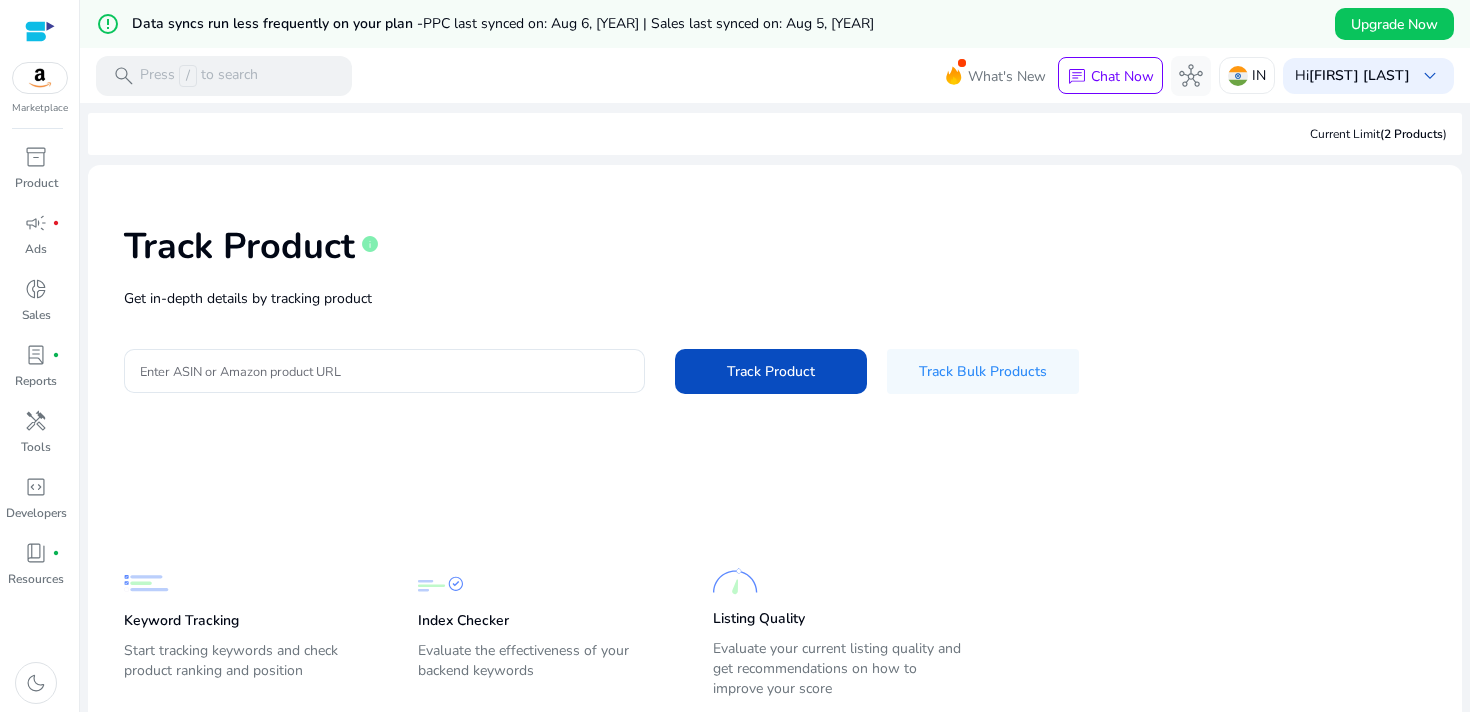 click on "Track Product   info   Get in-depth details by tracking product  Enter ASIN or Amazon product URL  Track Product   Track Bulk Products" 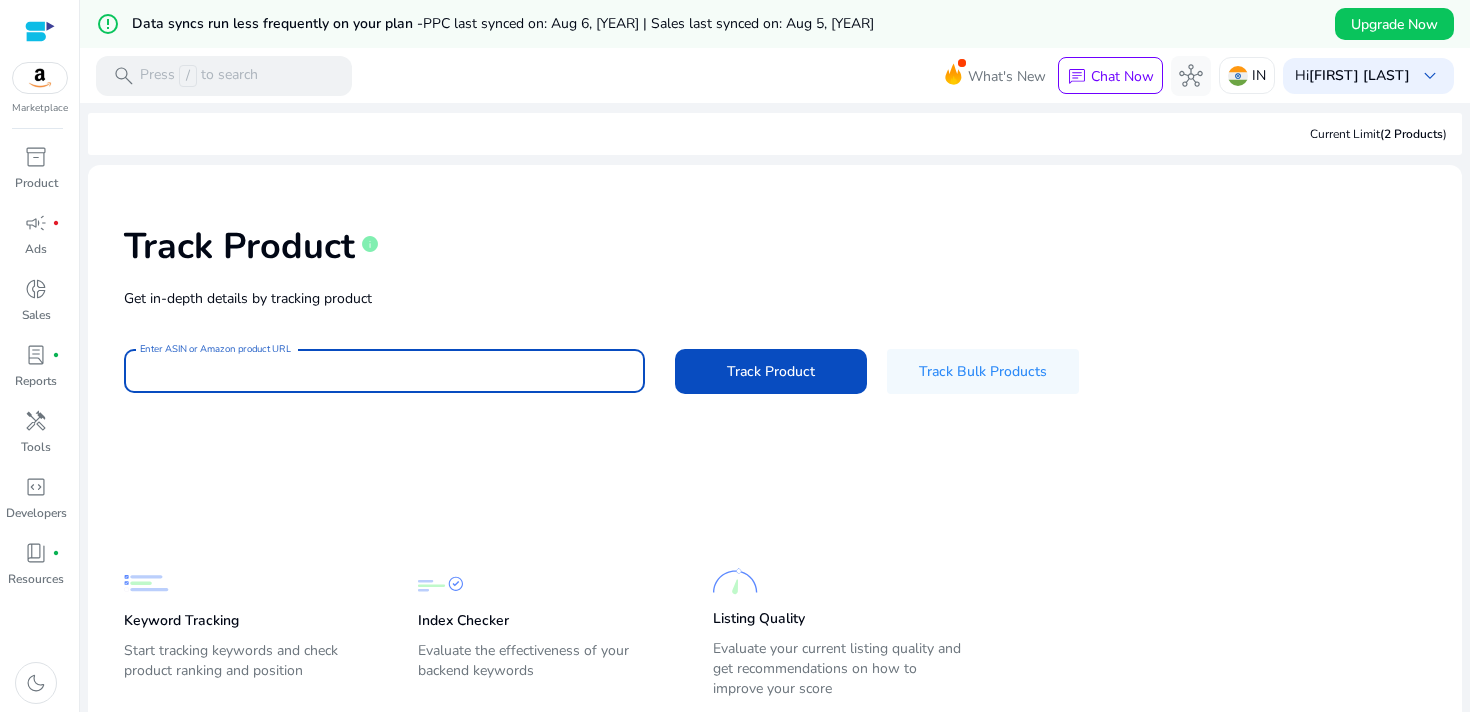 click on "Enter ASIN or Amazon product URL" at bounding box center (384, 371) 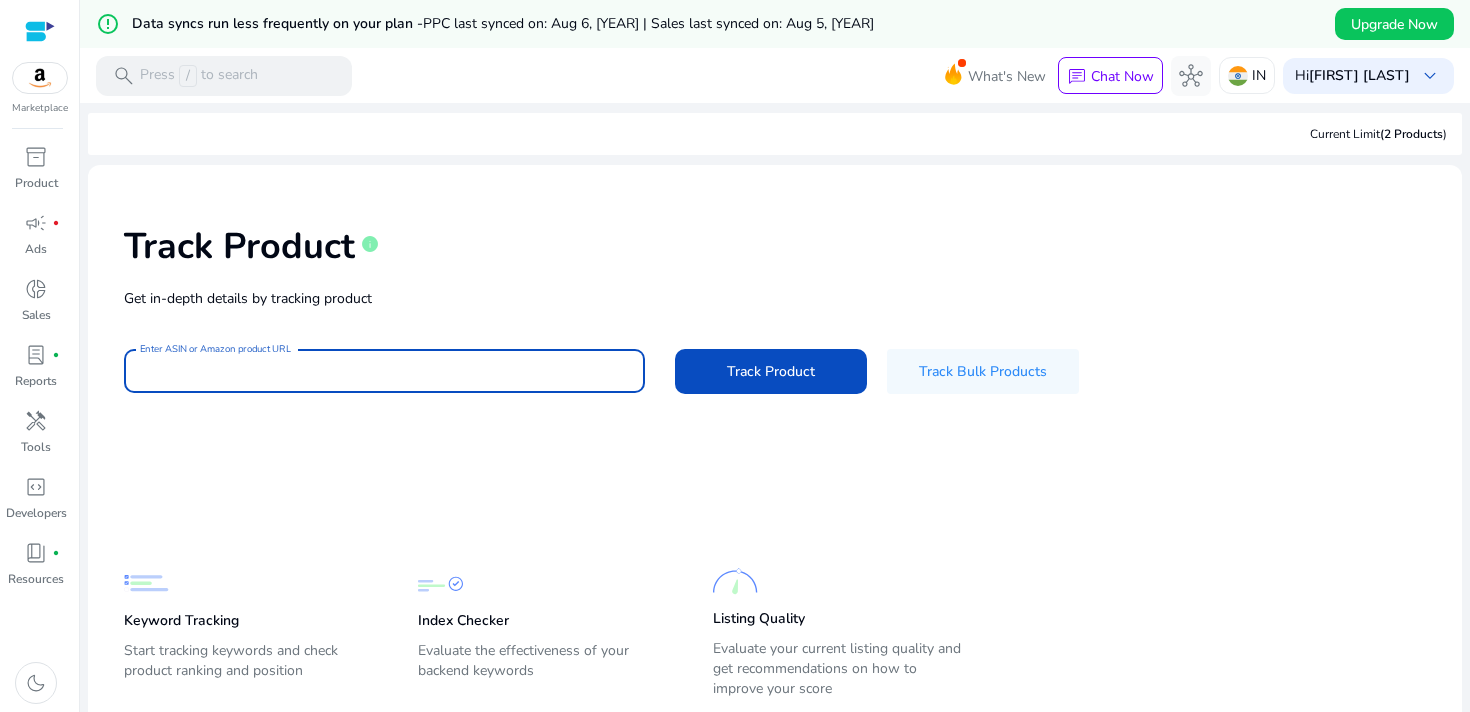 paste on "**********" 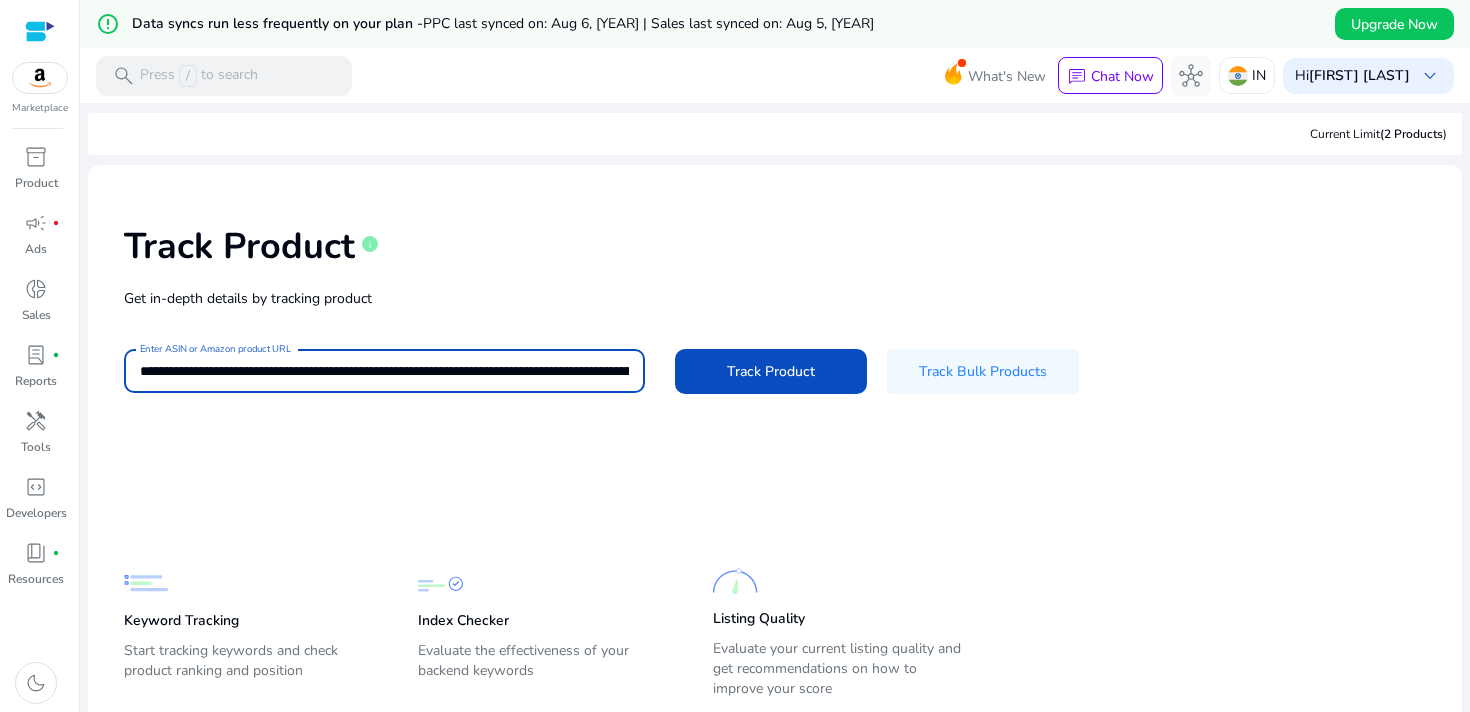 scroll, scrollTop: 0, scrollLeft: 3973, axis: horizontal 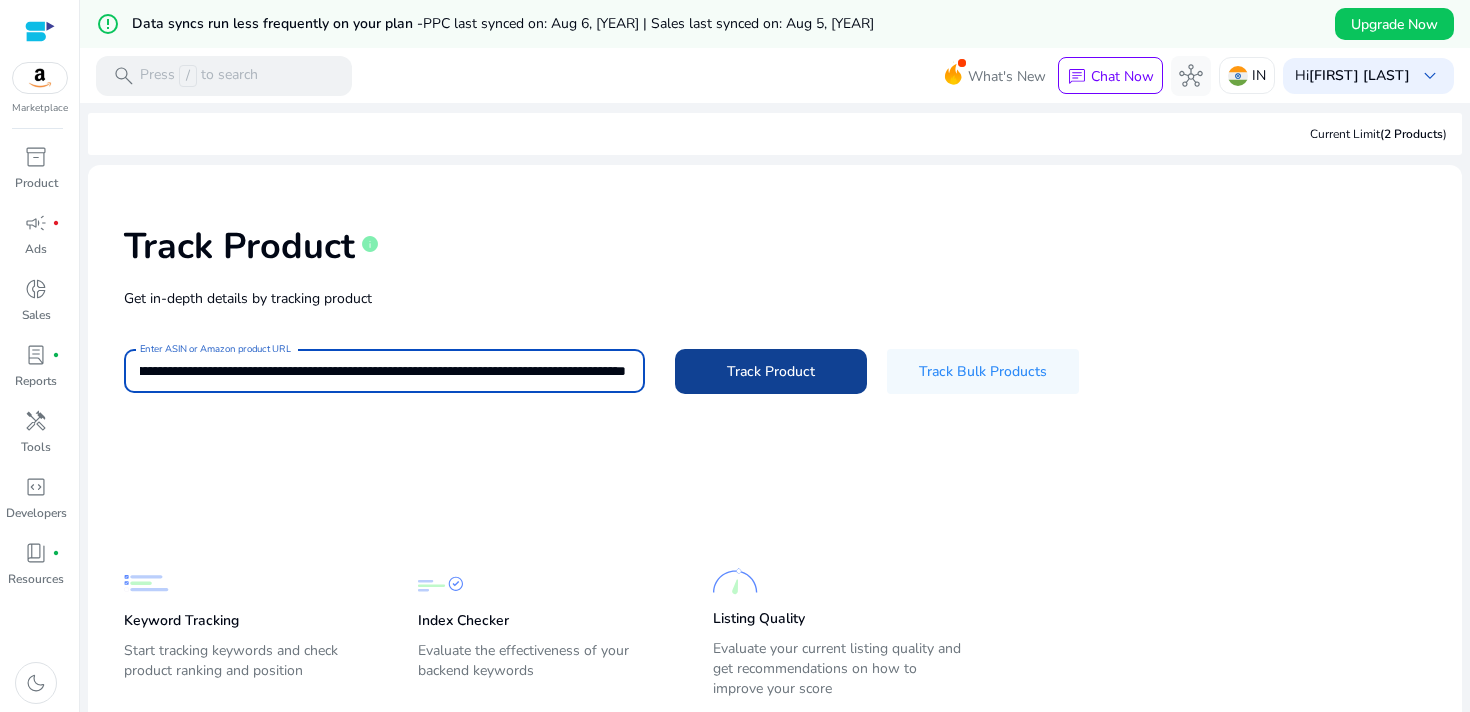 type on "**********" 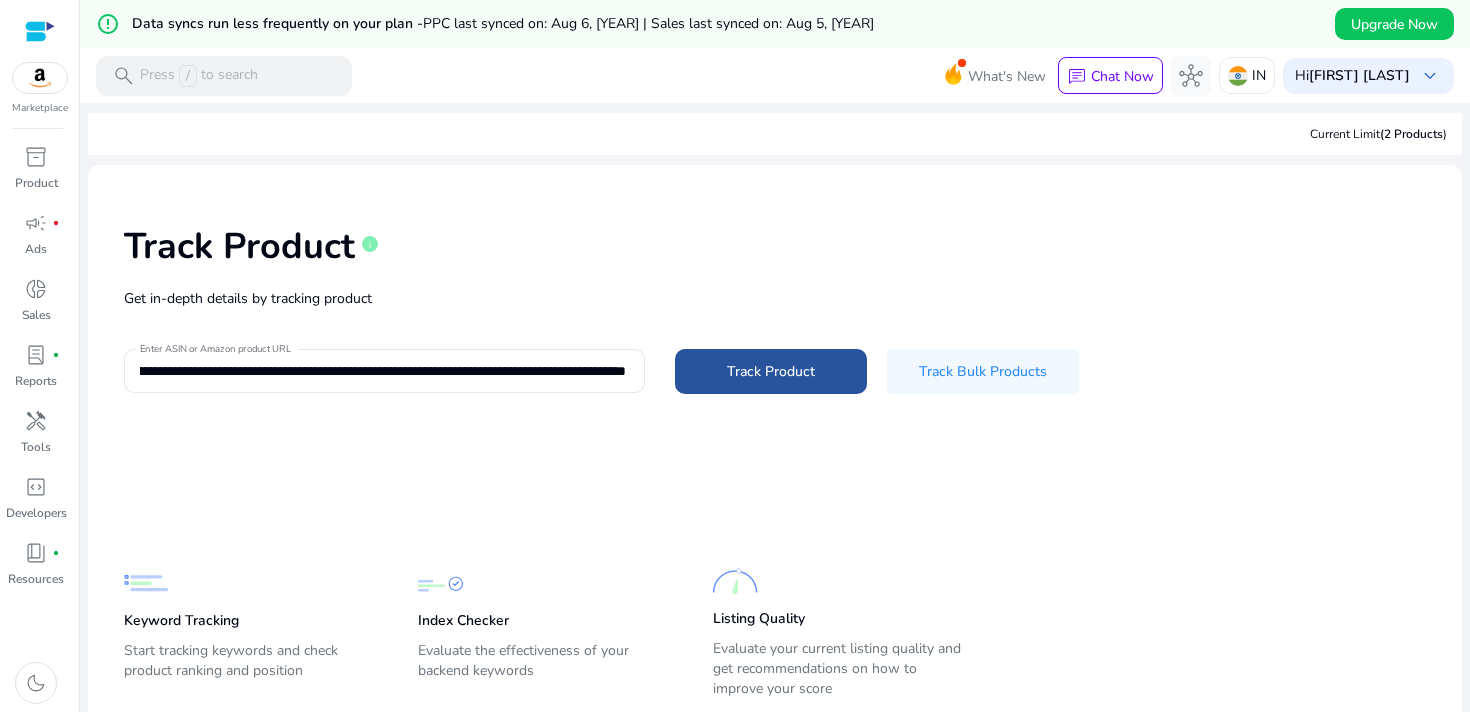 scroll, scrollTop: 0, scrollLeft: 0, axis: both 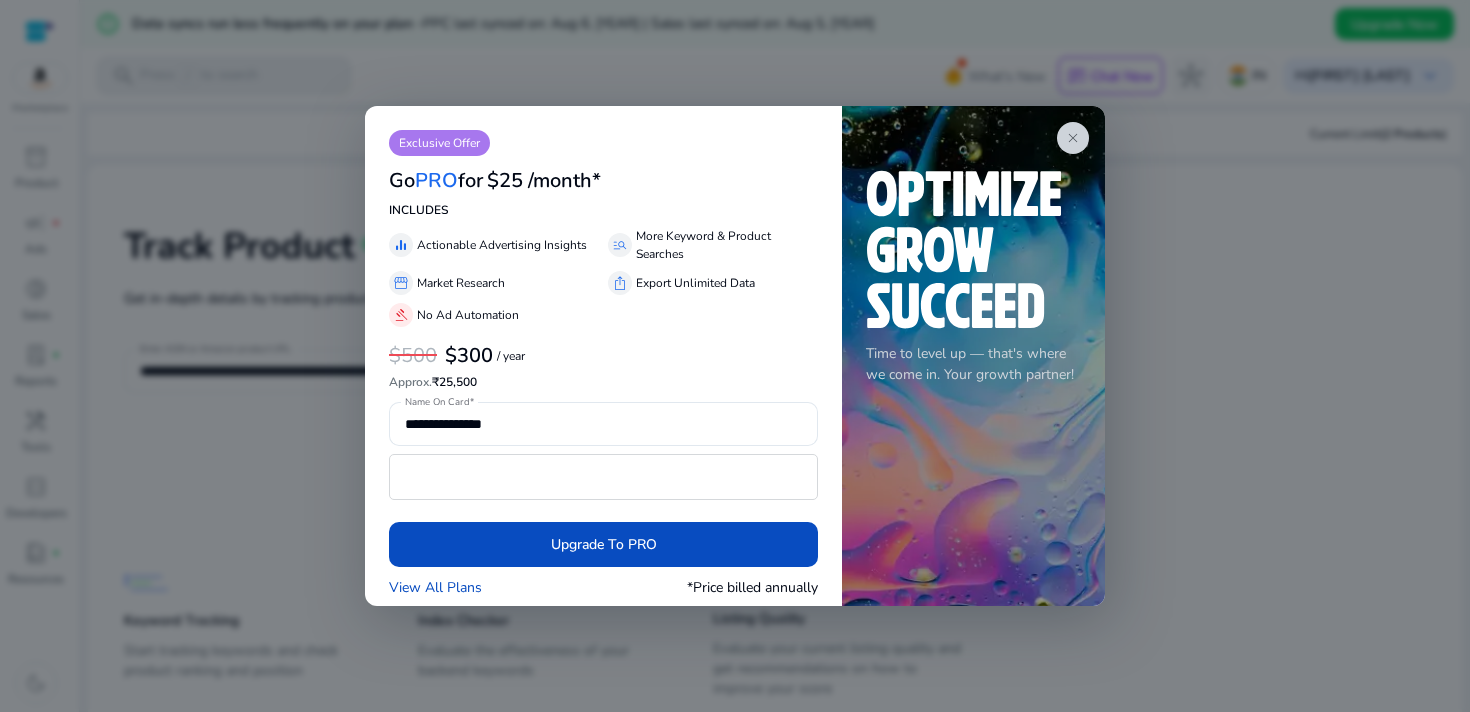 click at bounding box center (735, 356) 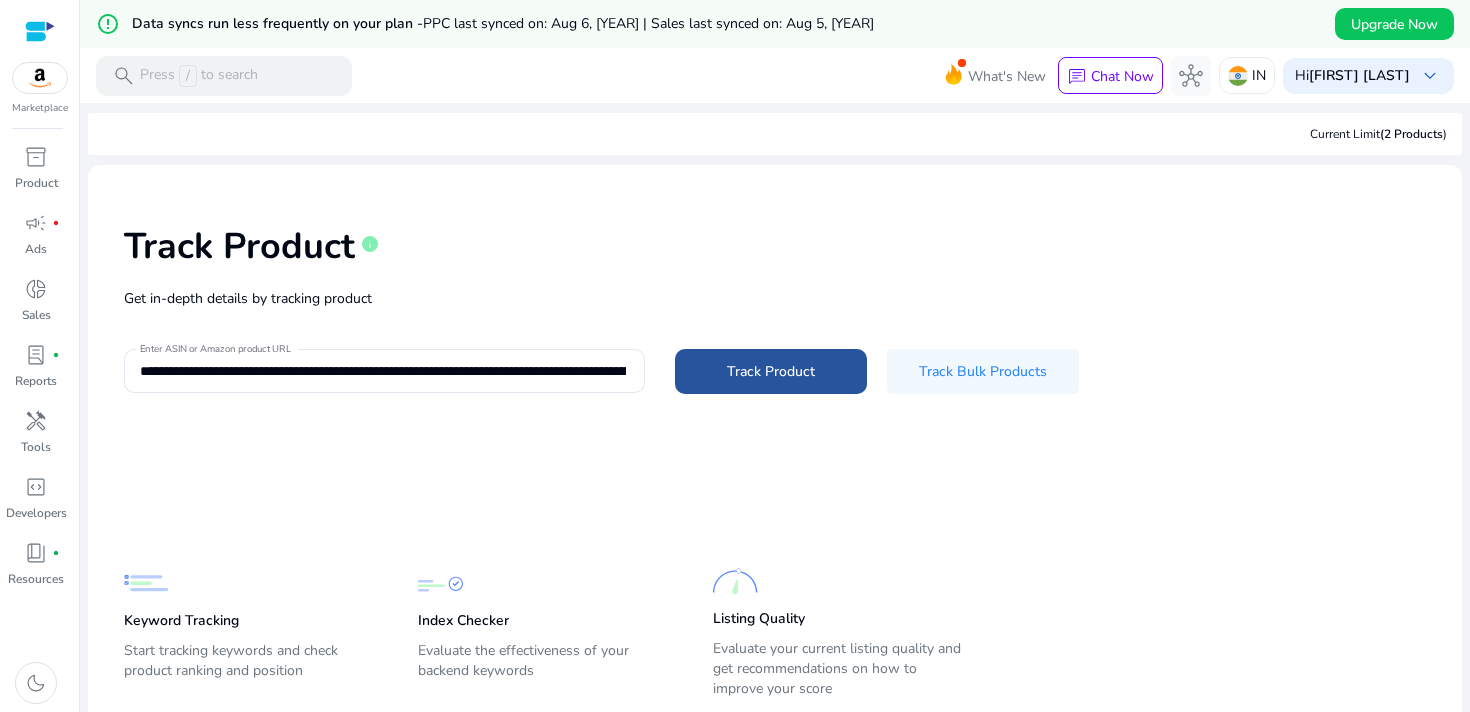 click 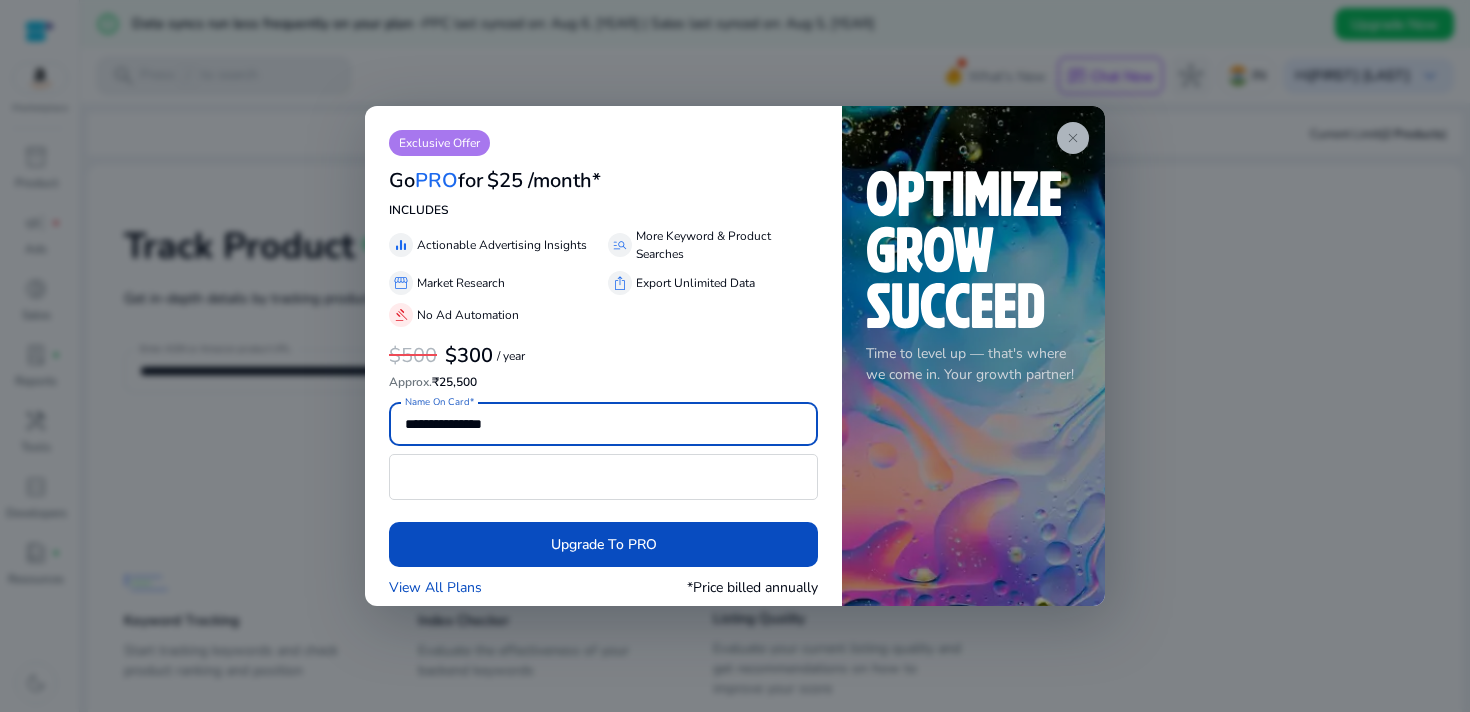 click on "close" at bounding box center [1073, 138] 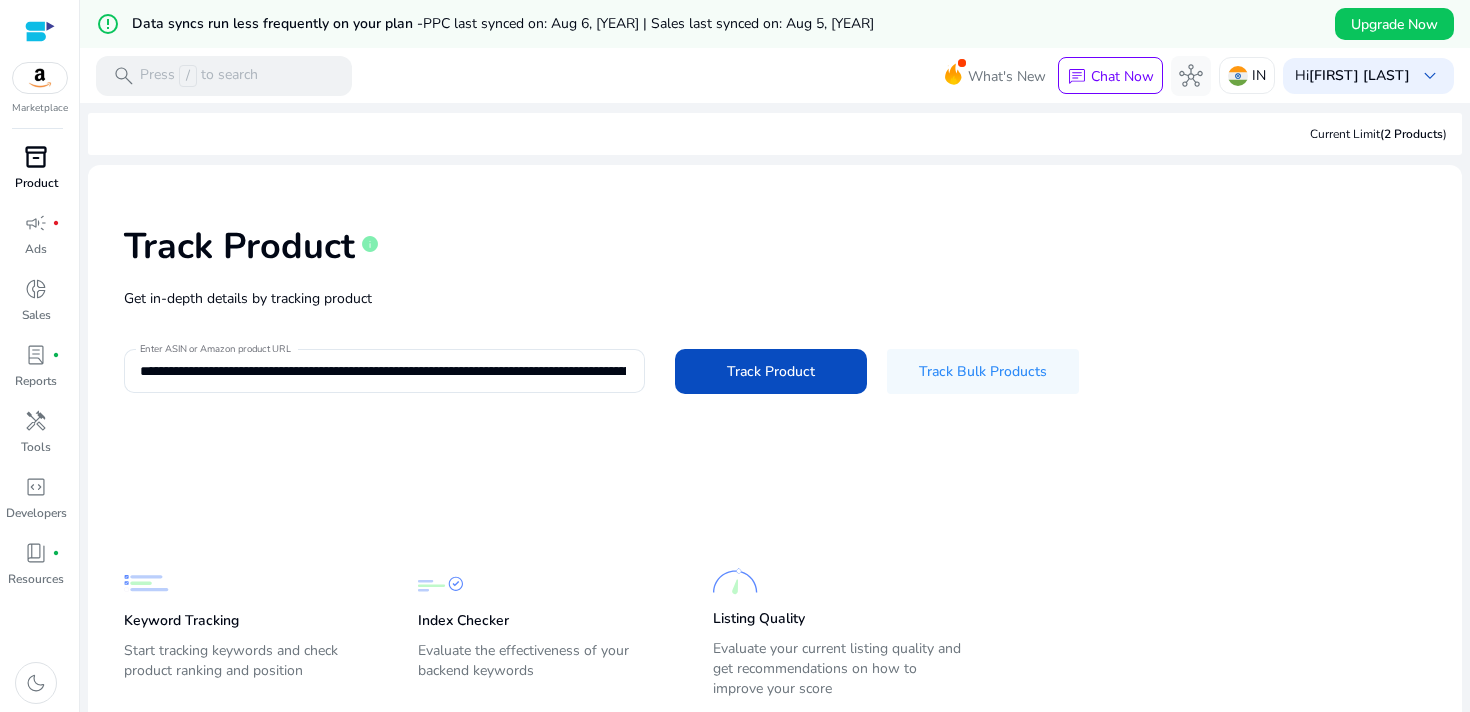 click on "Product" at bounding box center [36, 183] 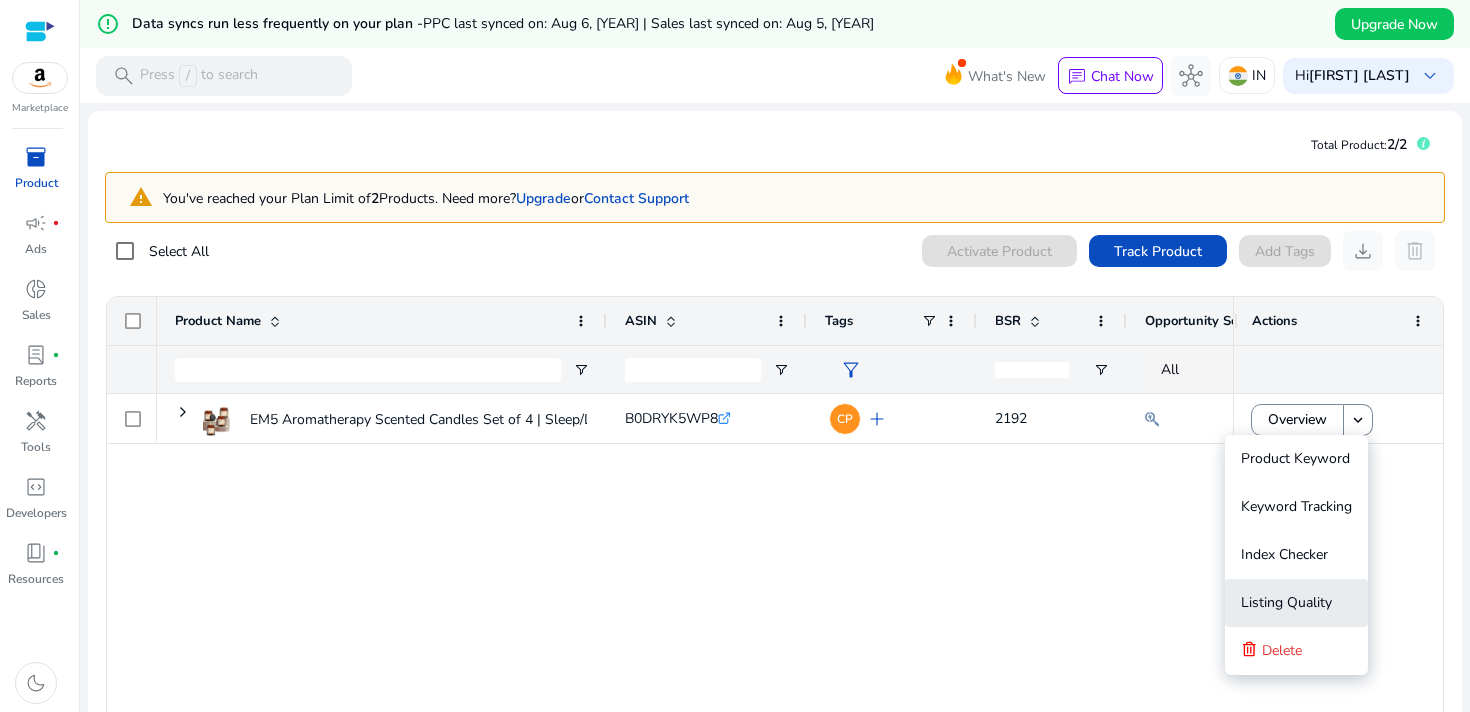 click on "Listing Quality" at bounding box center [1286, 602] 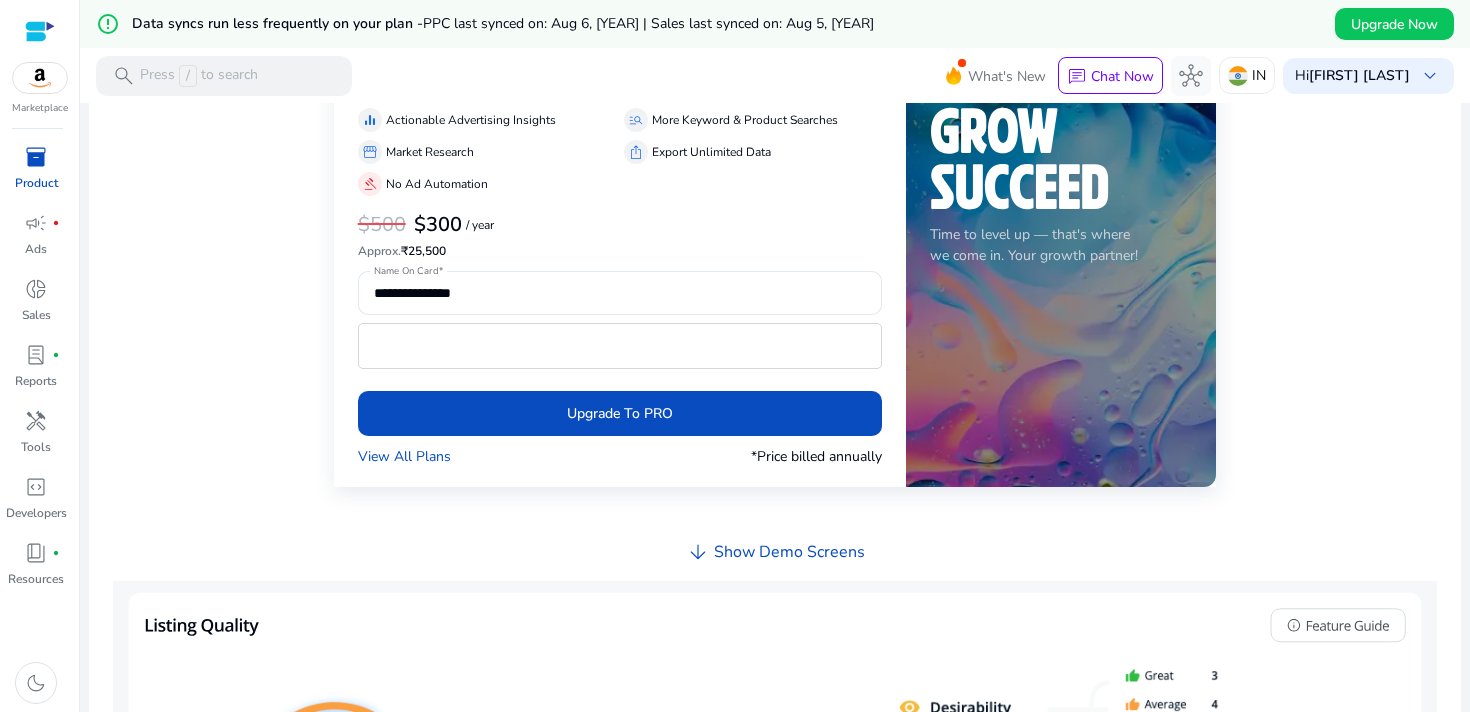 scroll, scrollTop: 0, scrollLeft: 0, axis: both 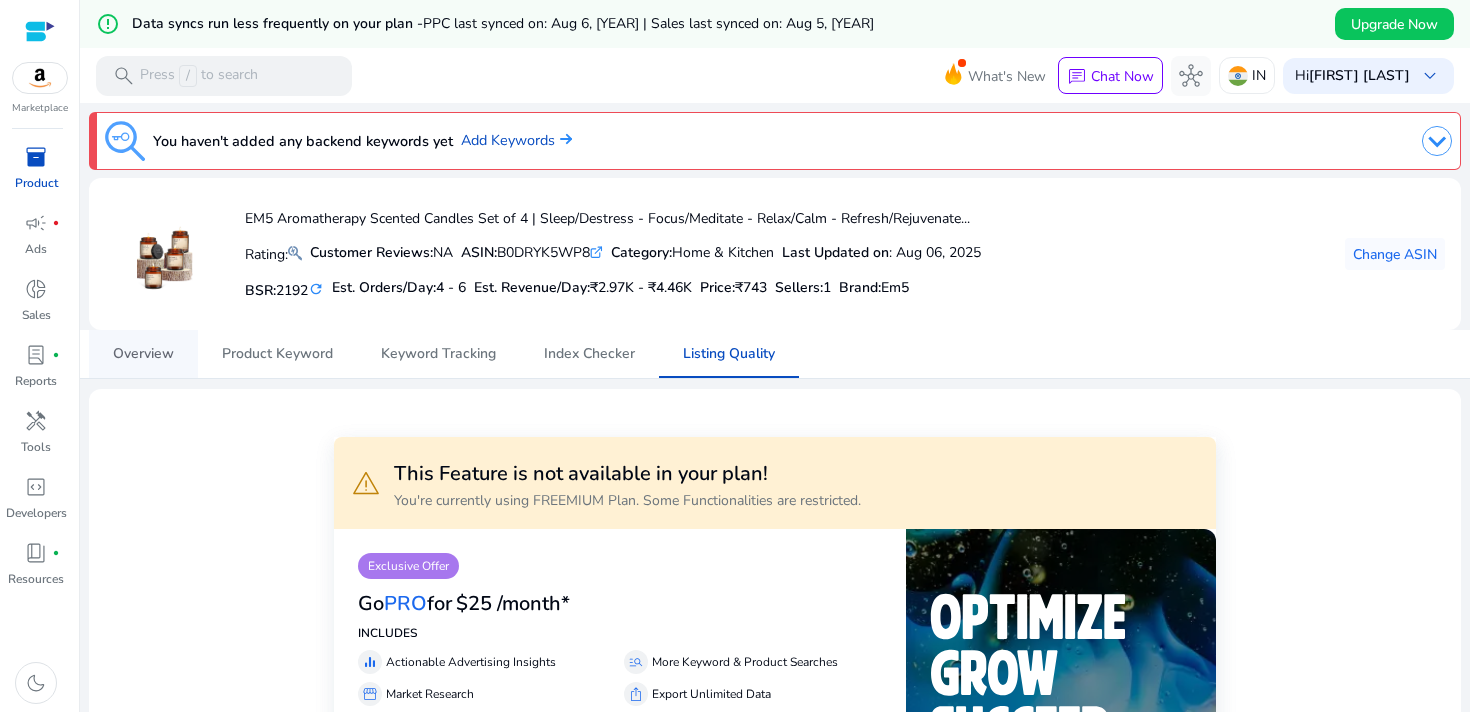 click on "Overview" at bounding box center (143, 354) 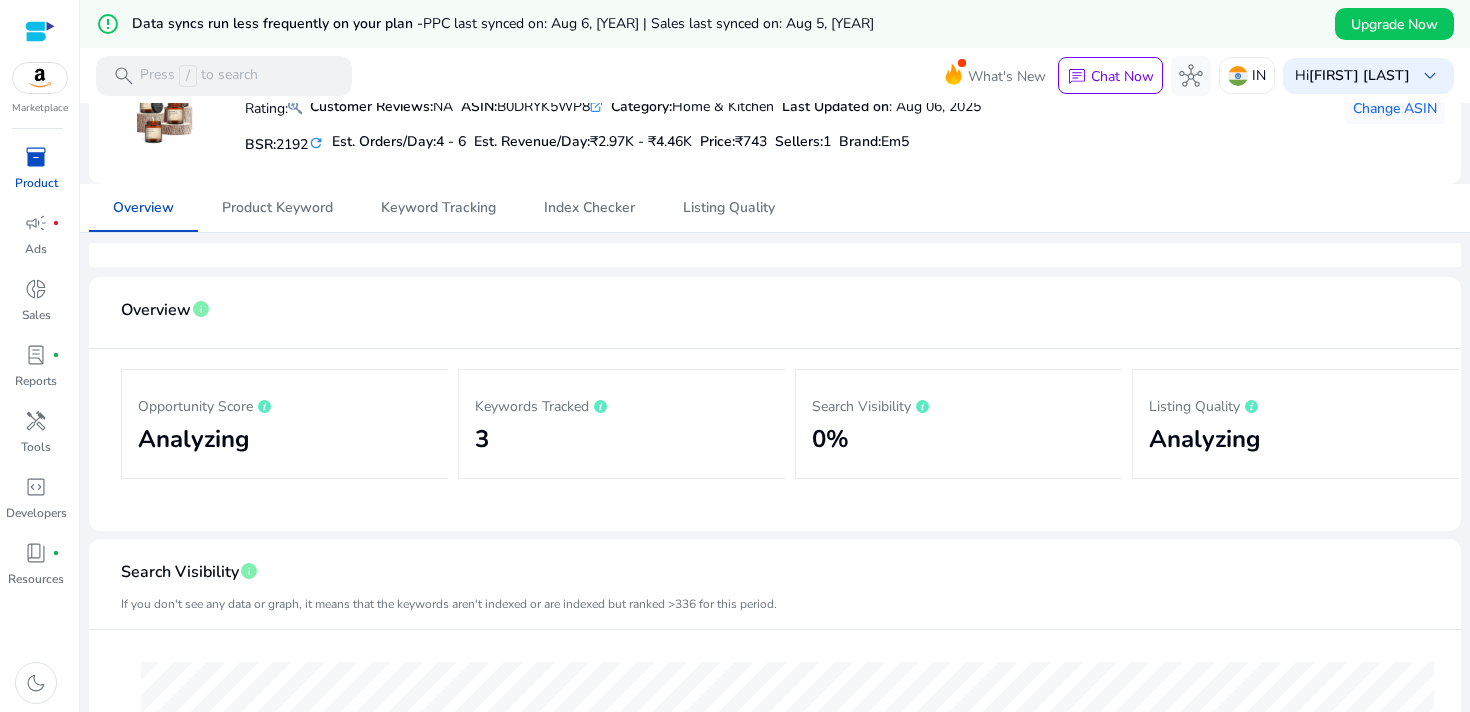 scroll, scrollTop: 0, scrollLeft: 0, axis: both 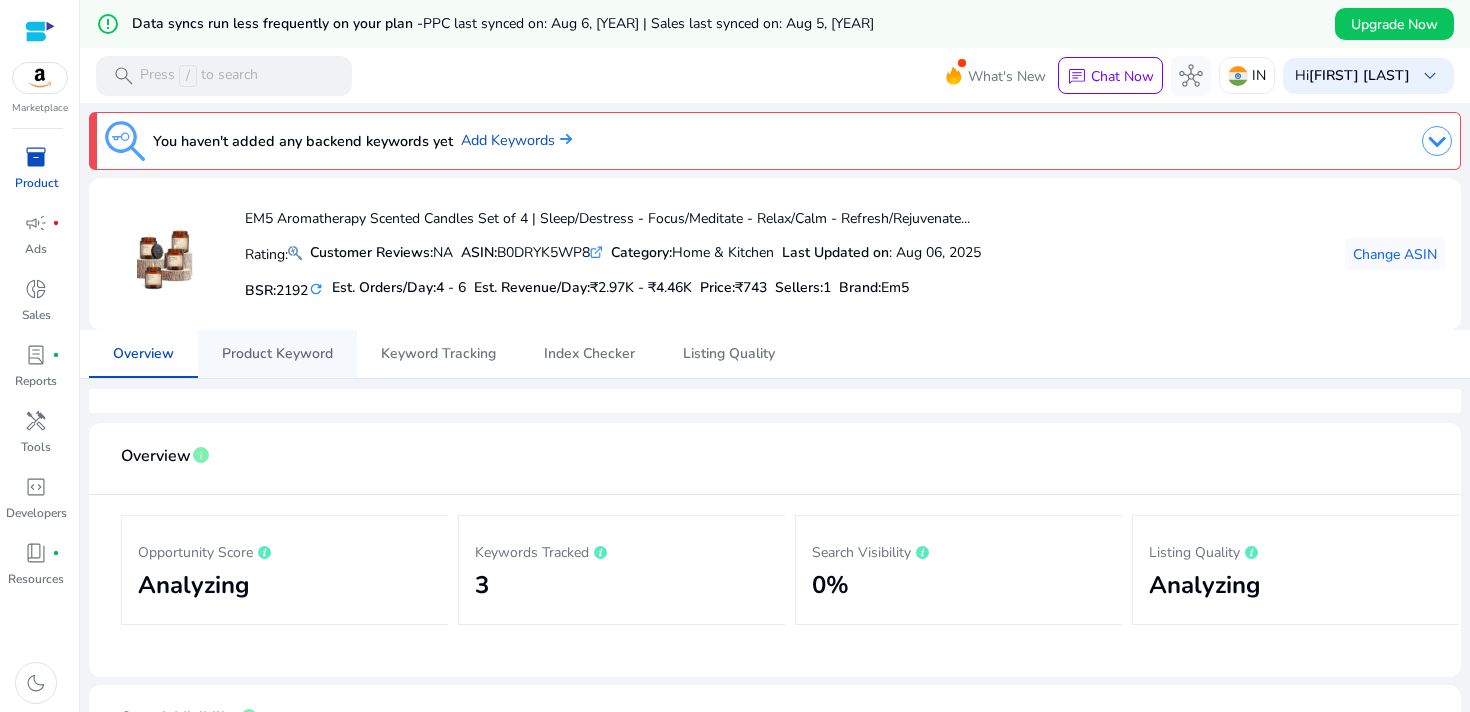 click on "Product Keyword" at bounding box center (277, 354) 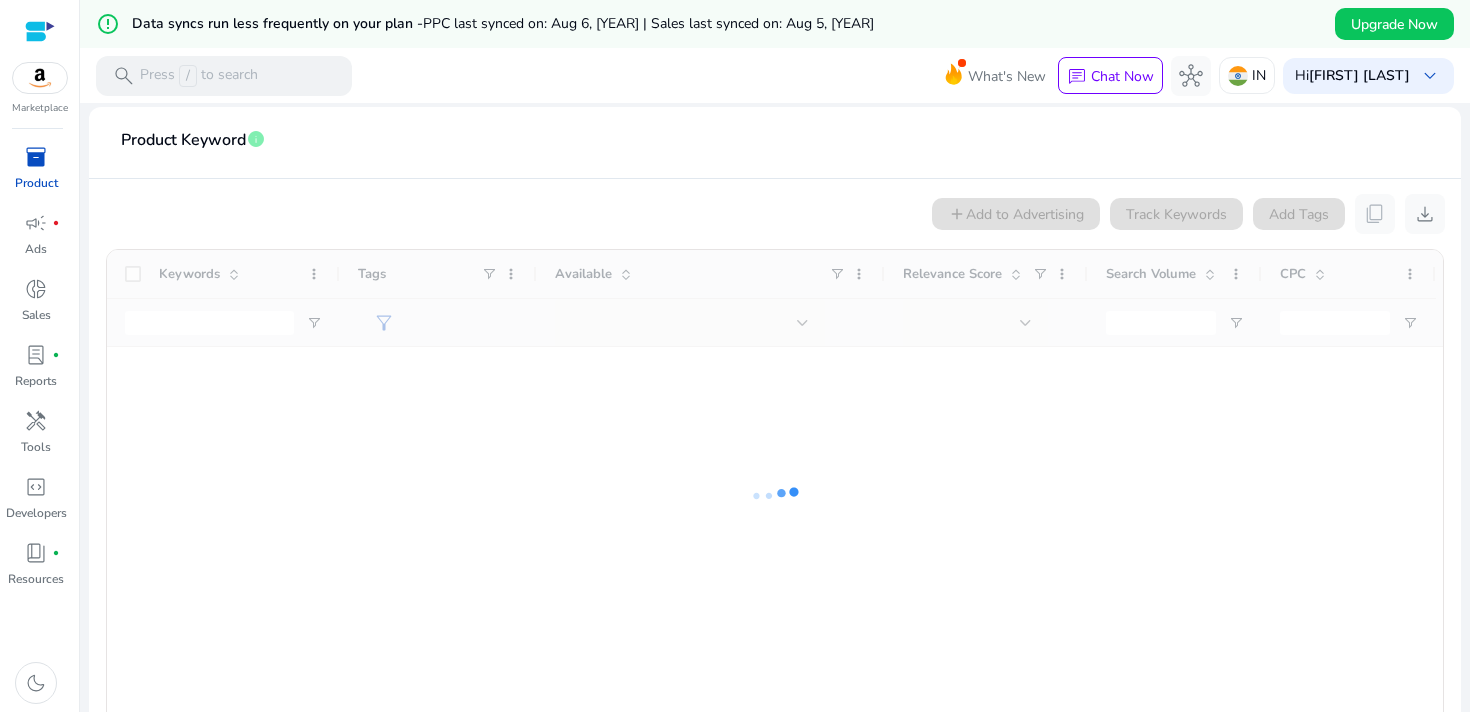 scroll, scrollTop: 235, scrollLeft: 0, axis: vertical 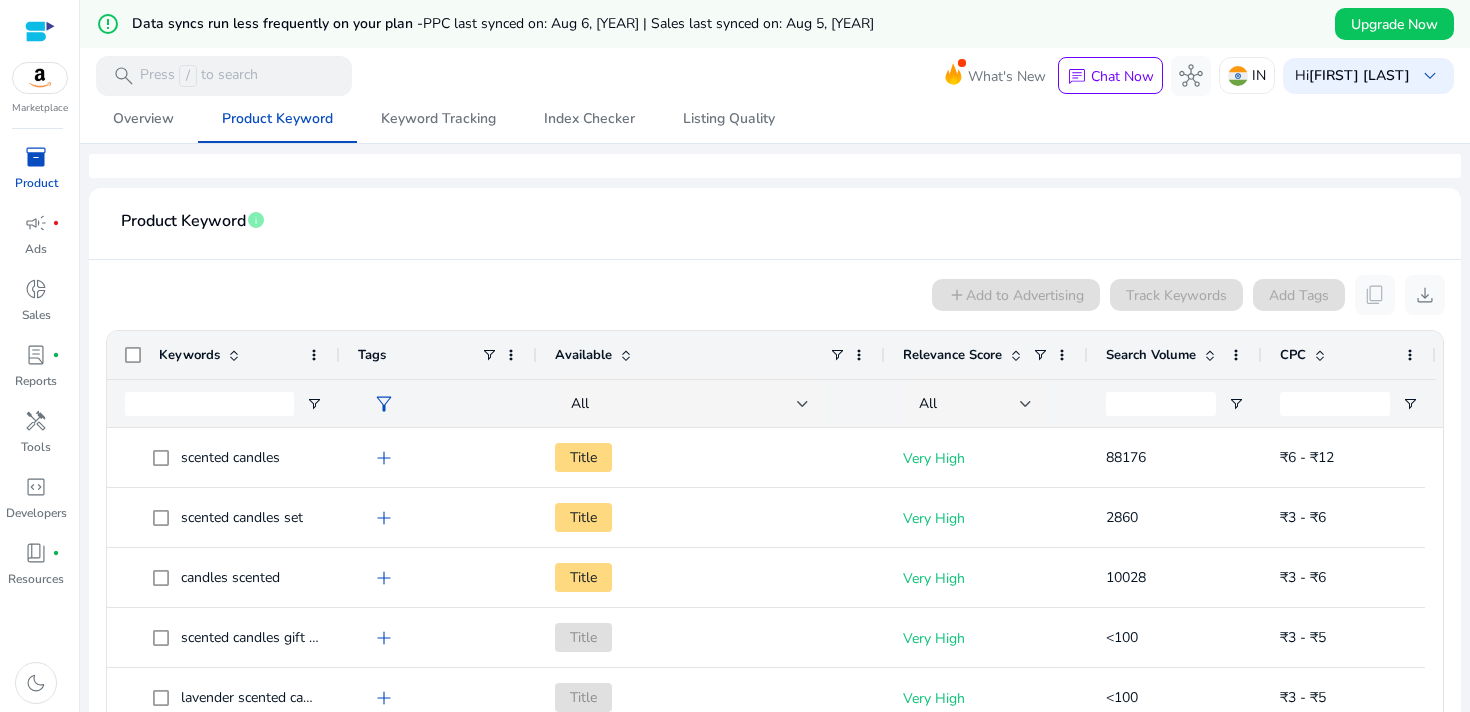 click on "Search Volume" 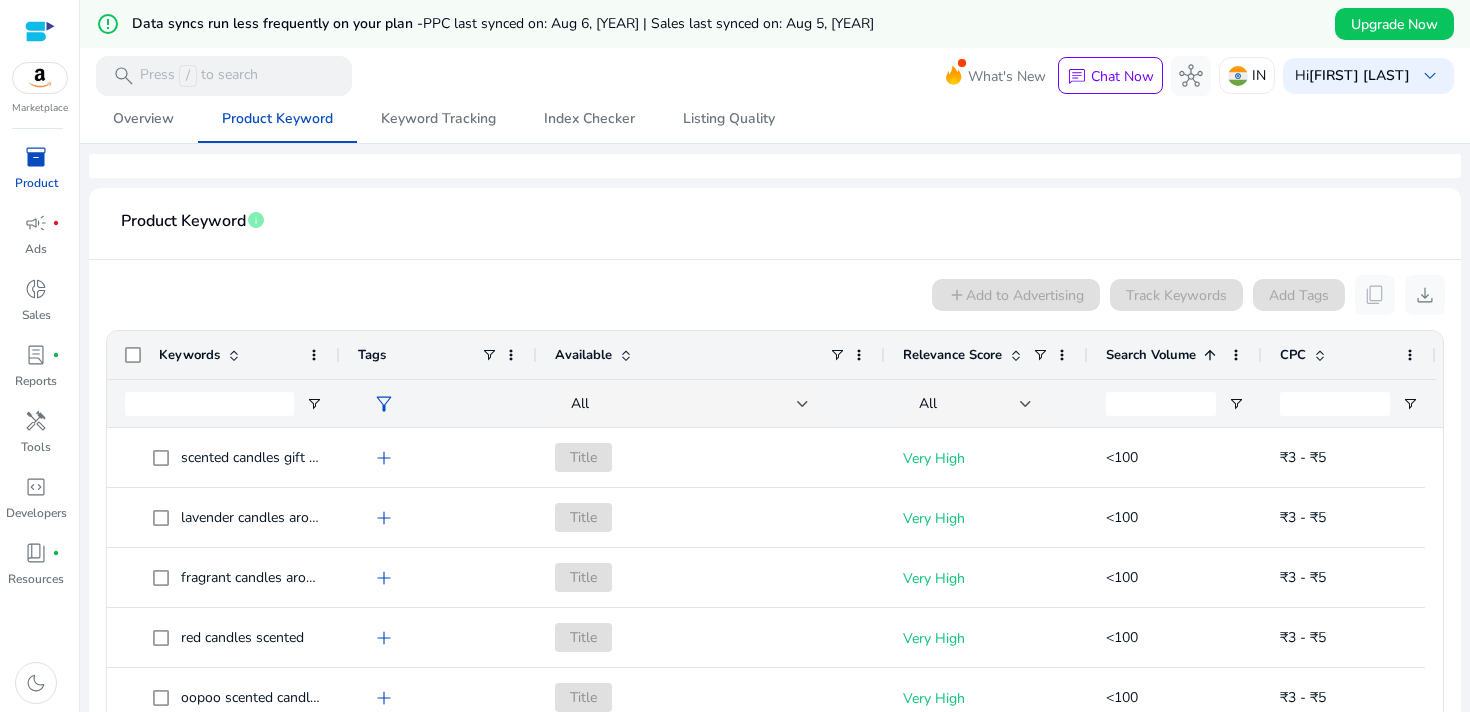 click on "Search Volume" 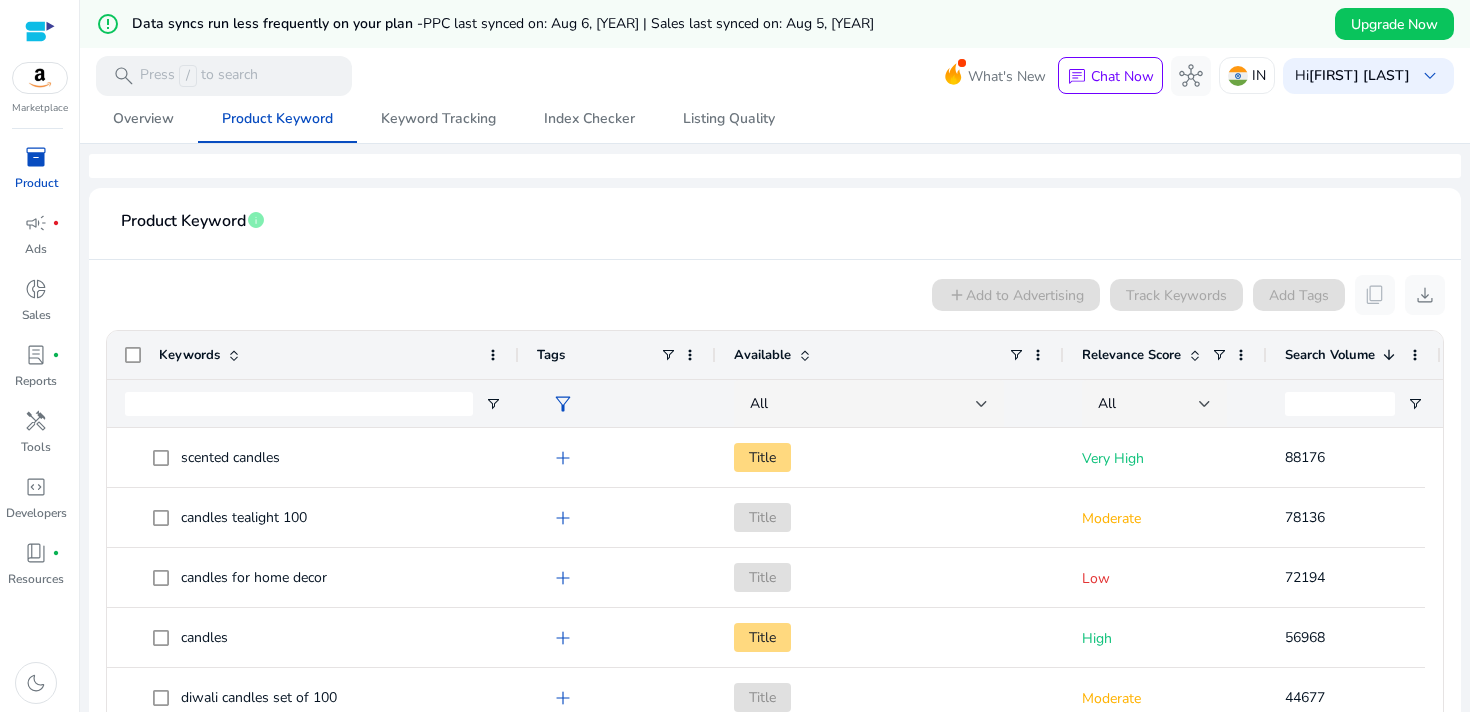 drag, startPoint x: 338, startPoint y: 353, endPoint x: 517, endPoint y: 333, distance: 180.11385 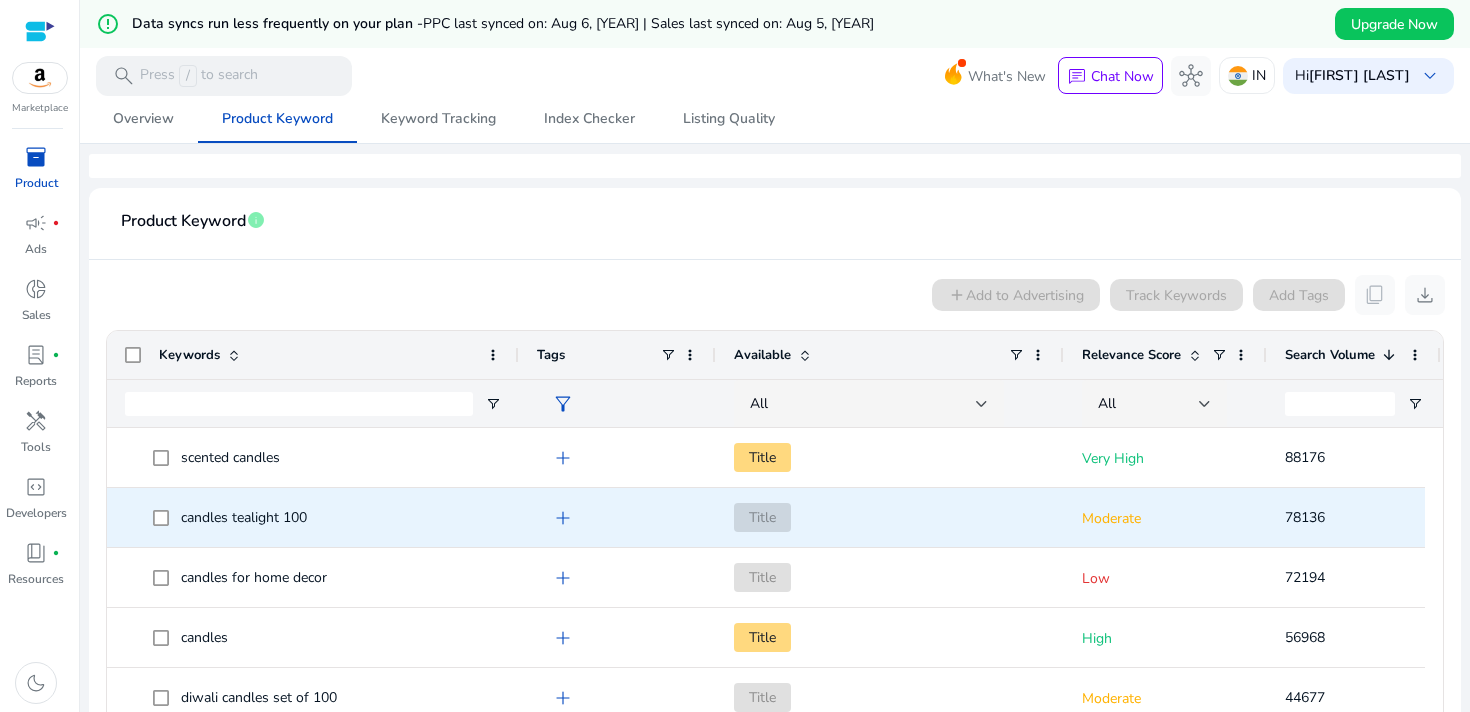 scroll, scrollTop: 4, scrollLeft: 0, axis: vertical 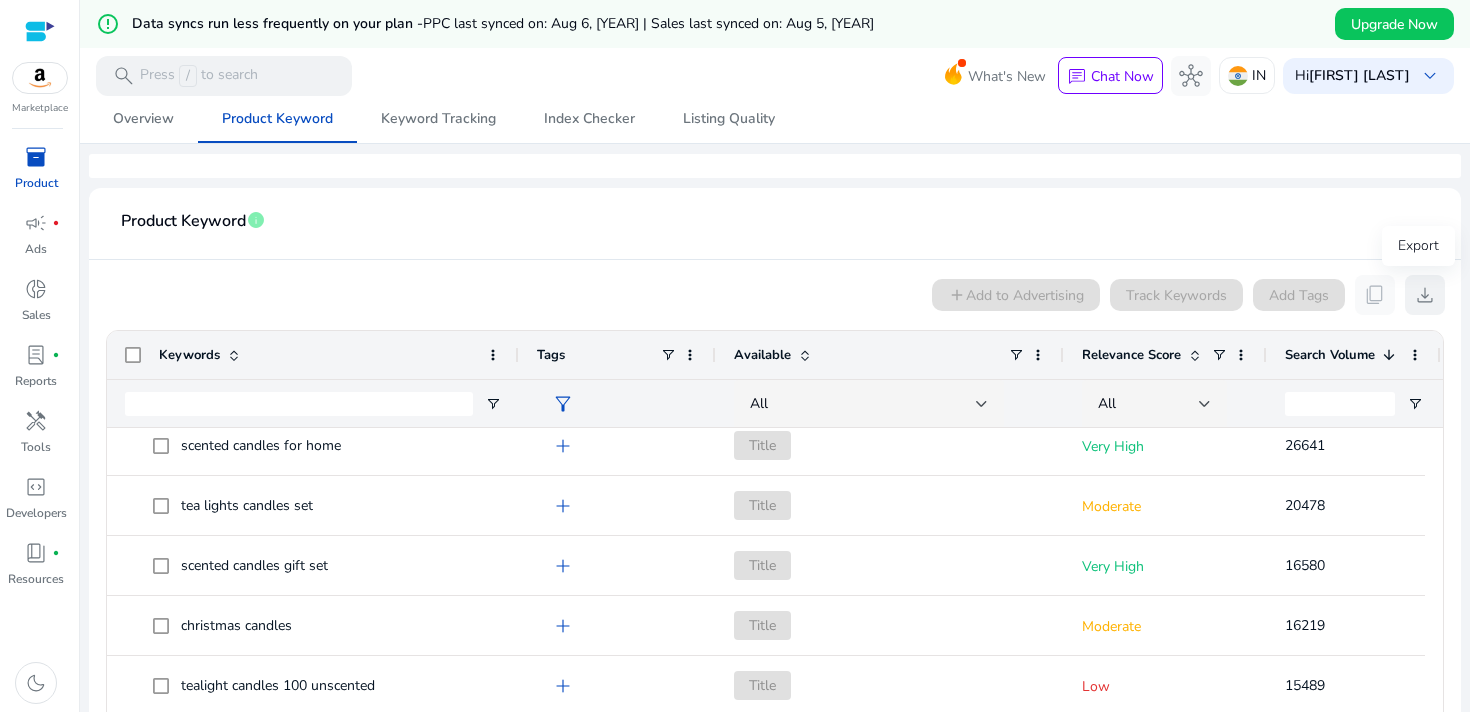 click on "download" 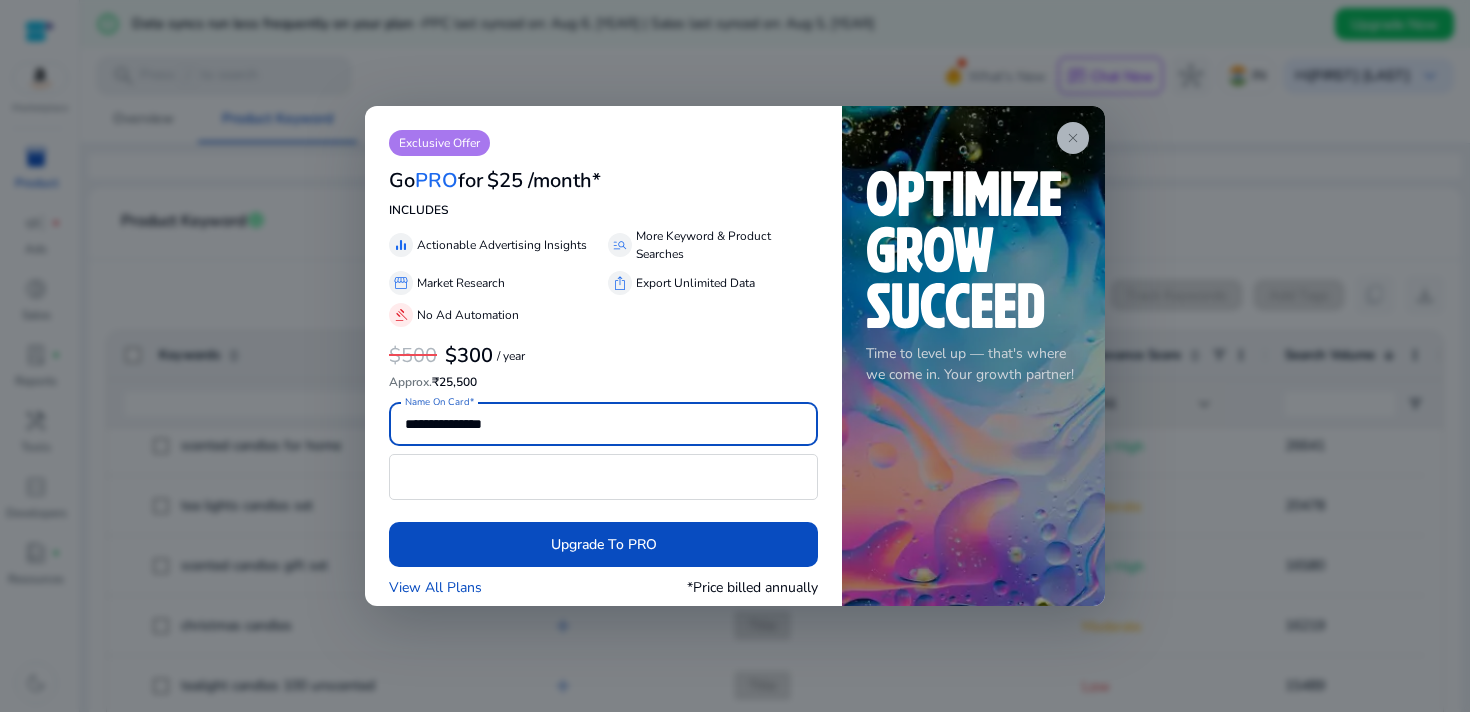 click on "close" at bounding box center [1073, 138] 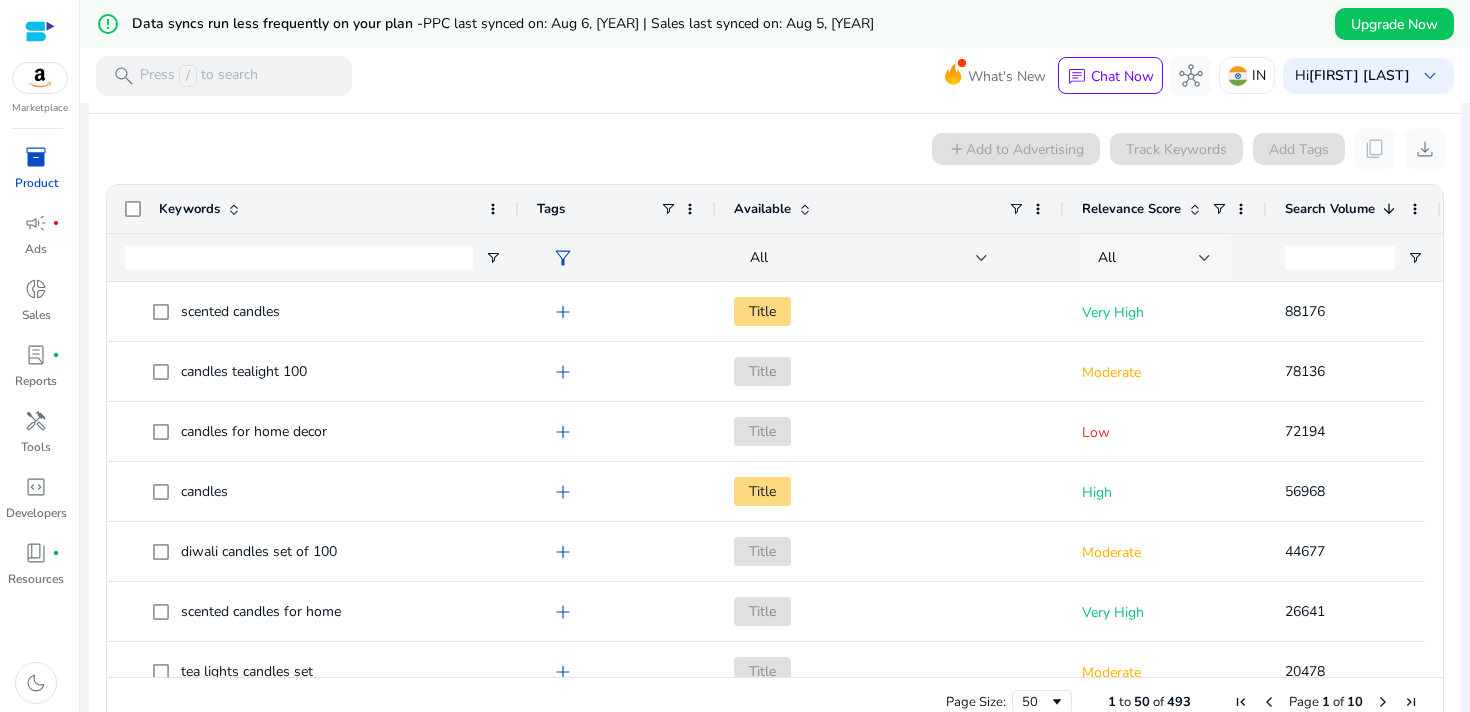 click on "All" at bounding box center (1148, 258) 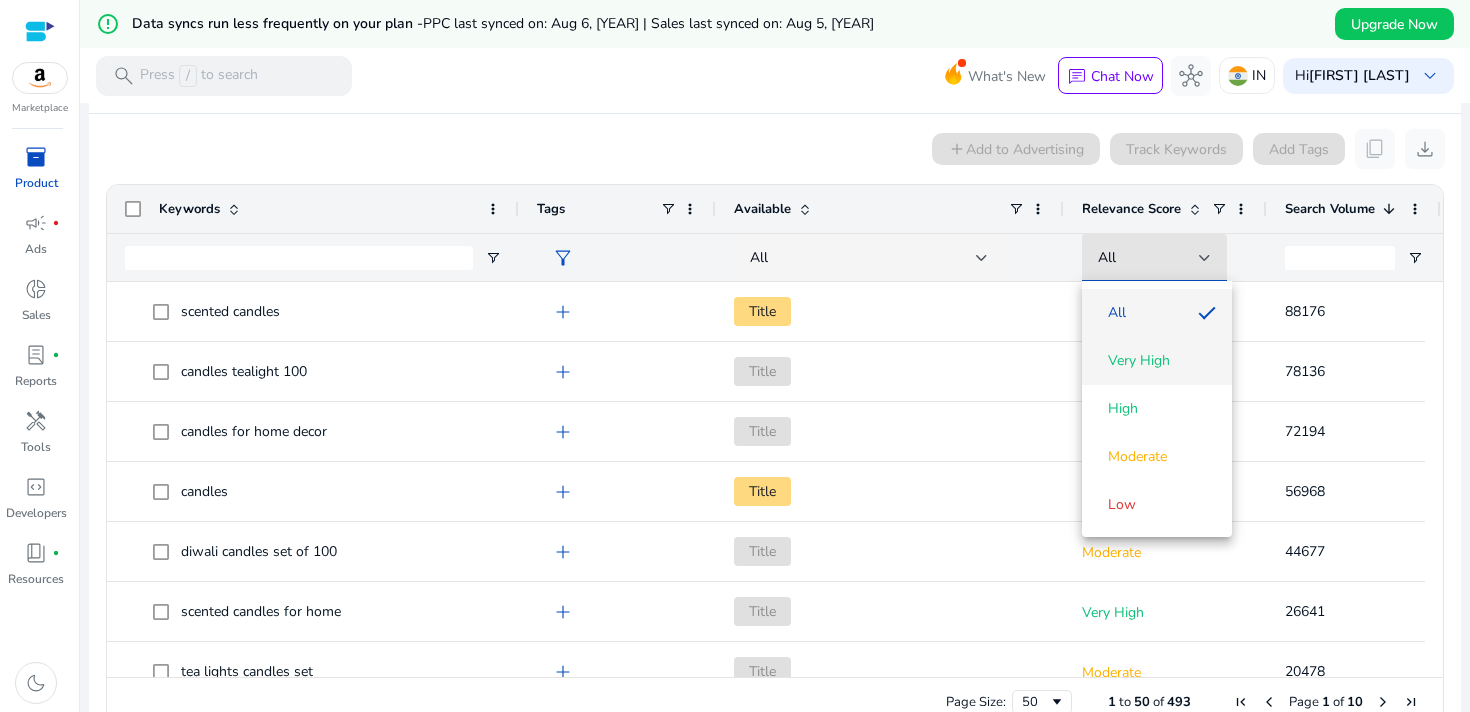 click on "Very High" at bounding box center [1139, 361] 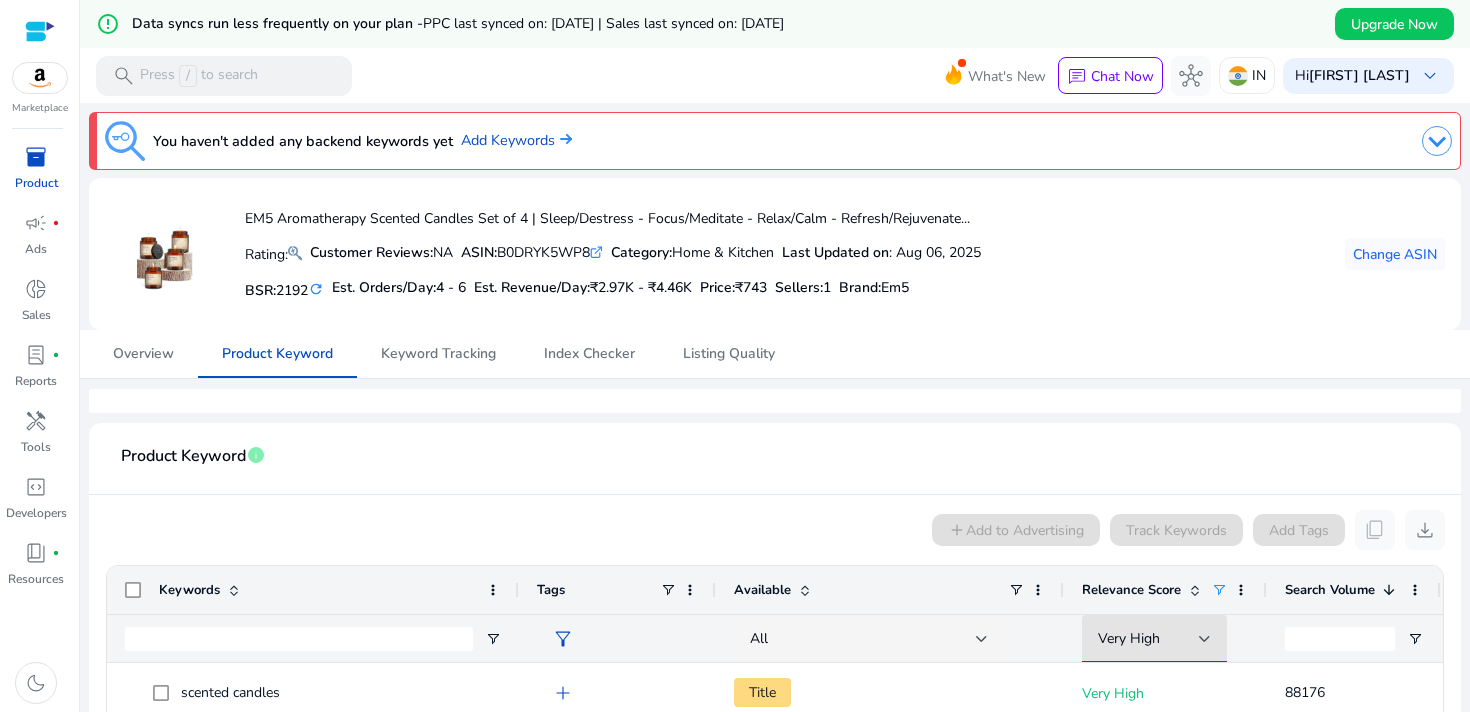 scroll, scrollTop: 0, scrollLeft: 0, axis: both 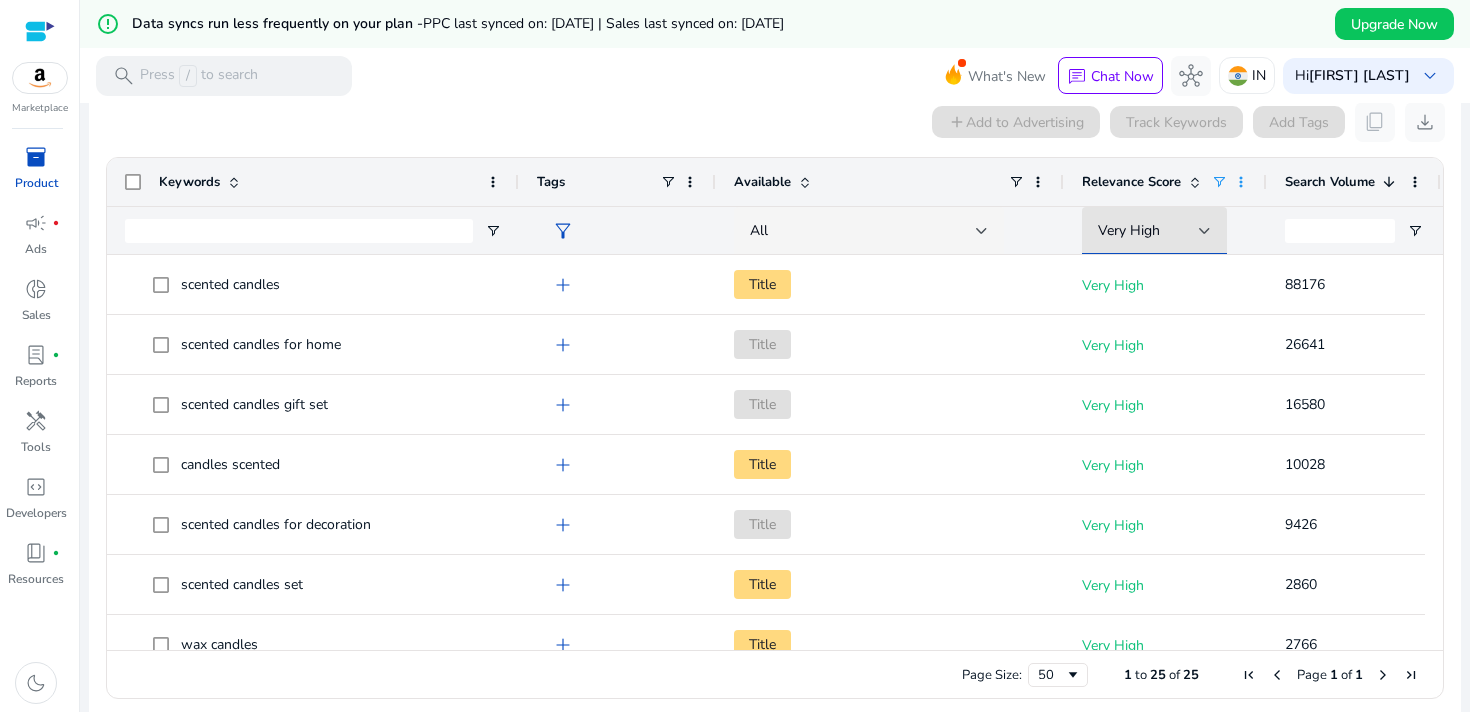 click 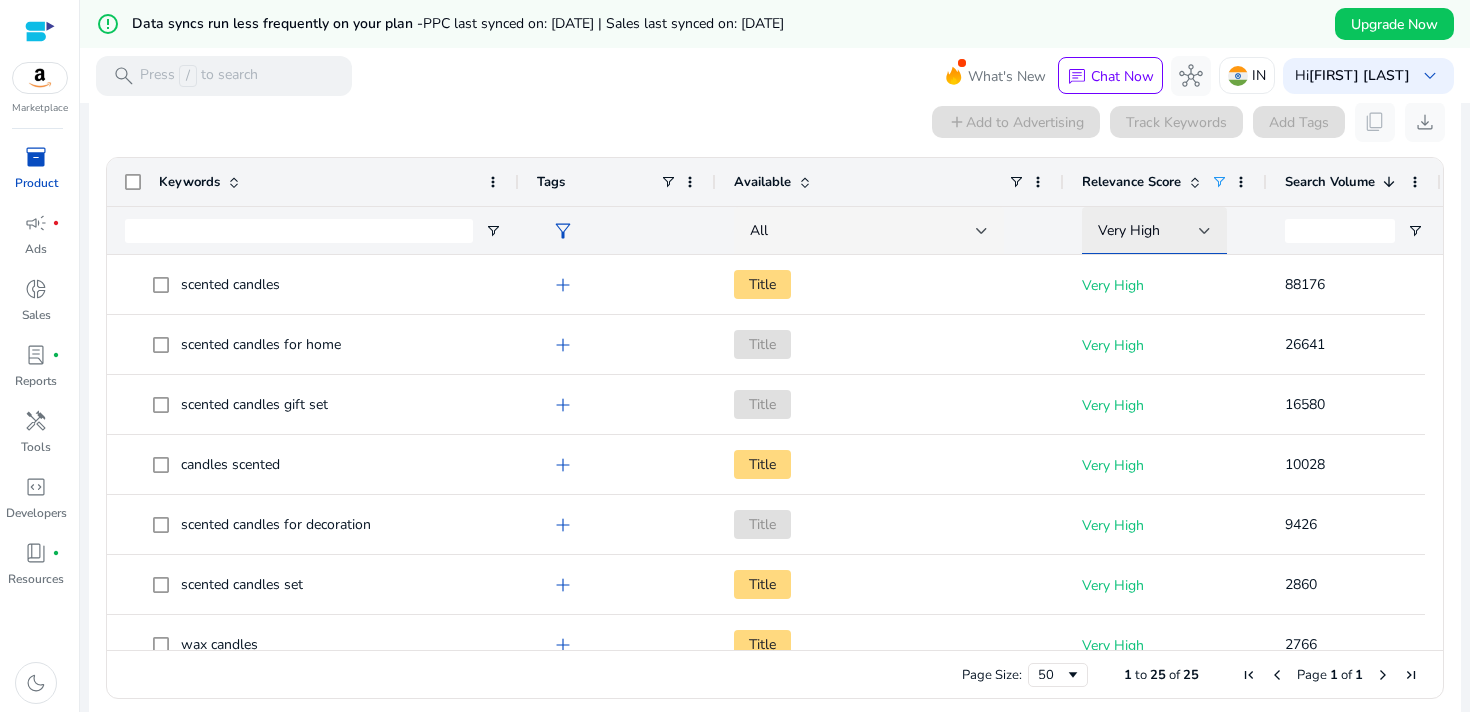 click on "Very High" at bounding box center [1148, 231] 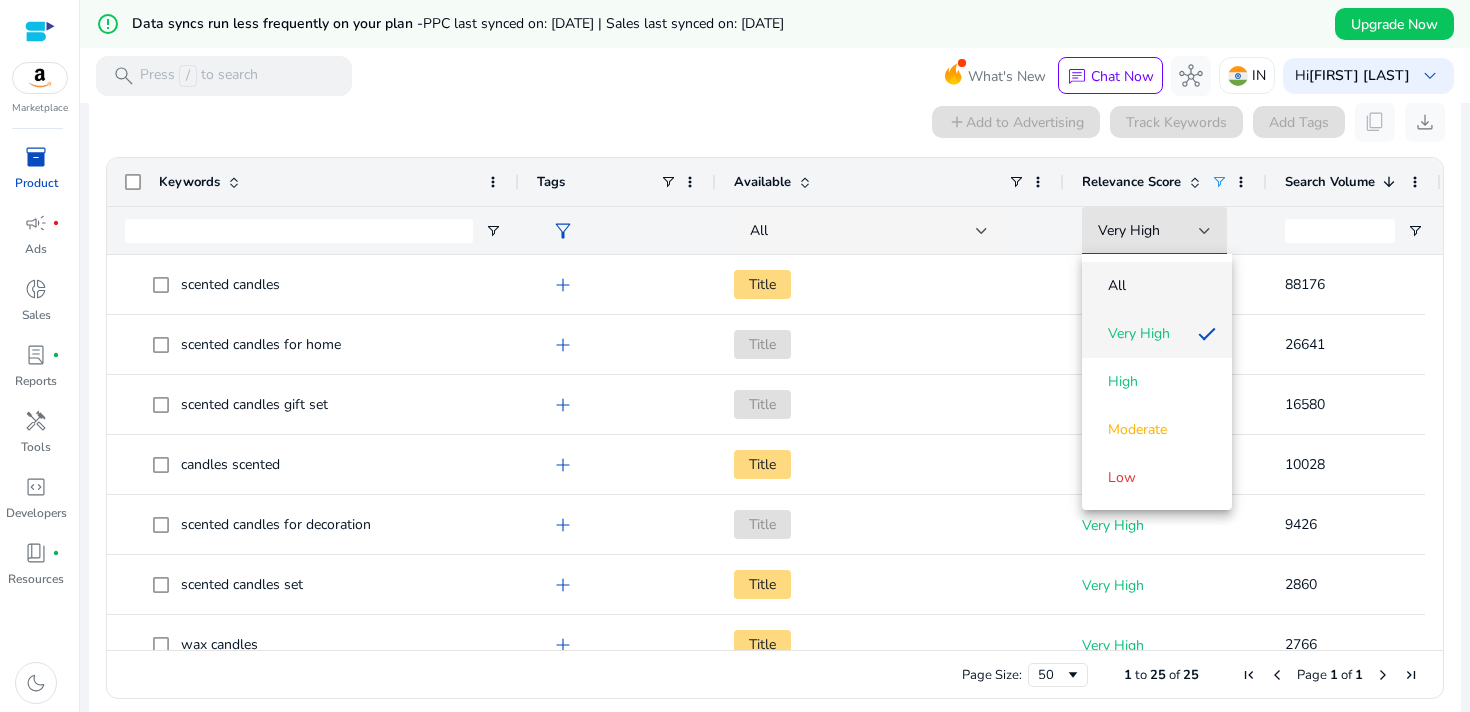 click on "All" at bounding box center [1157, 286] 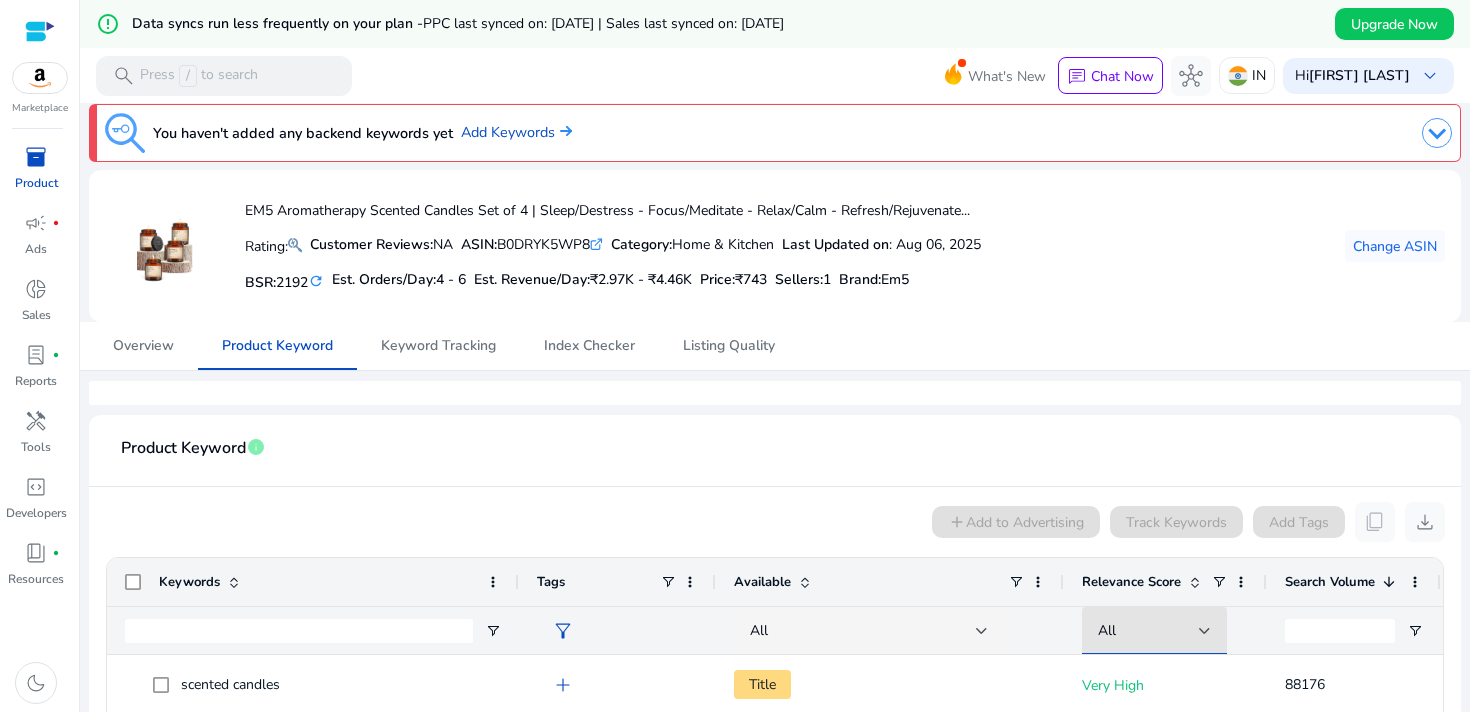 scroll, scrollTop: 0, scrollLeft: 0, axis: both 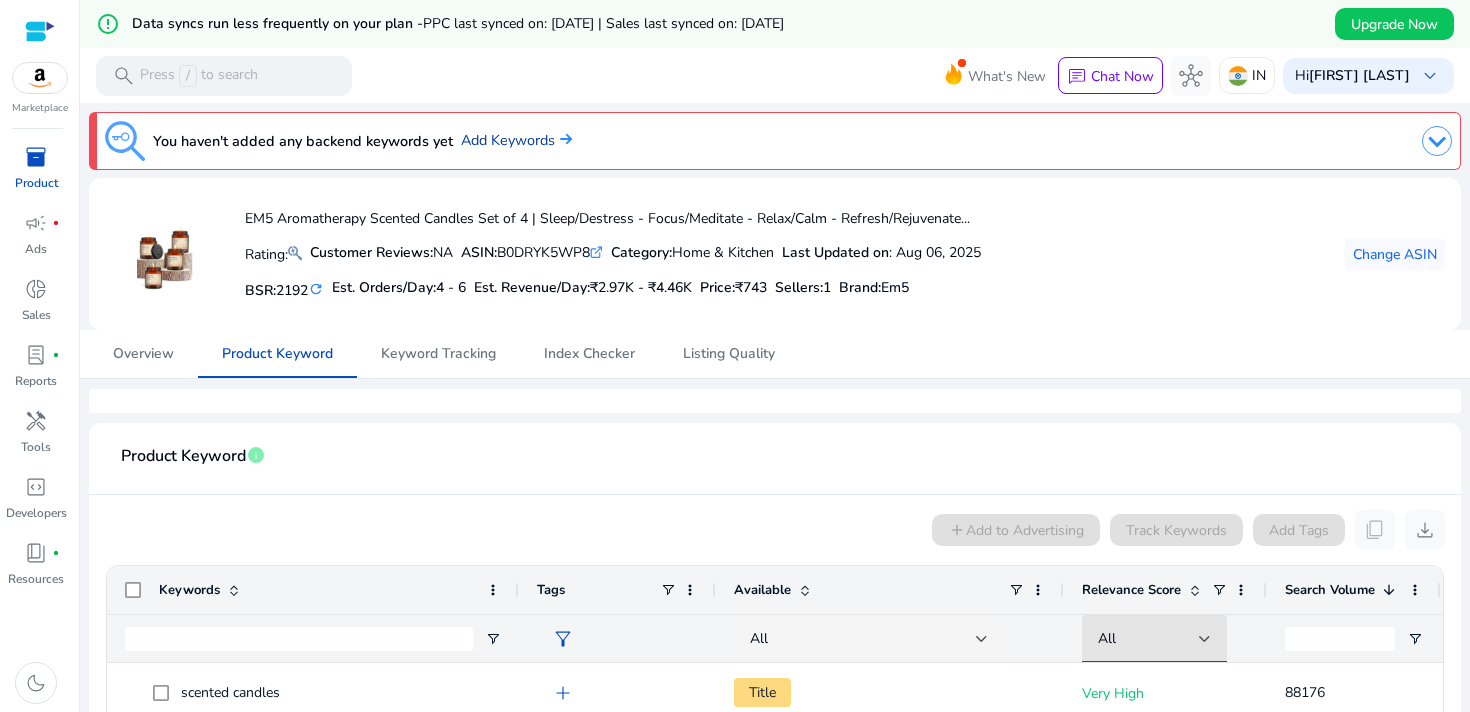click on "Add Keywords" 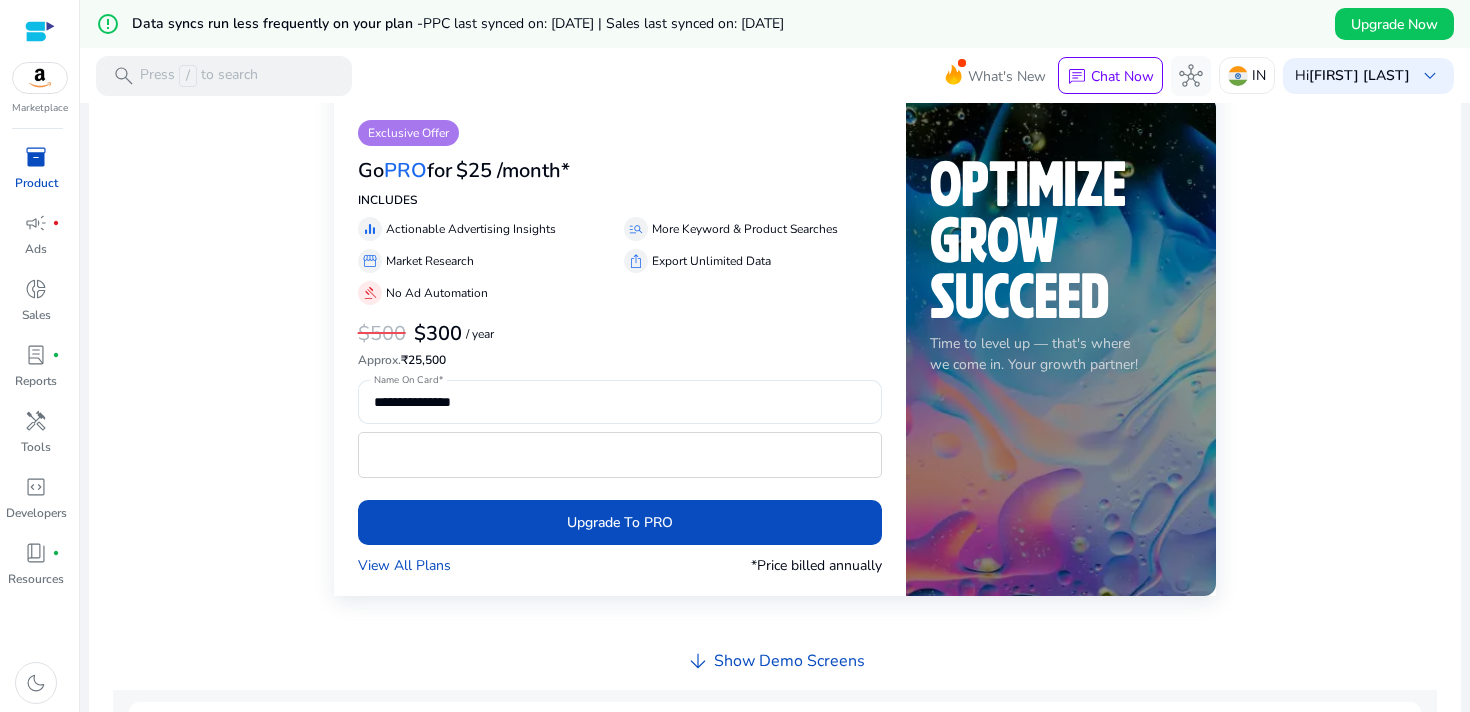 scroll, scrollTop: 437, scrollLeft: 0, axis: vertical 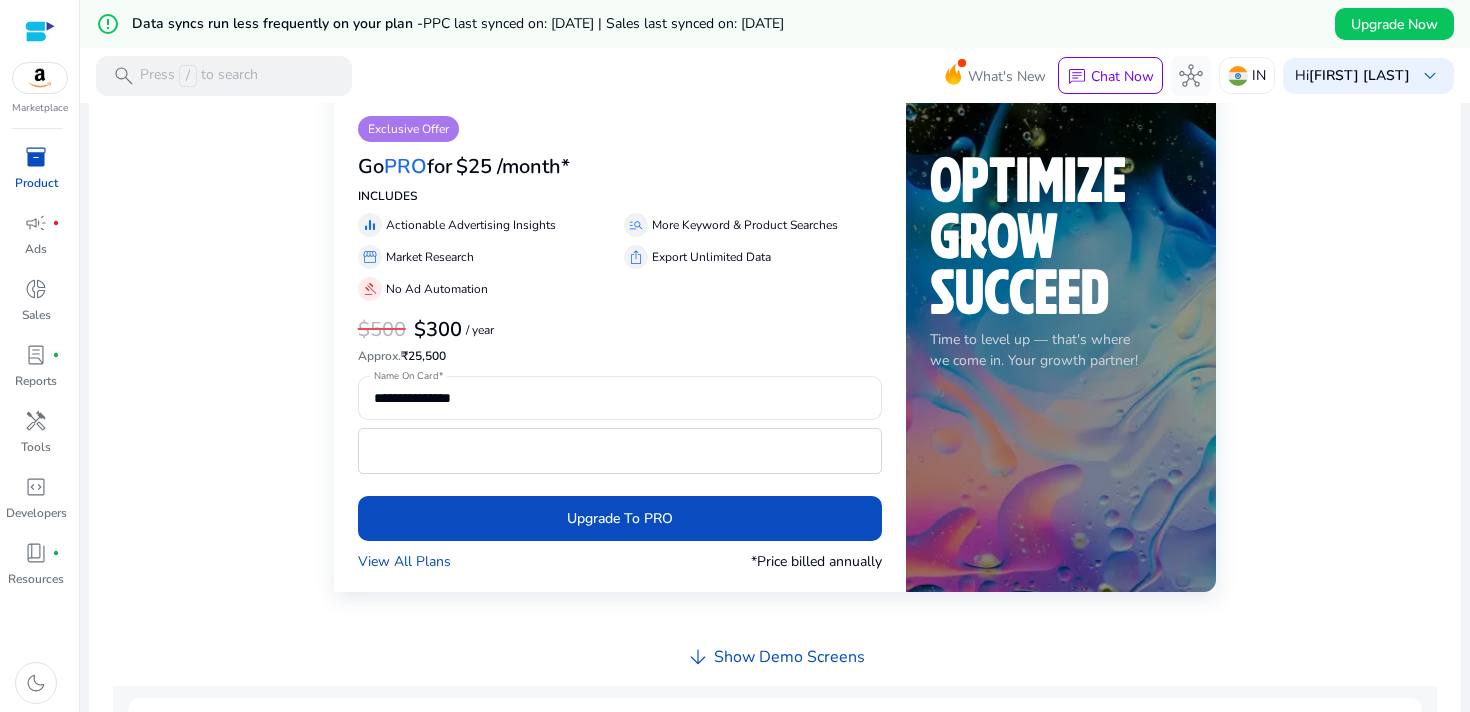 click on "Show Demo Screens" 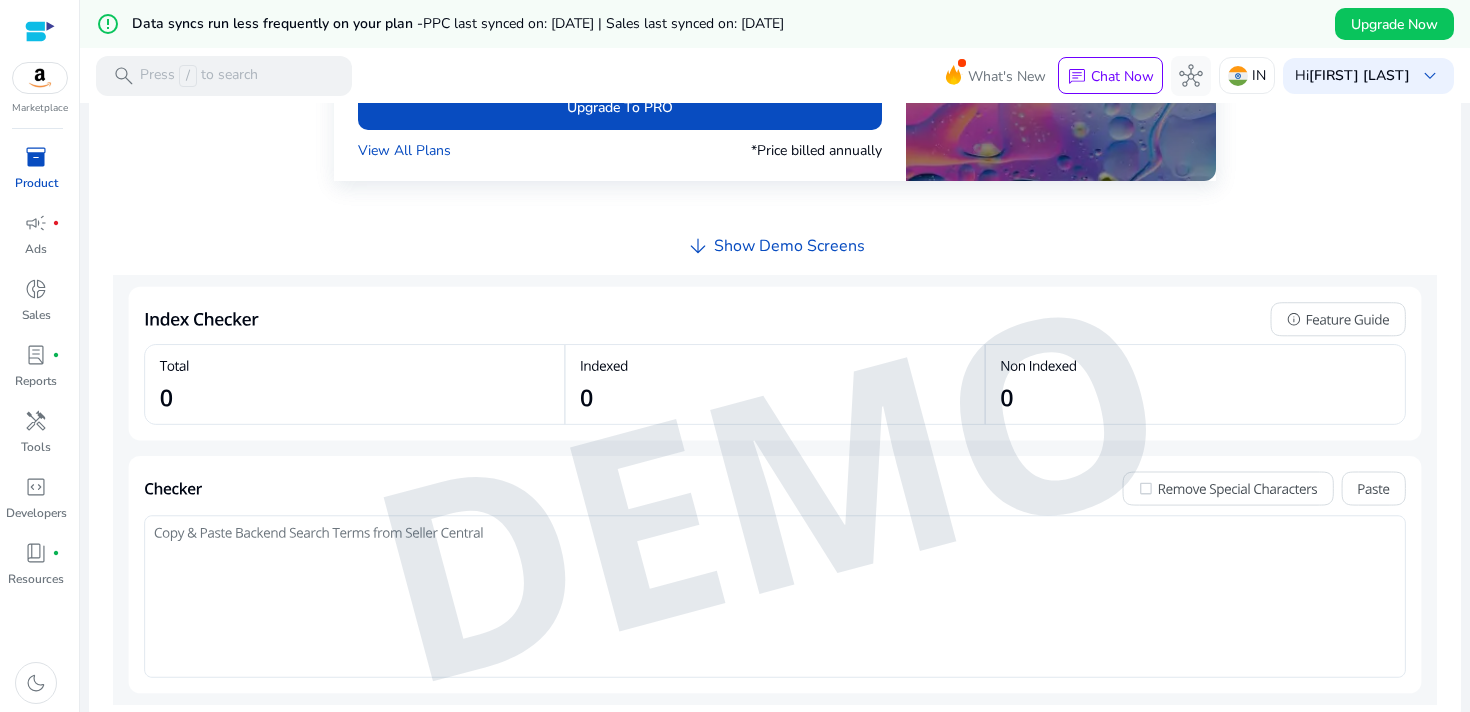 scroll, scrollTop: 855, scrollLeft: 0, axis: vertical 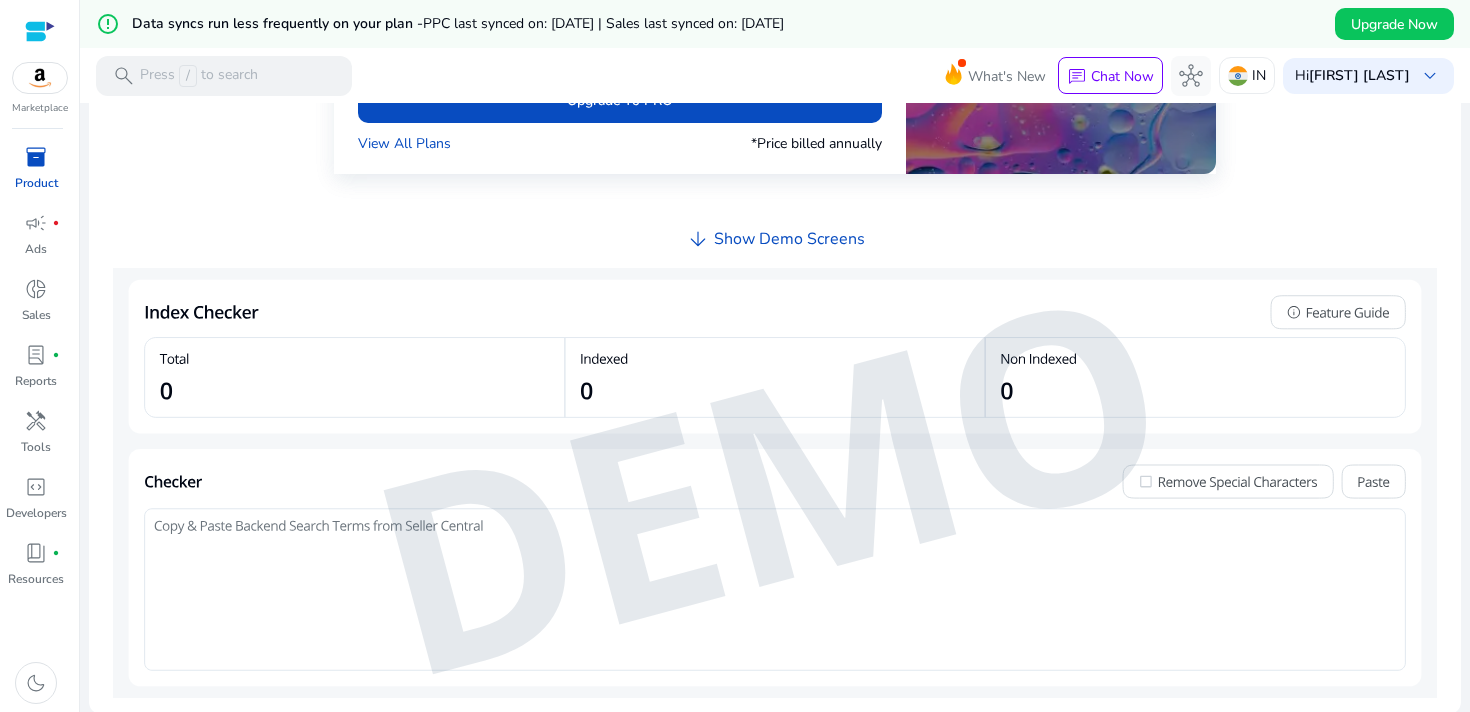 click on "Show Demo Screens" 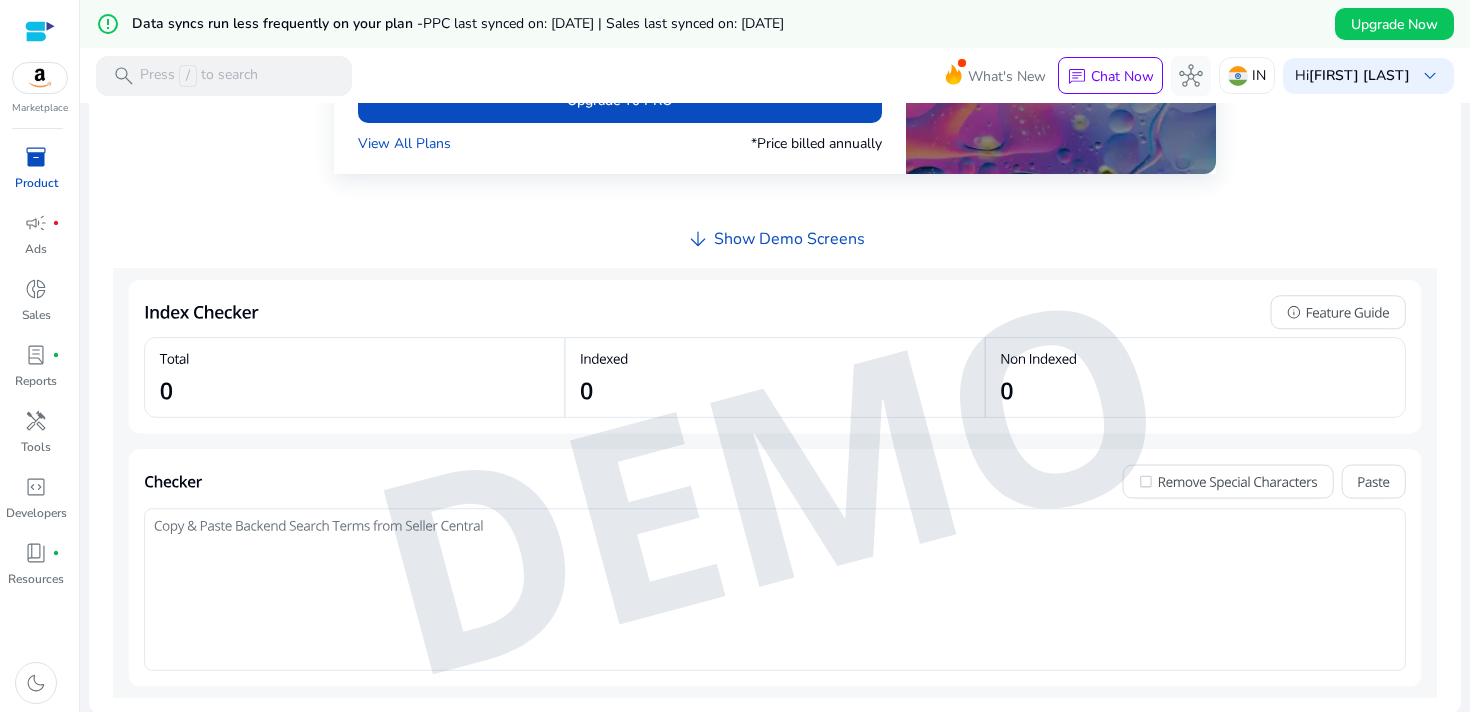 click on "Show Demo Screens" 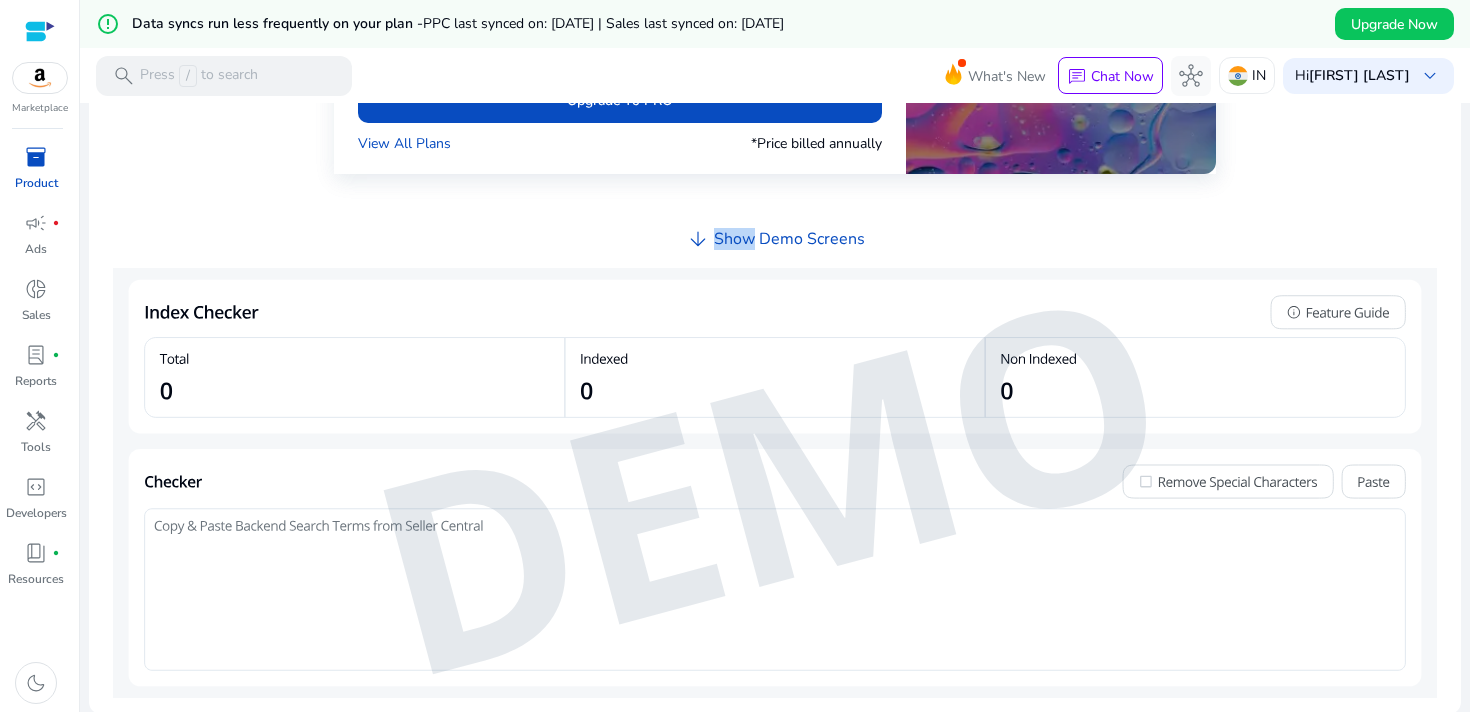 click on "Show Demo Screens" 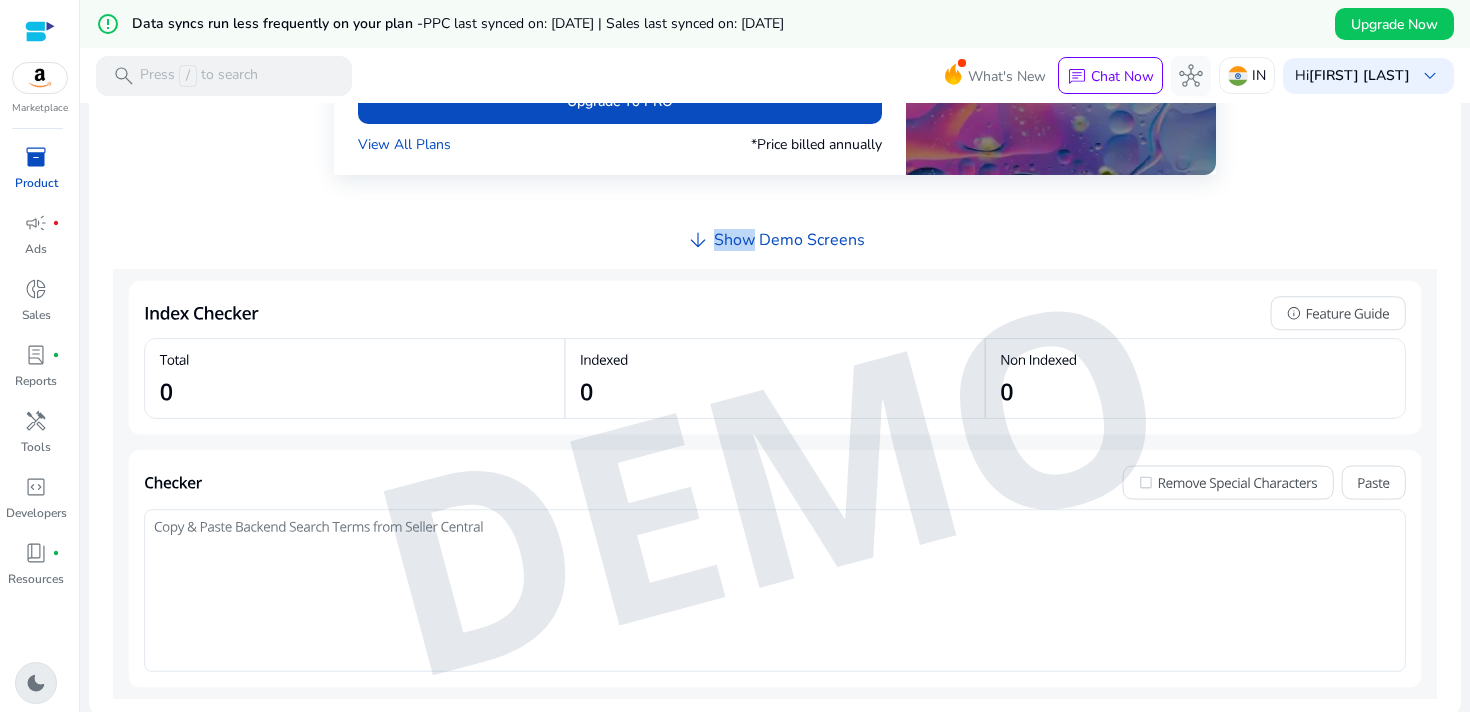 scroll, scrollTop: 855, scrollLeft: 0, axis: vertical 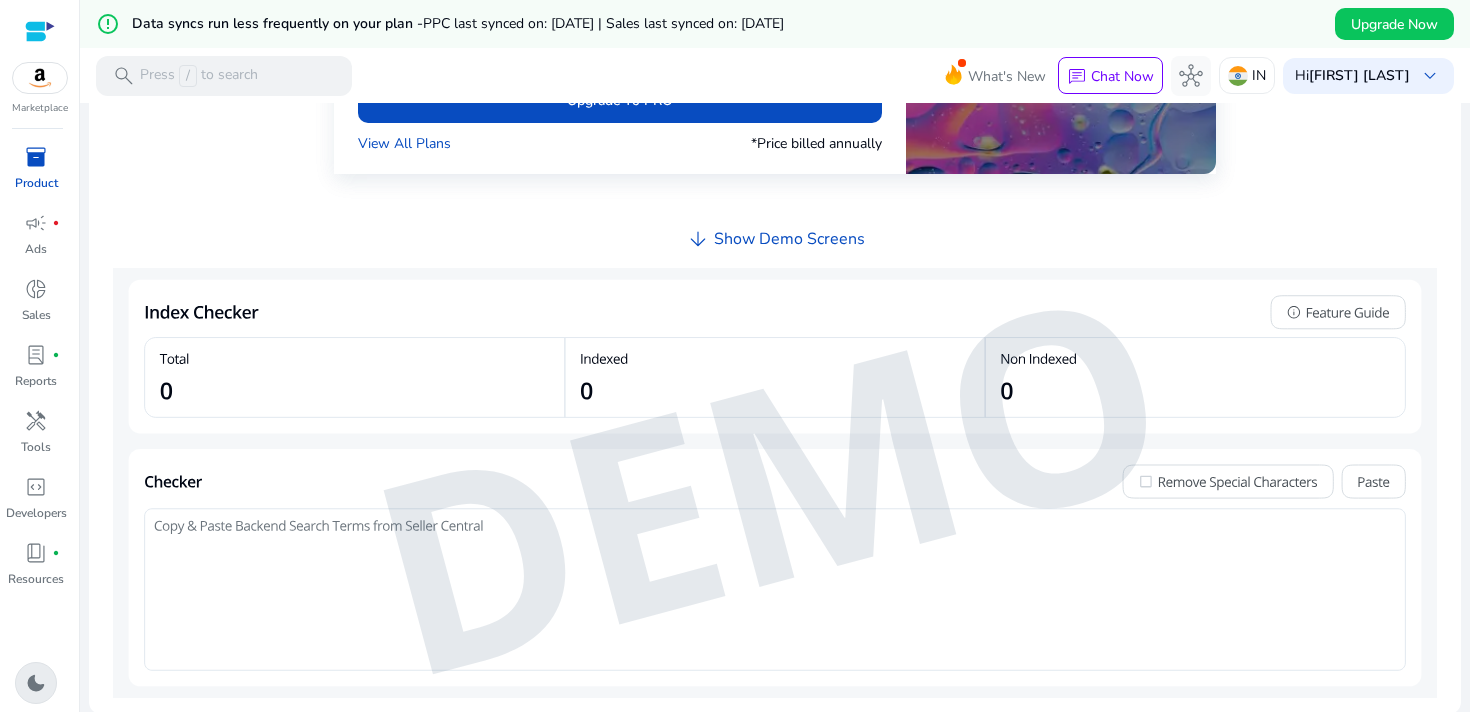 click on "dark_mode" at bounding box center (36, 683) 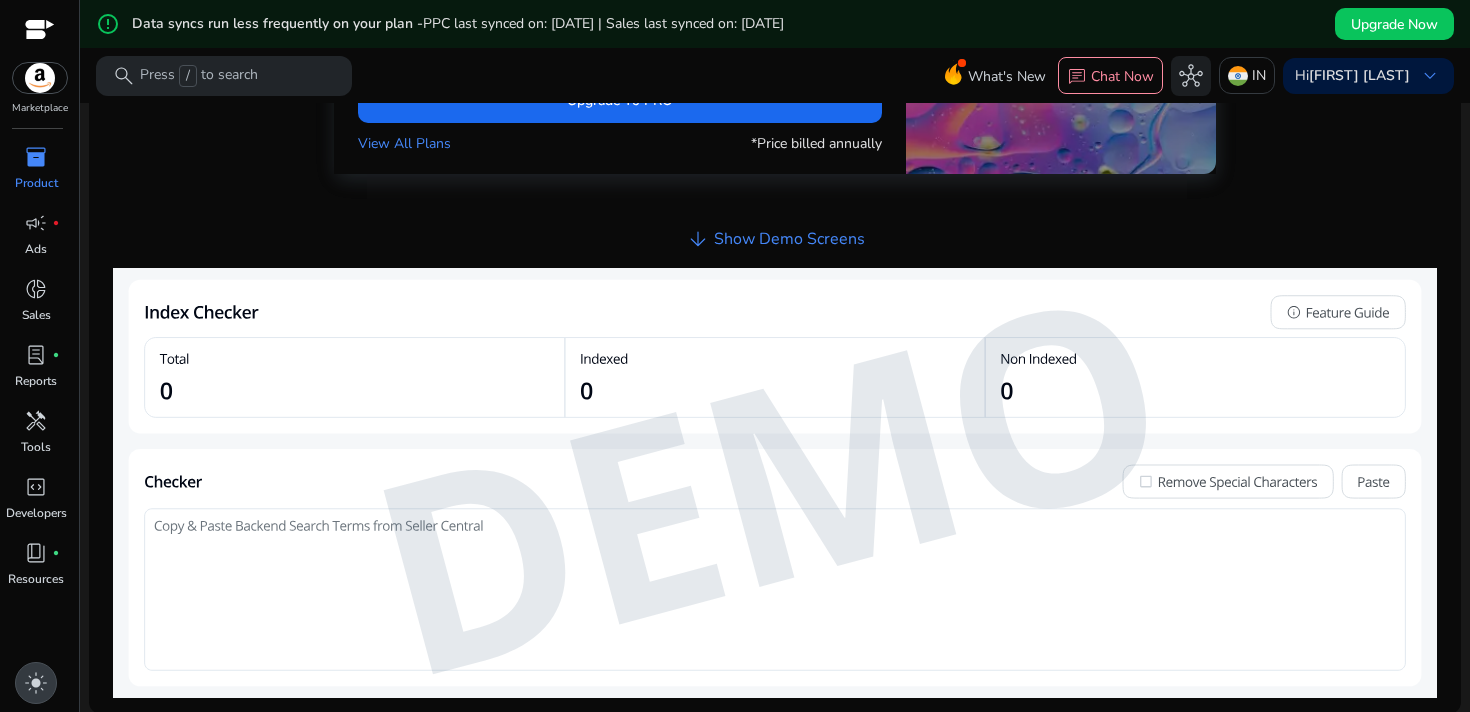 click on "light_mode" at bounding box center [36, 683] 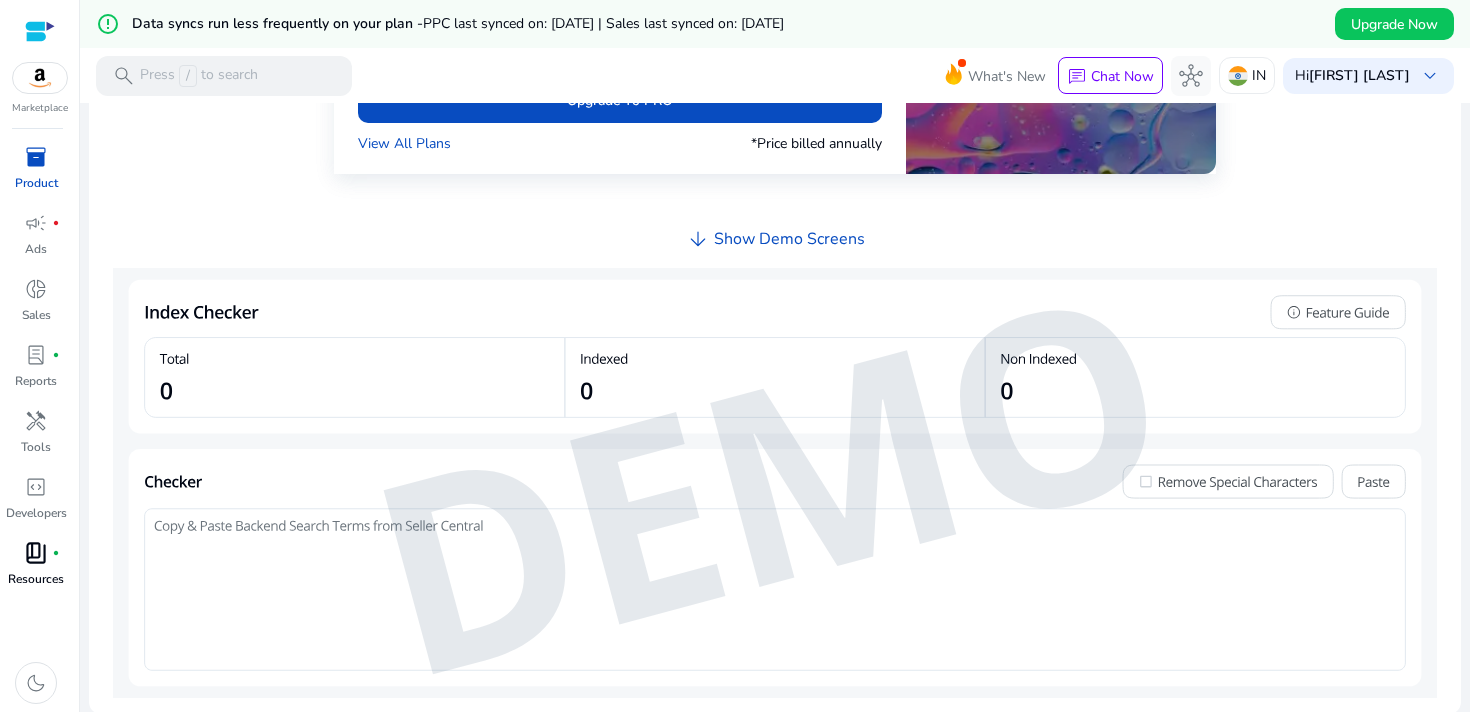 click on "Resources" at bounding box center (36, 579) 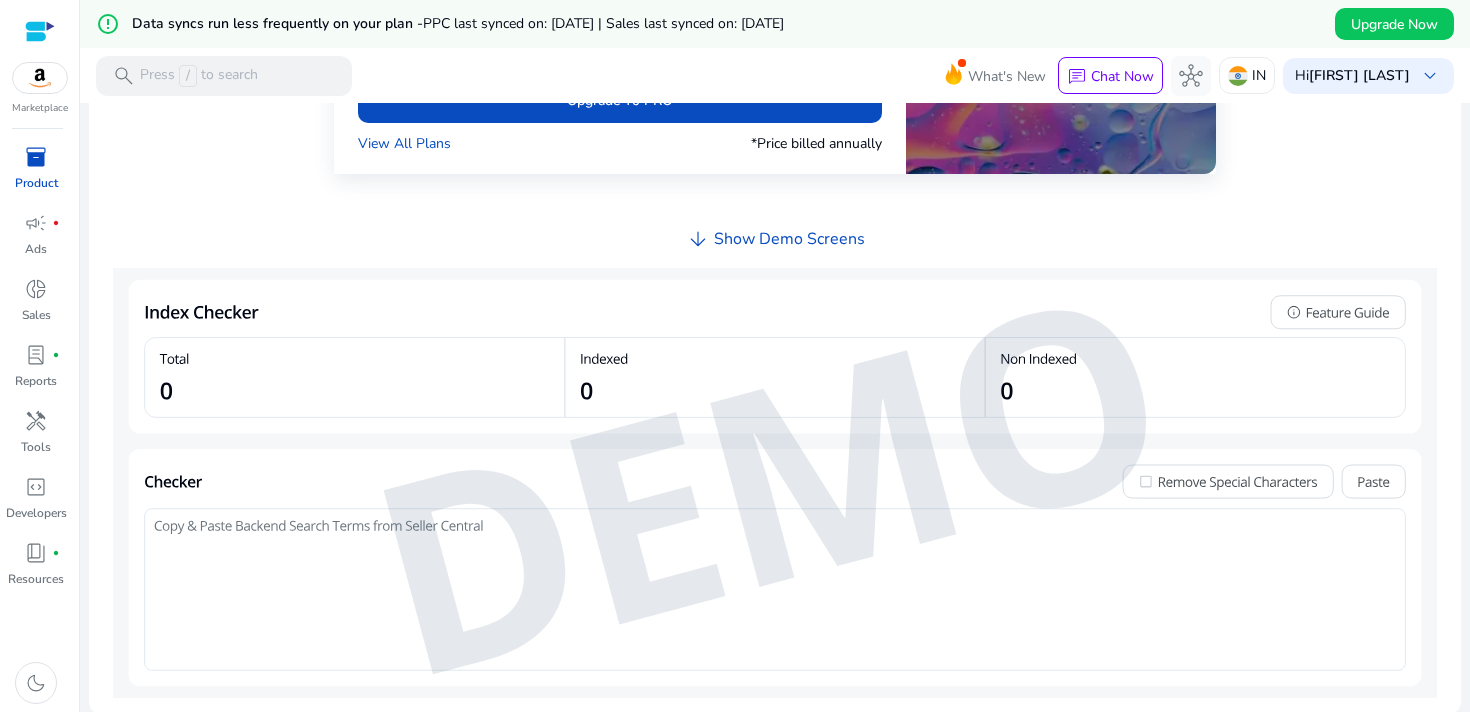 scroll, scrollTop: 0, scrollLeft: 0, axis: both 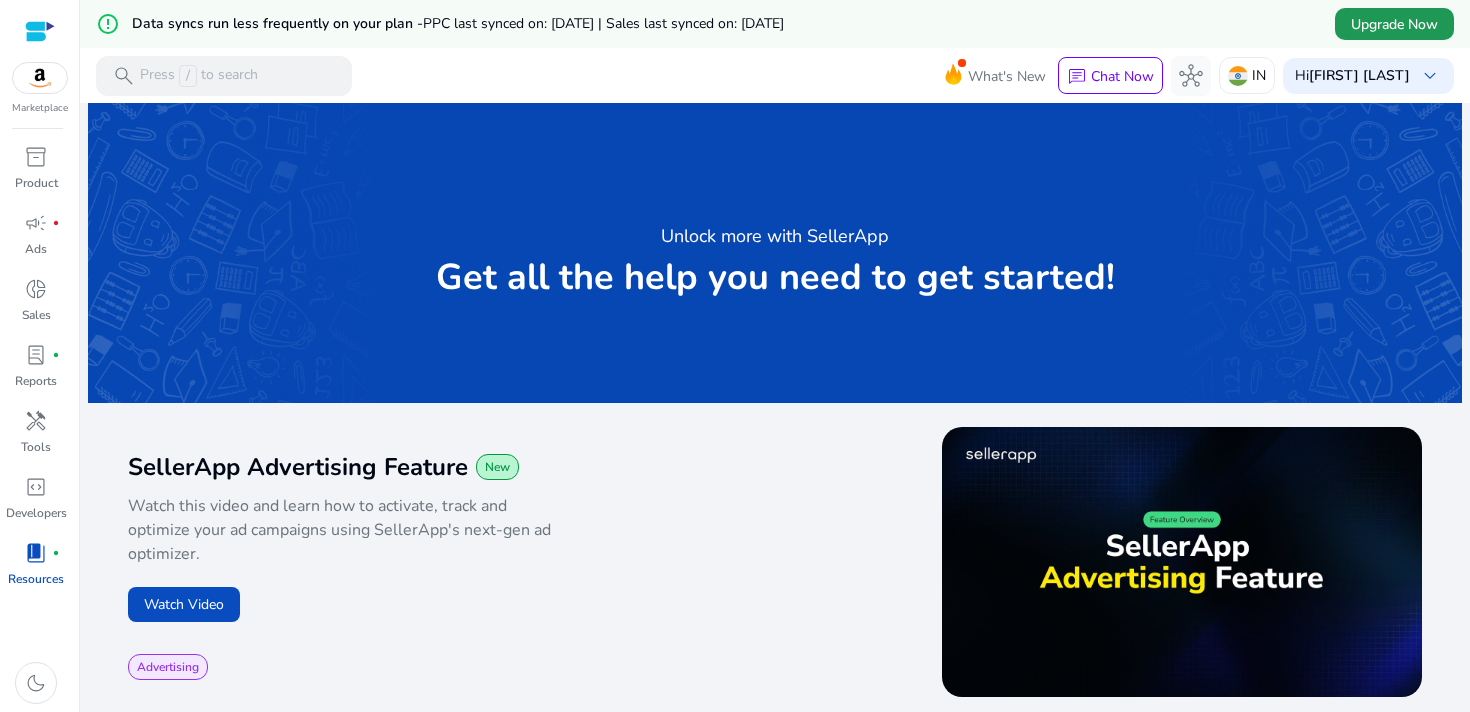 click on "Upgrade Now" at bounding box center (1394, 24) 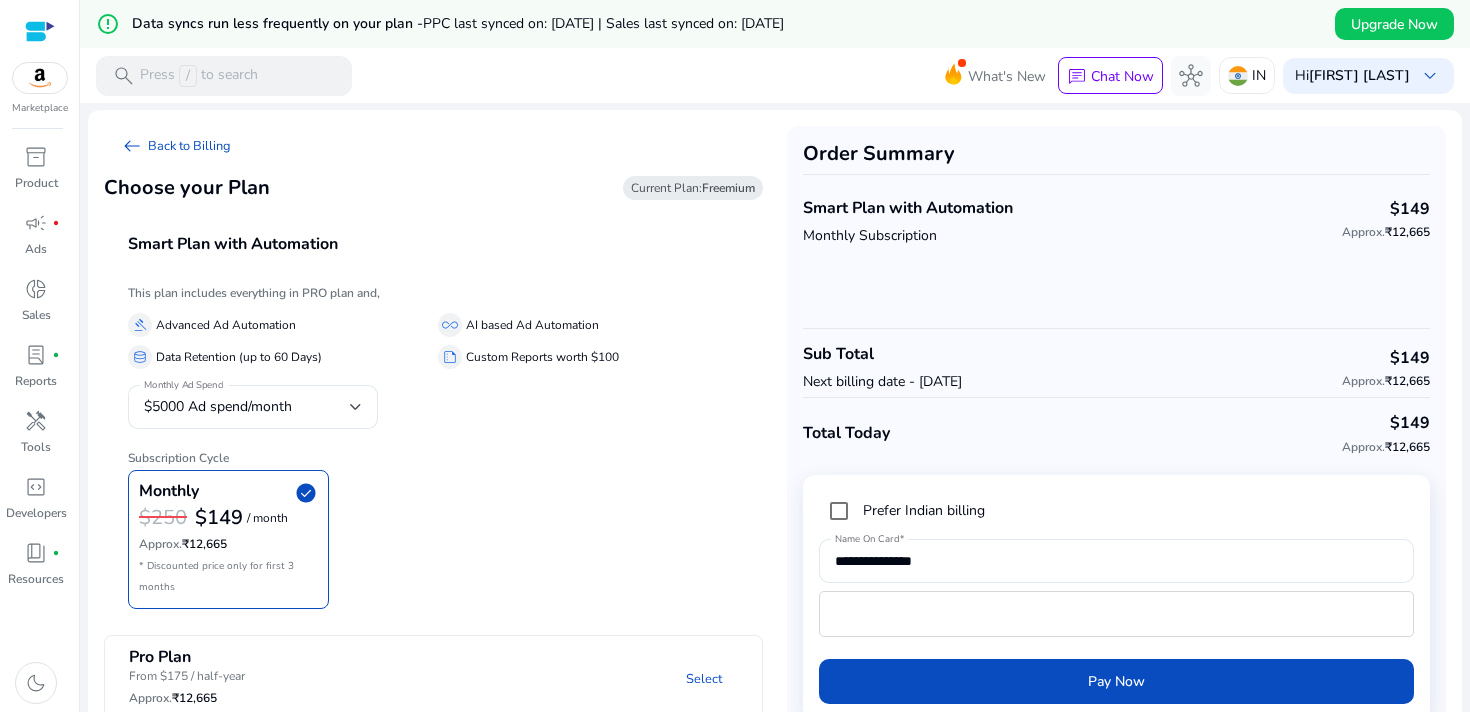scroll, scrollTop: 0, scrollLeft: 0, axis: both 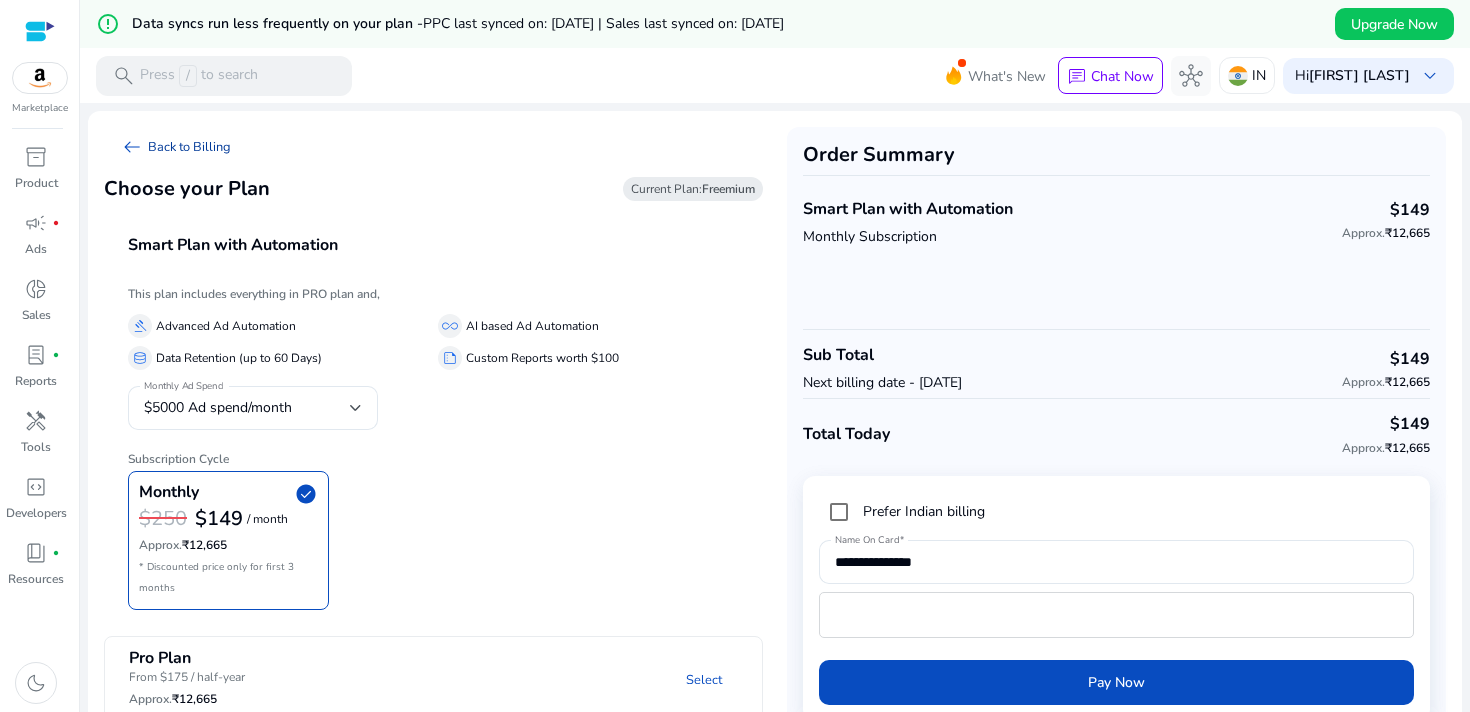 click on "arrow_left_alt" 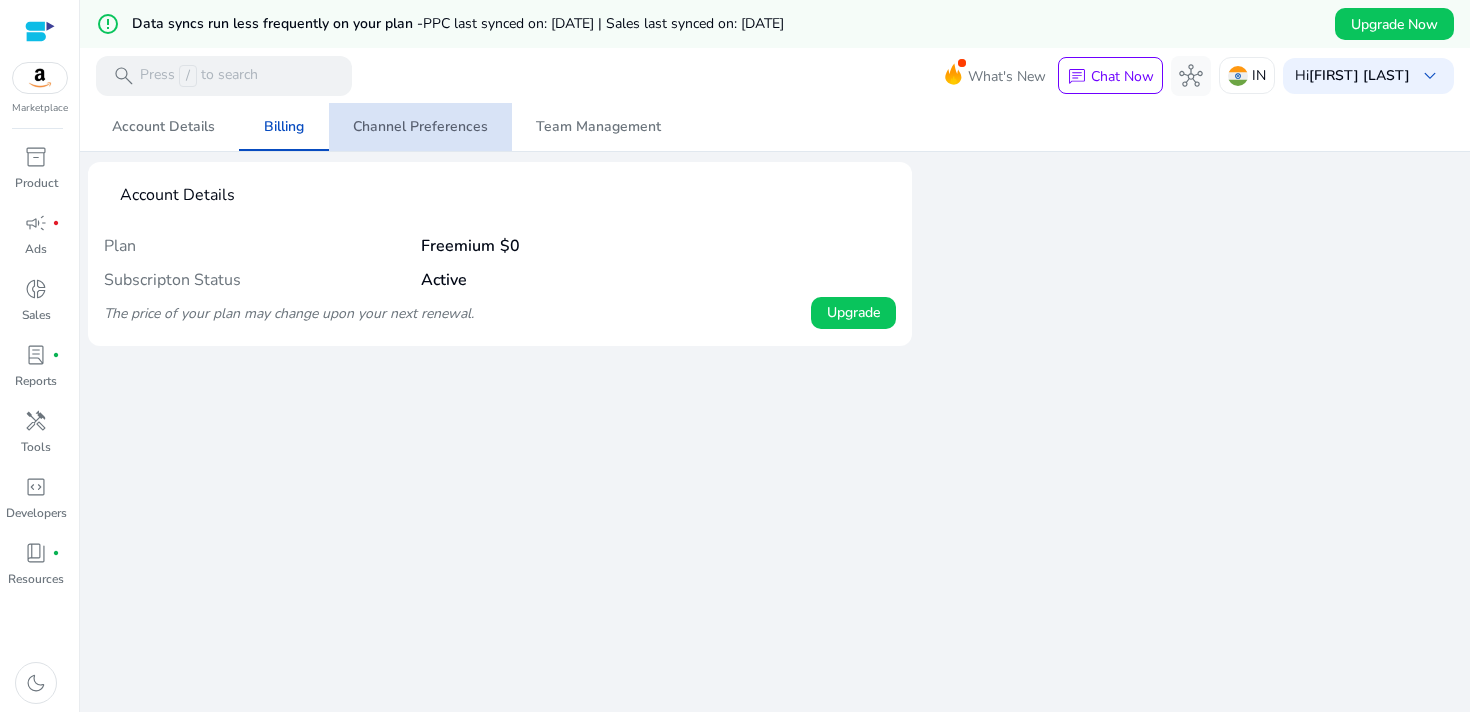 click on "Channel Preferences" at bounding box center [420, 127] 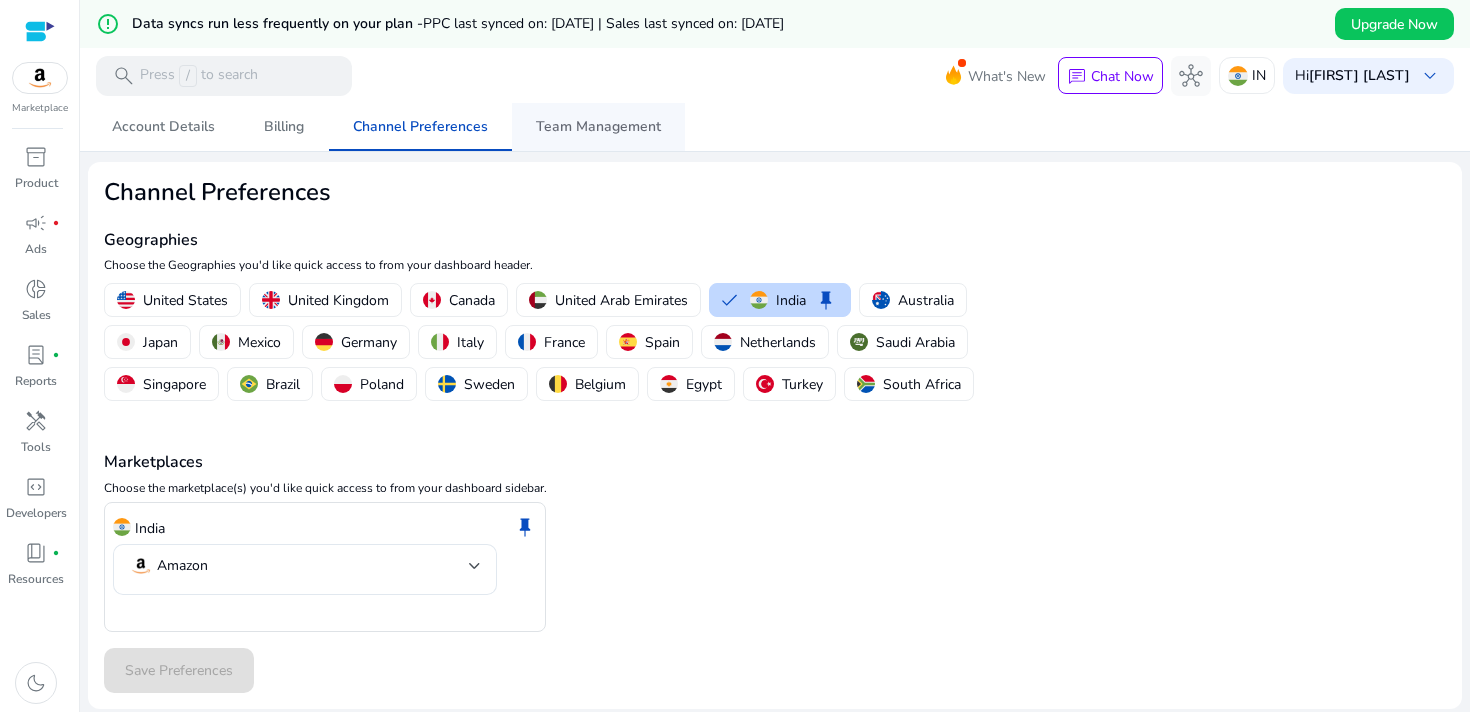 click on "Team Management" at bounding box center (598, 127) 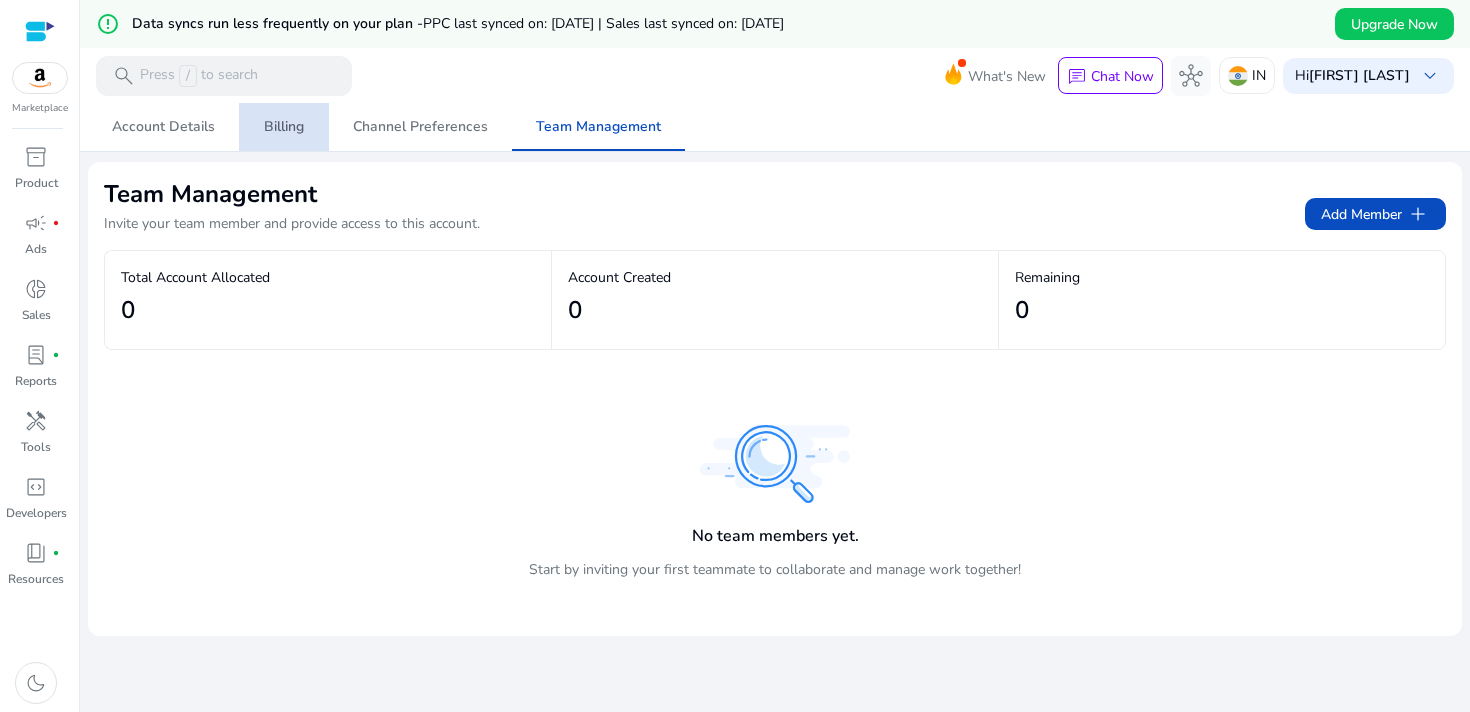 click on "Billing" at bounding box center (284, 127) 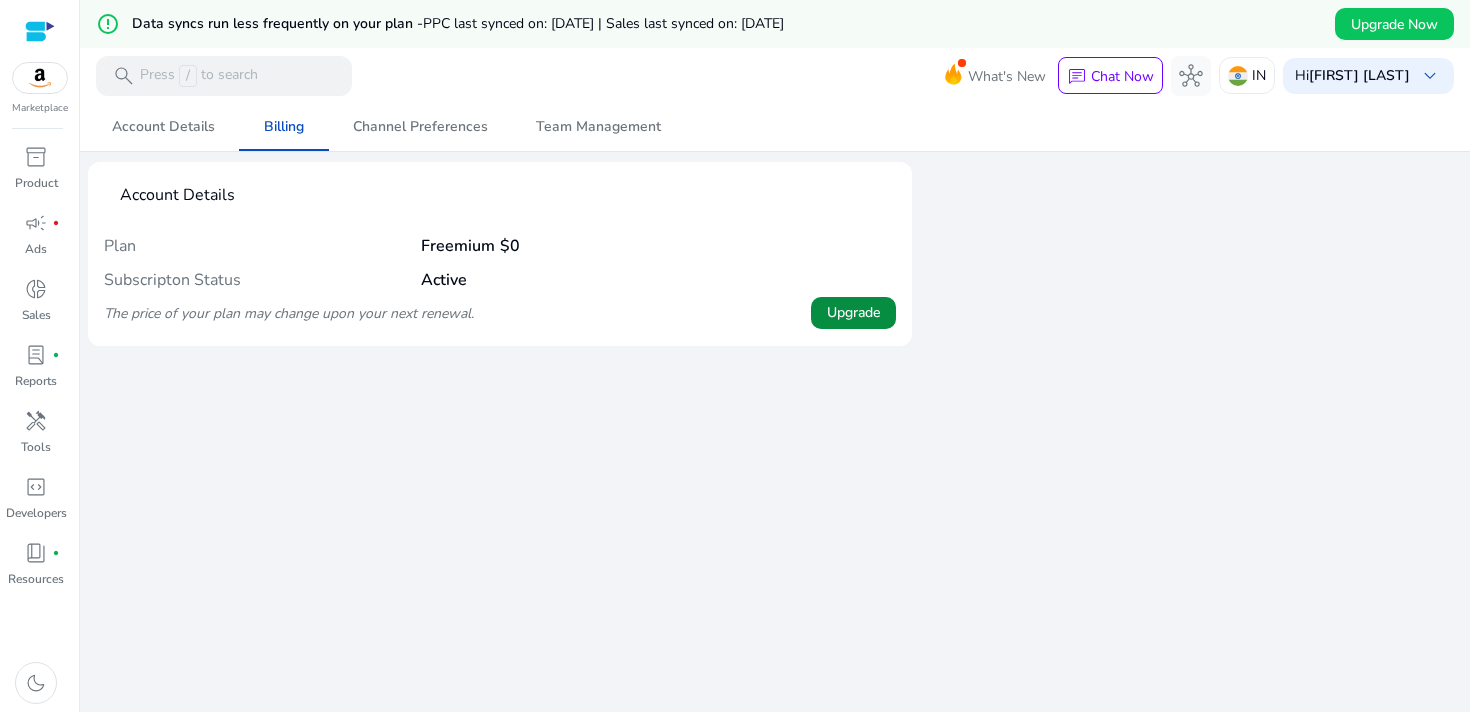 click on "Upgrade" 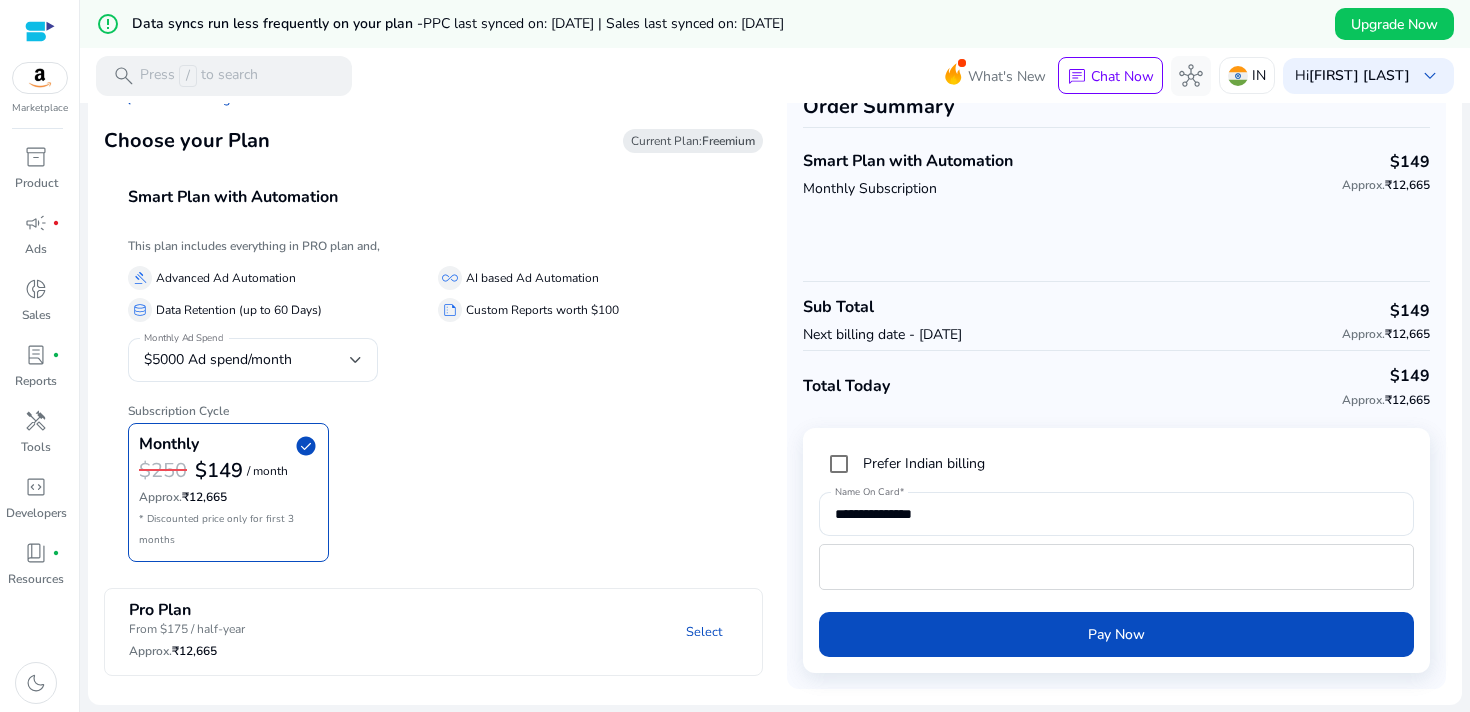 scroll, scrollTop: 20, scrollLeft: 0, axis: vertical 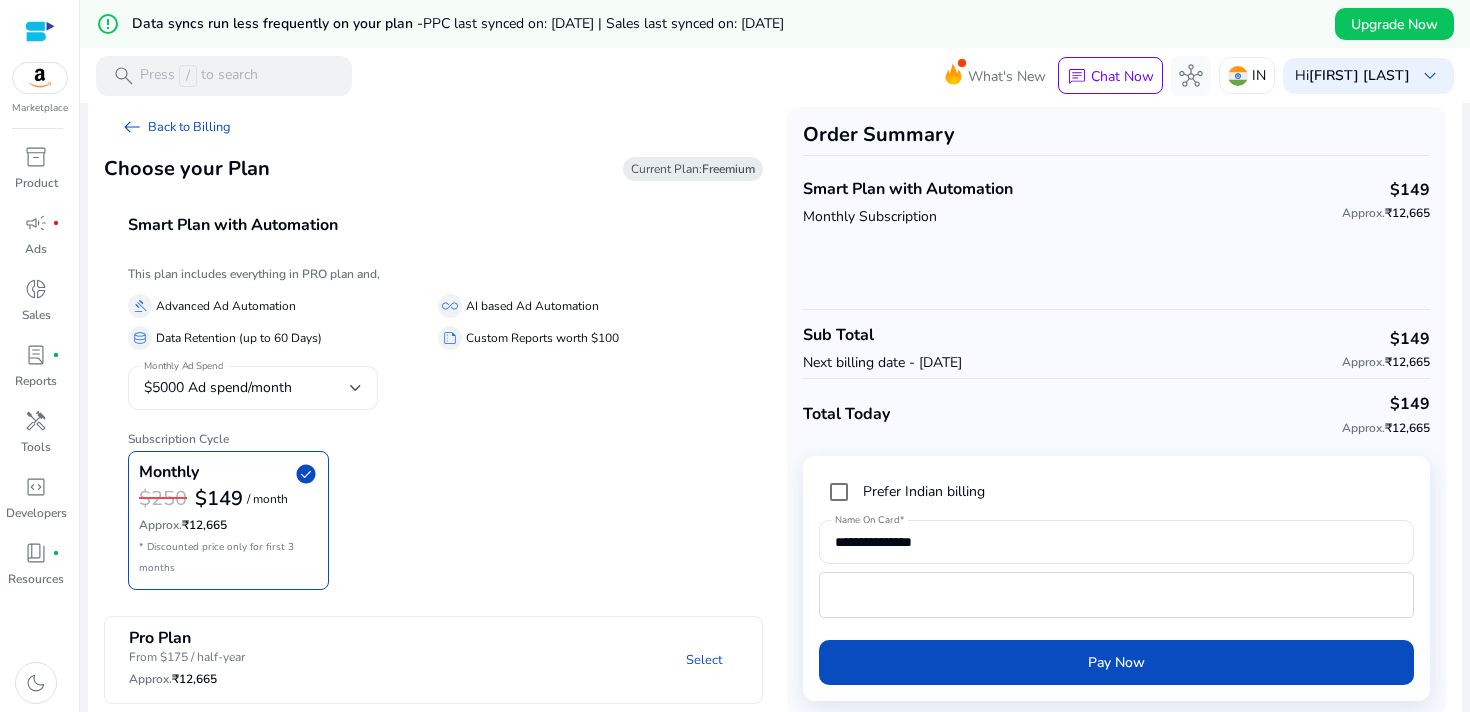 click on "$5000 Ad spend/month" at bounding box center [247, 388] 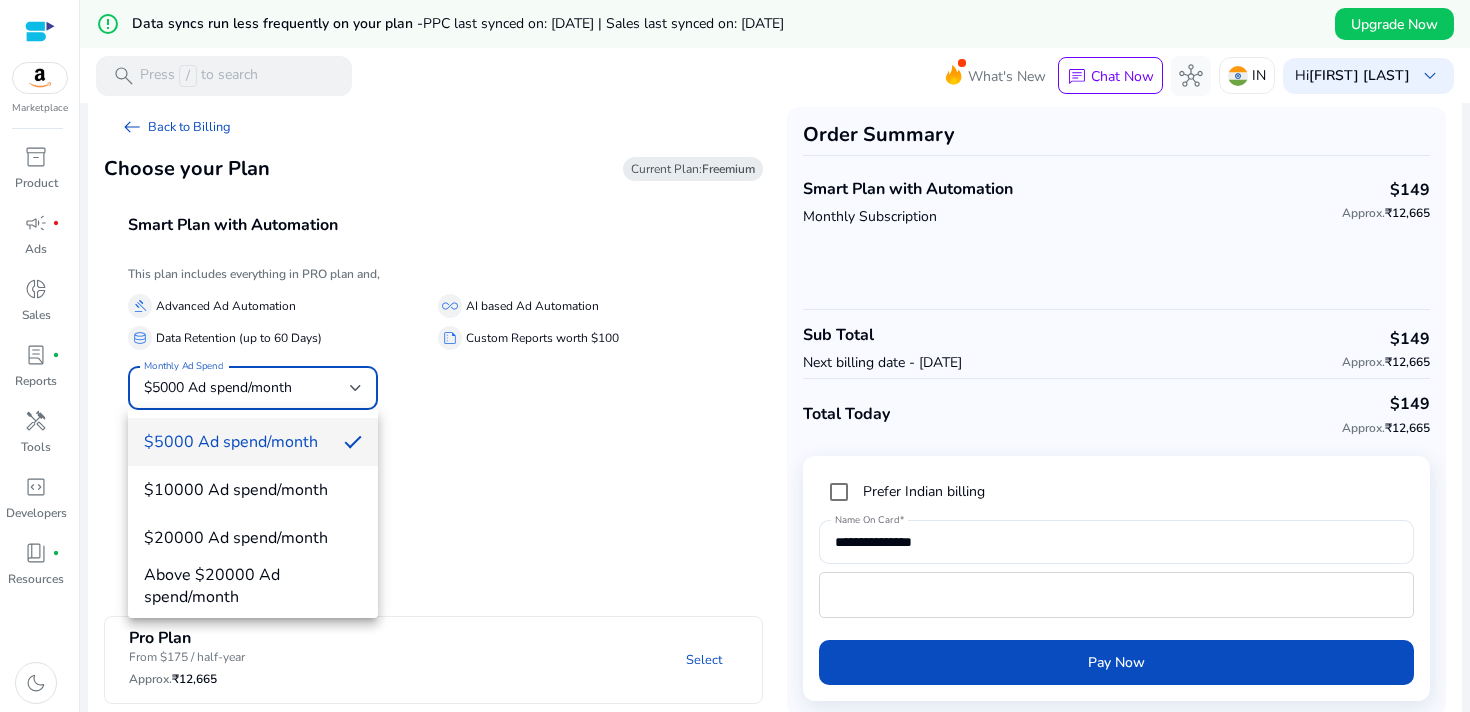 click at bounding box center [735, 356] 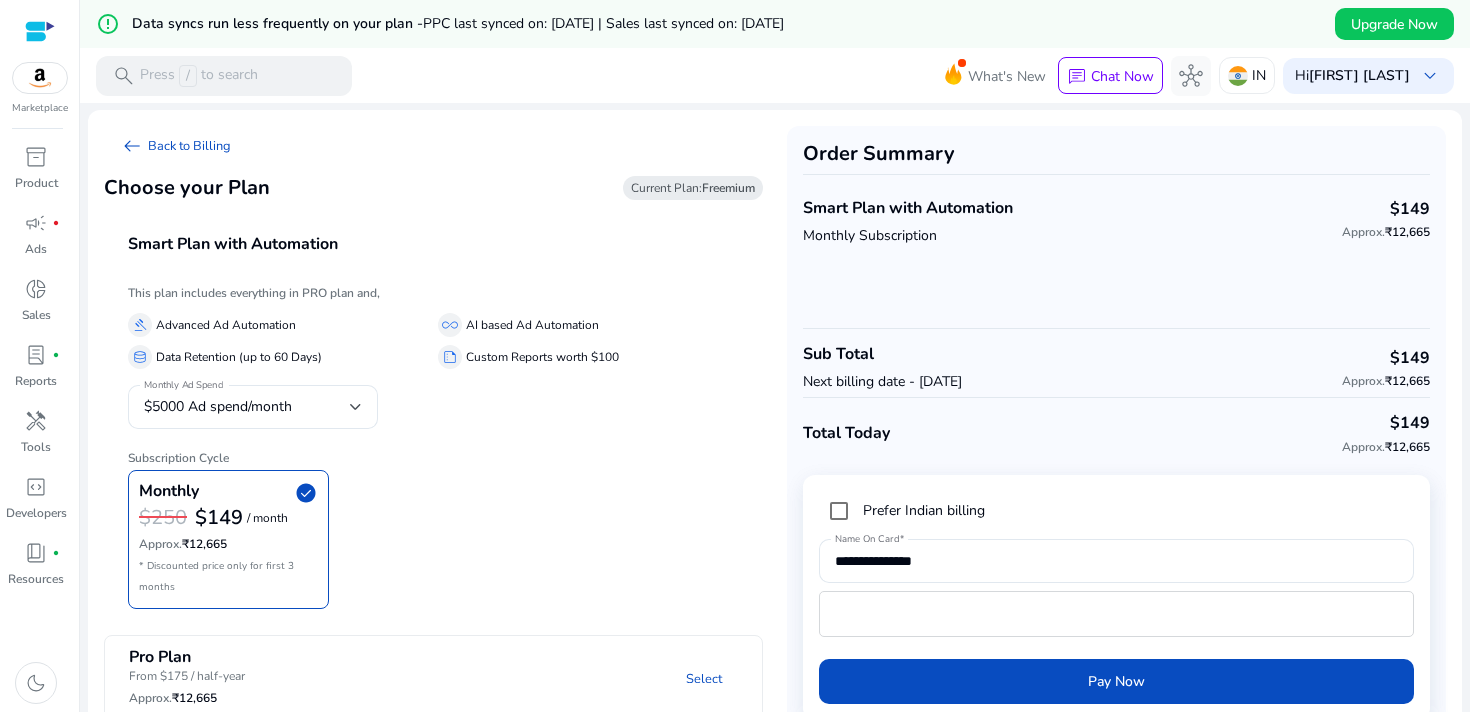 scroll, scrollTop: 0, scrollLeft: 0, axis: both 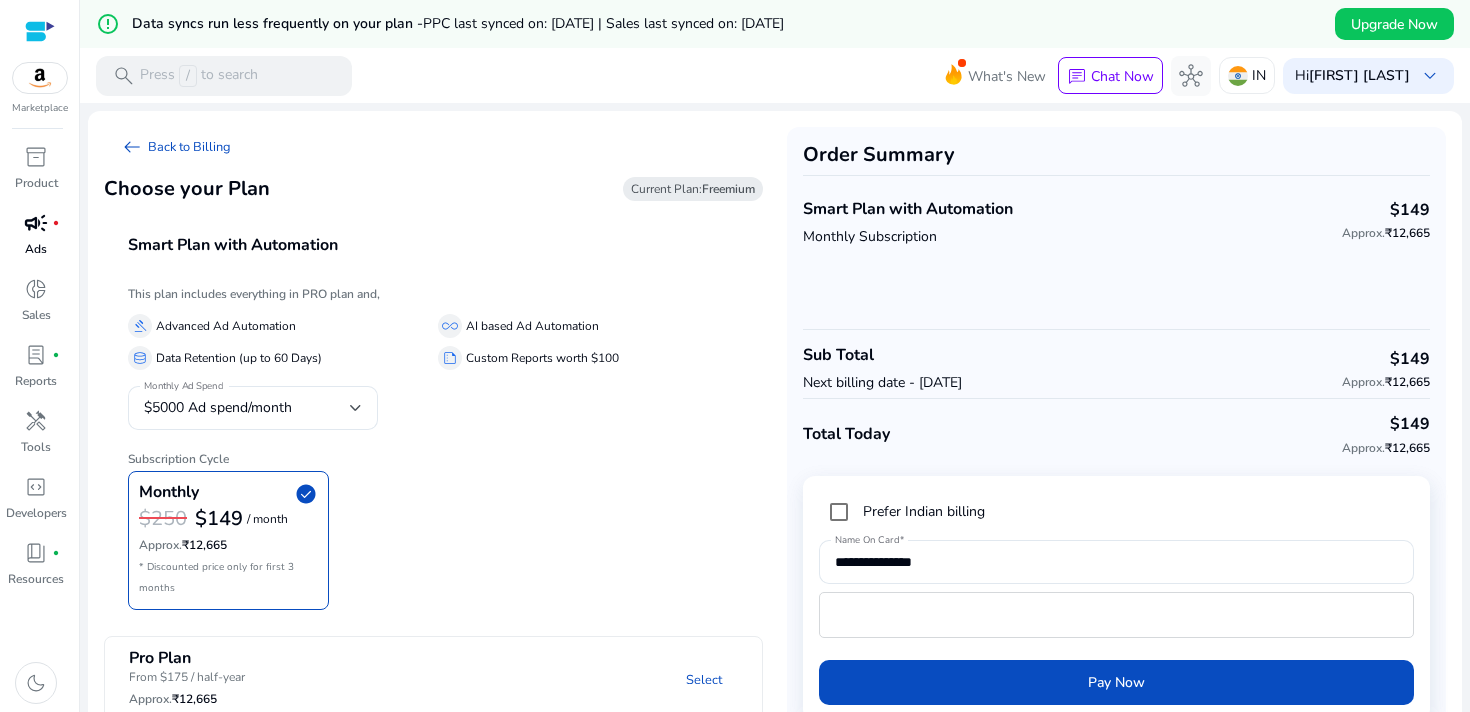 click on "Ads" at bounding box center (36, 249) 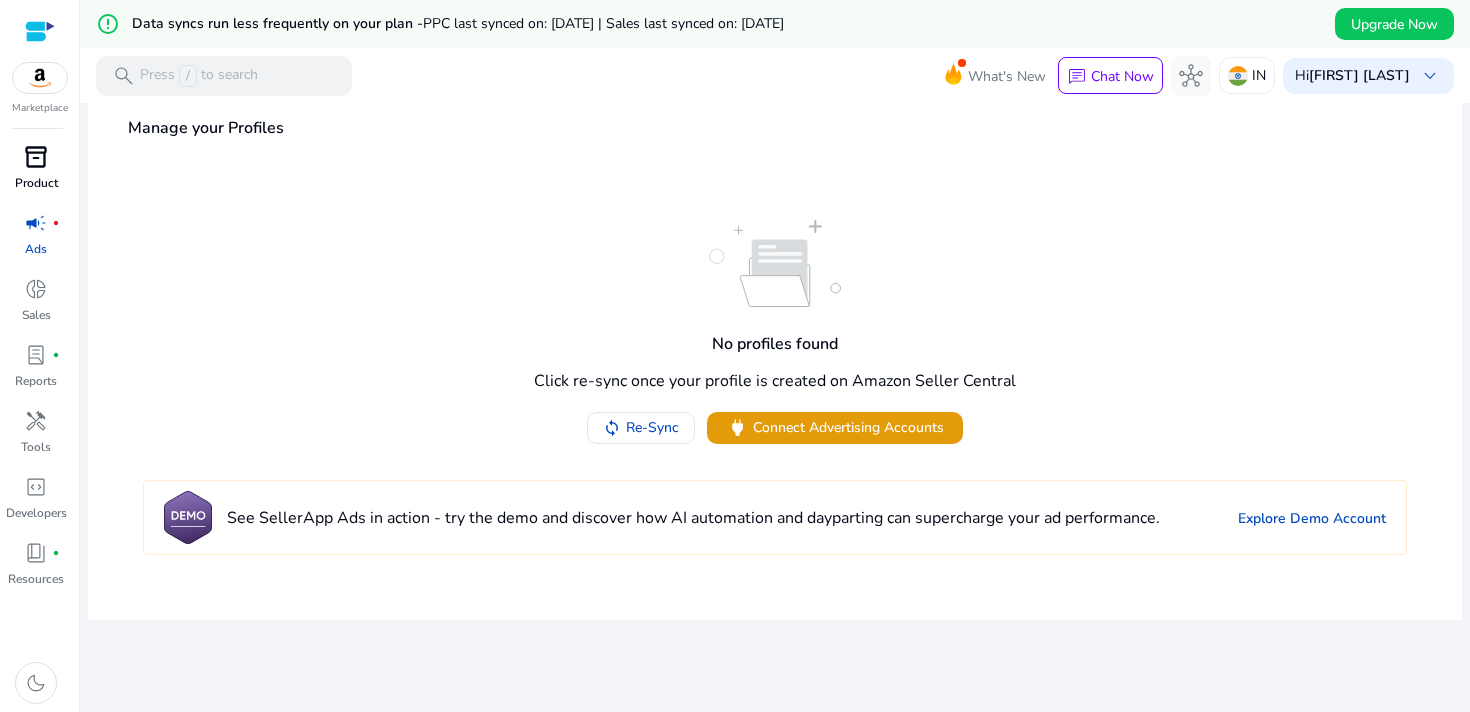 click on "inventory_2" at bounding box center [36, 157] 